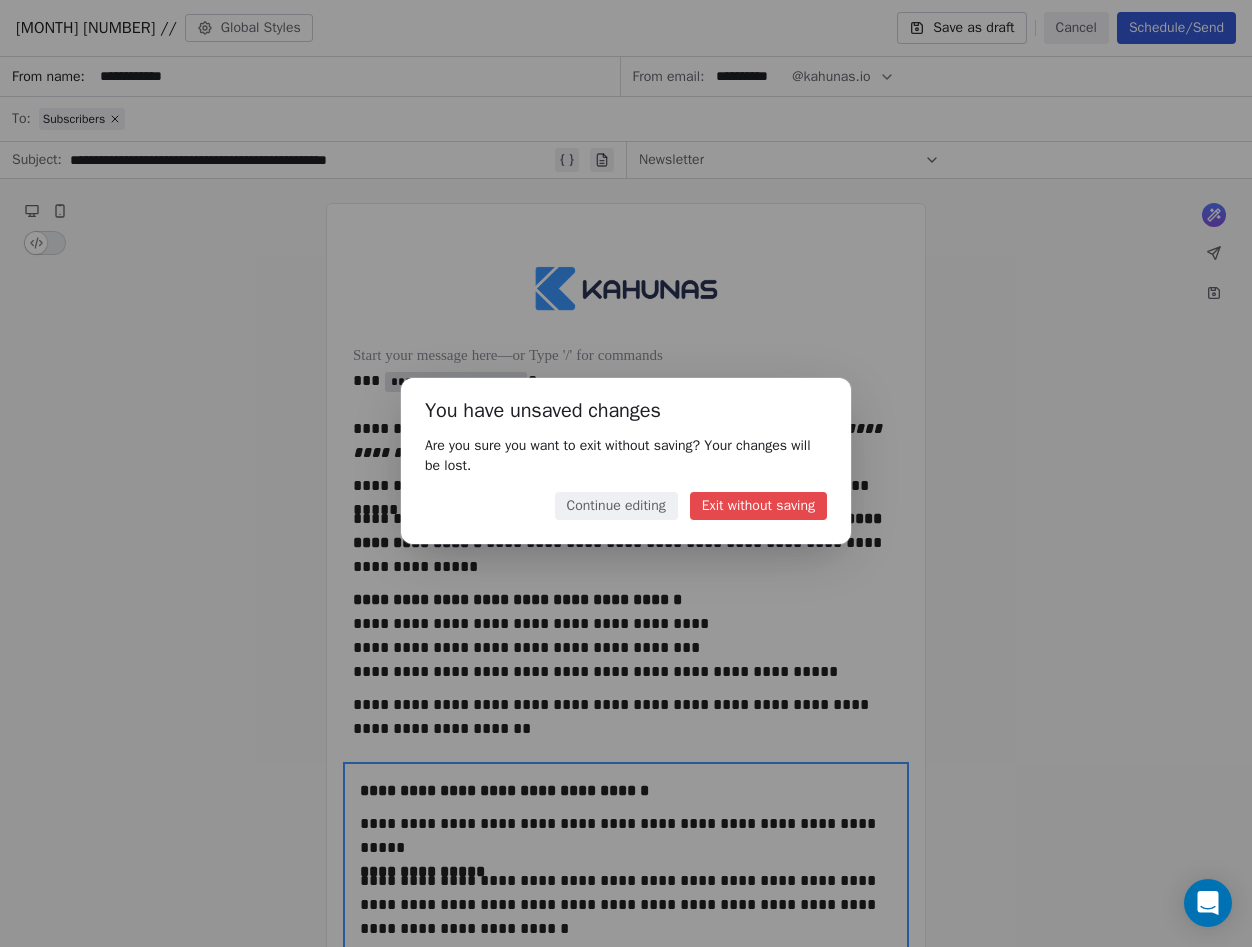 scroll, scrollTop: 0, scrollLeft: 0, axis: both 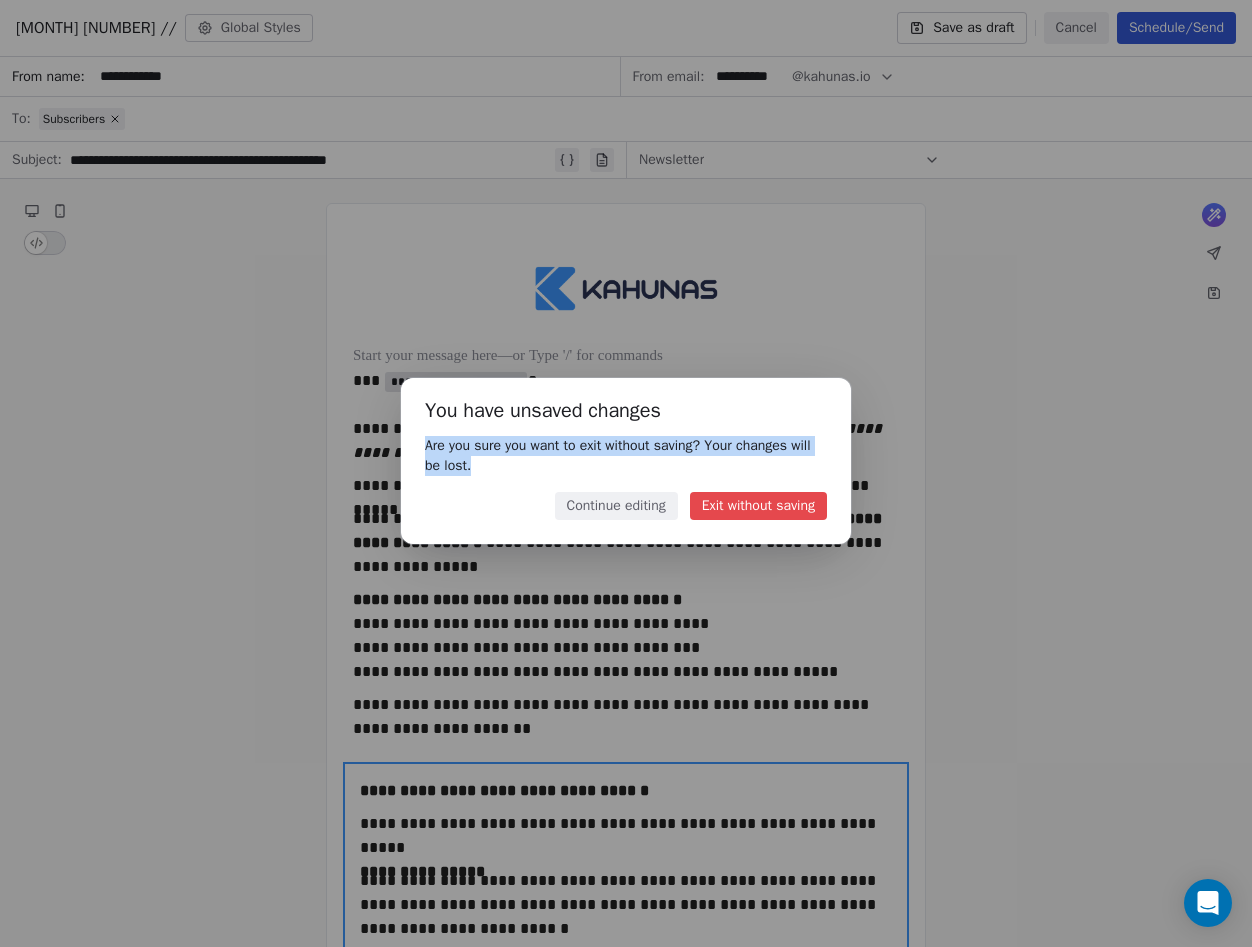 click on "Continue editing" at bounding box center [616, 506] 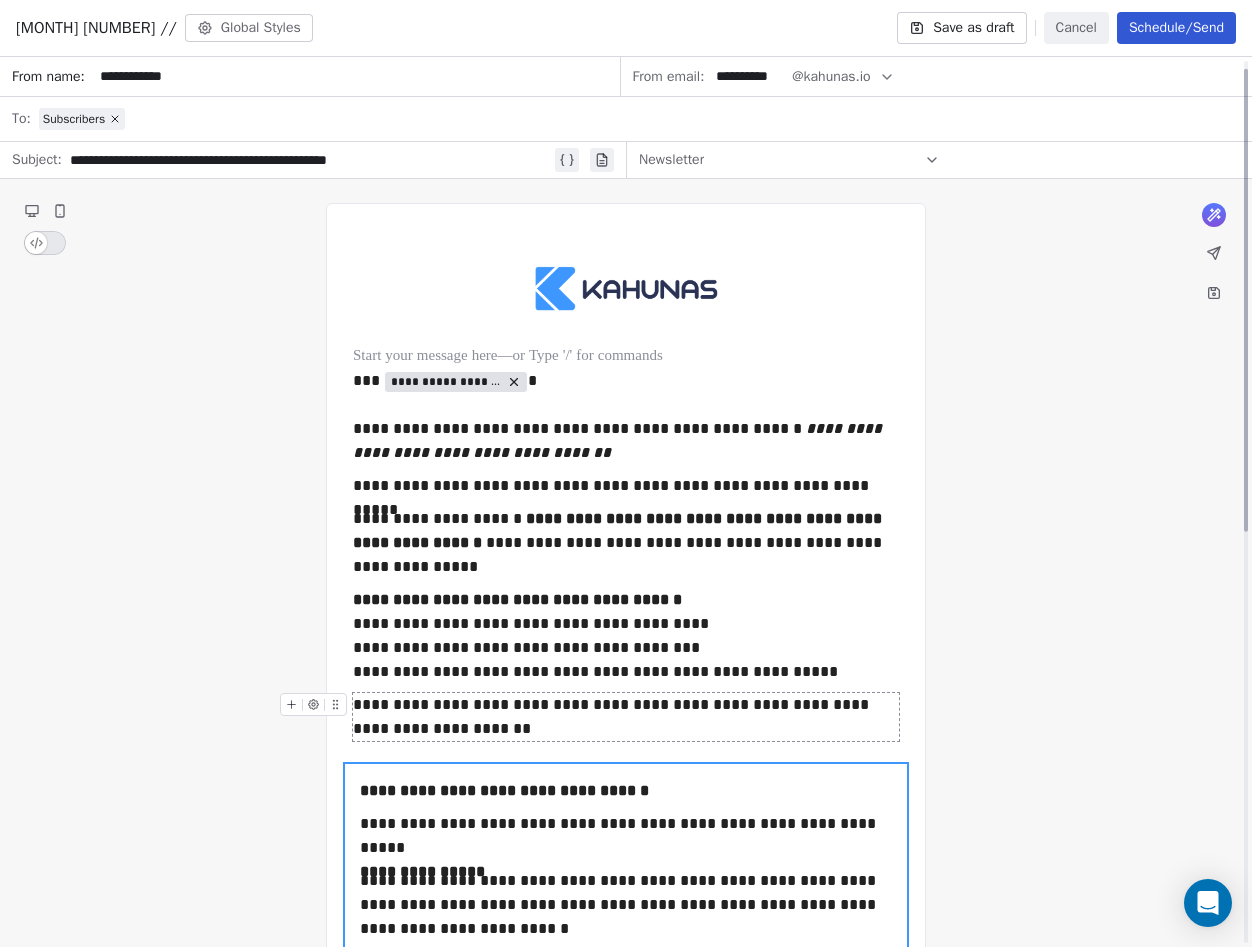 scroll, scrollTop: 24, scrollLeft: 0, axis: vertical 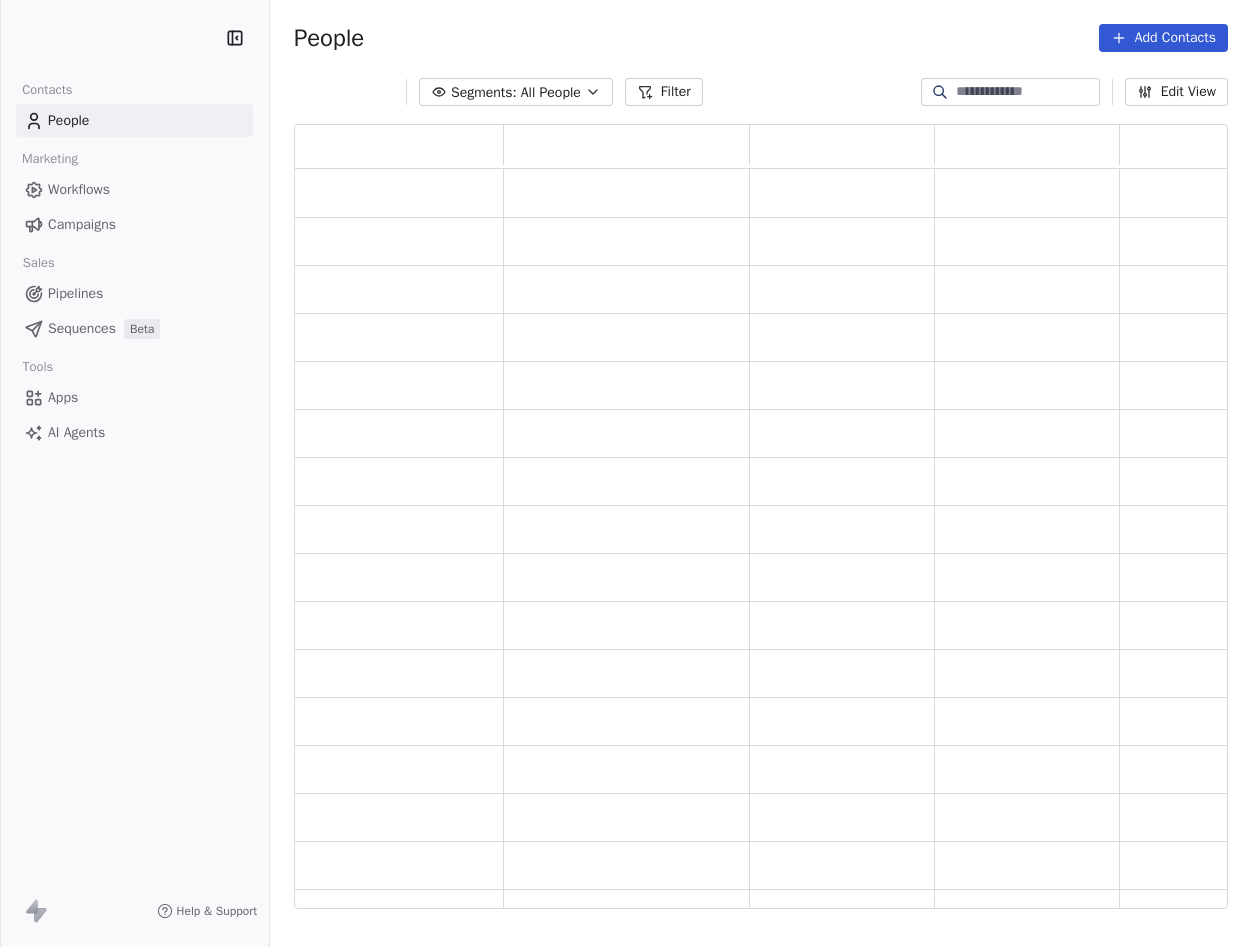 click on "Campaigns" at bounding box center (82, 224) 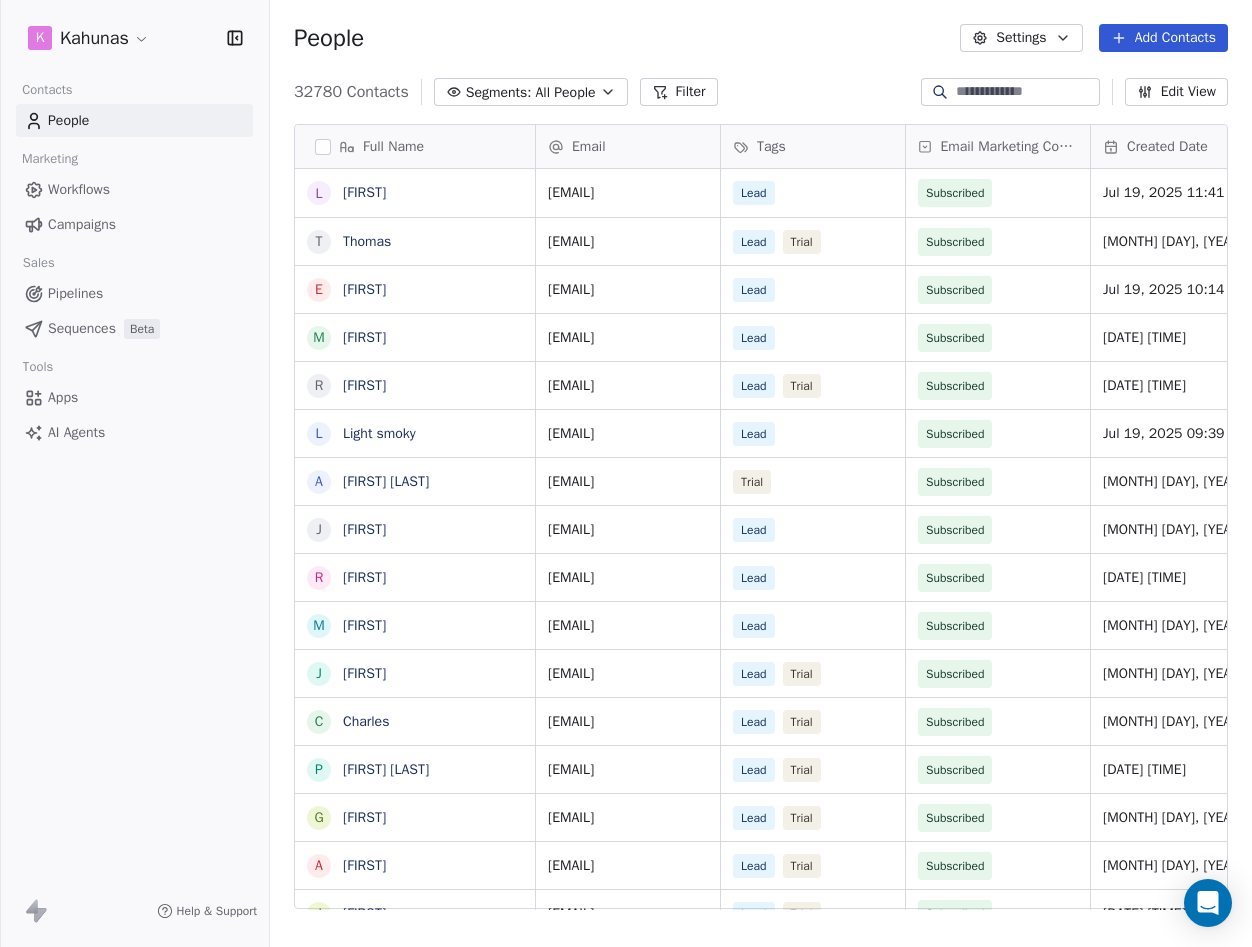 scroll, scrollTop: 0, scrollLeft: 1, axis: horizontal 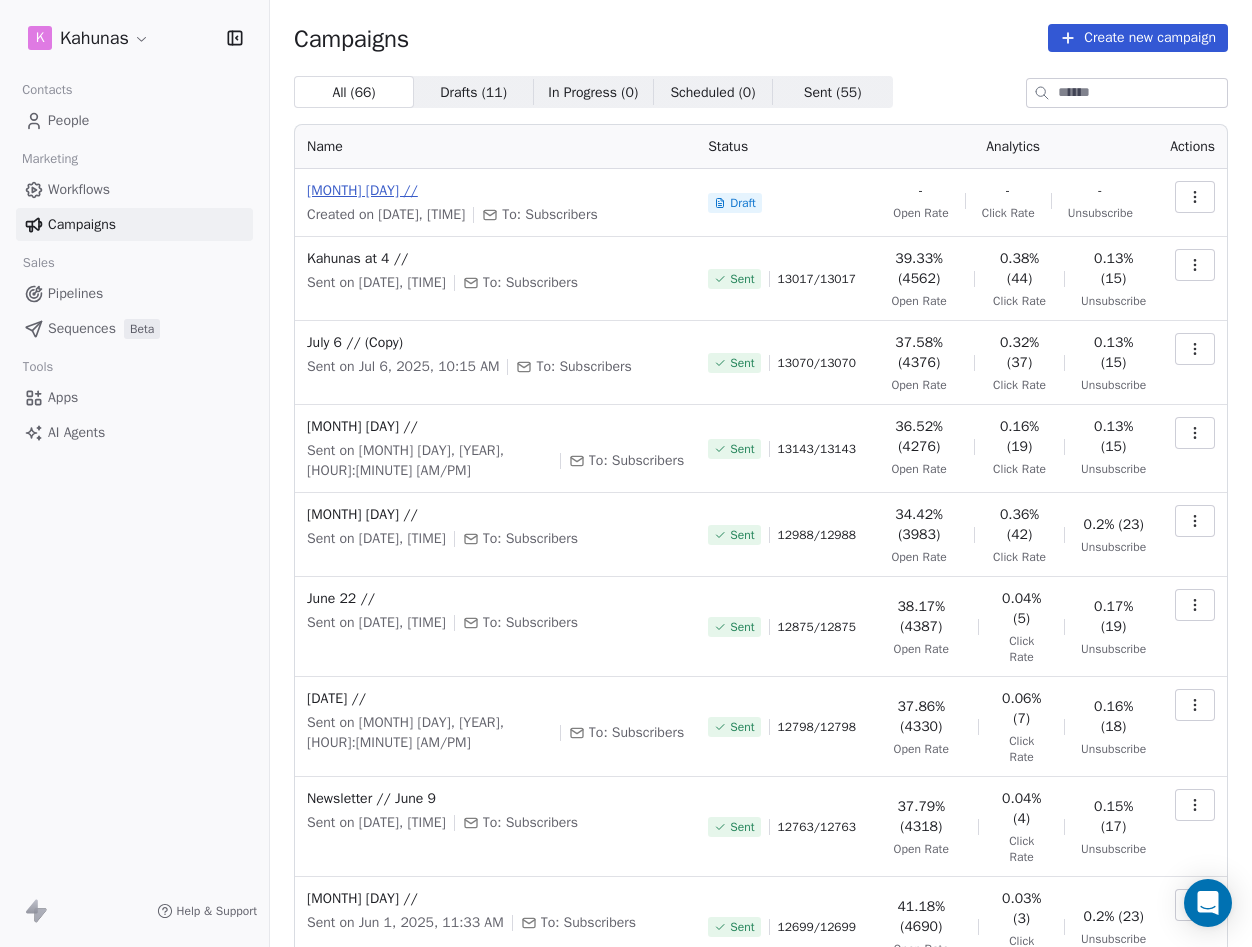 click on "[MONTH] [DAY] //" at bounding box center [495, 191] 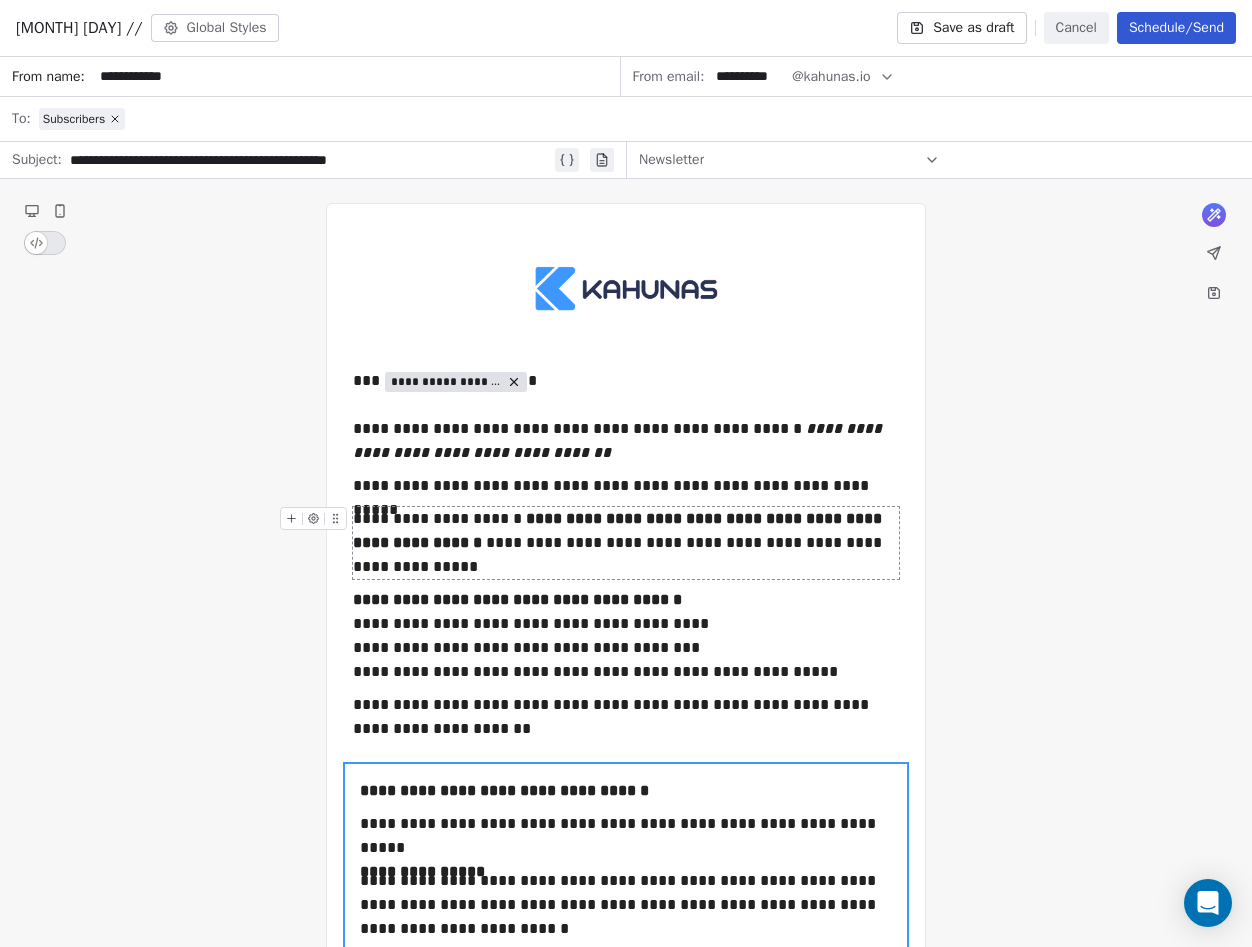 click on "**********" at bounding box center (626, 543) 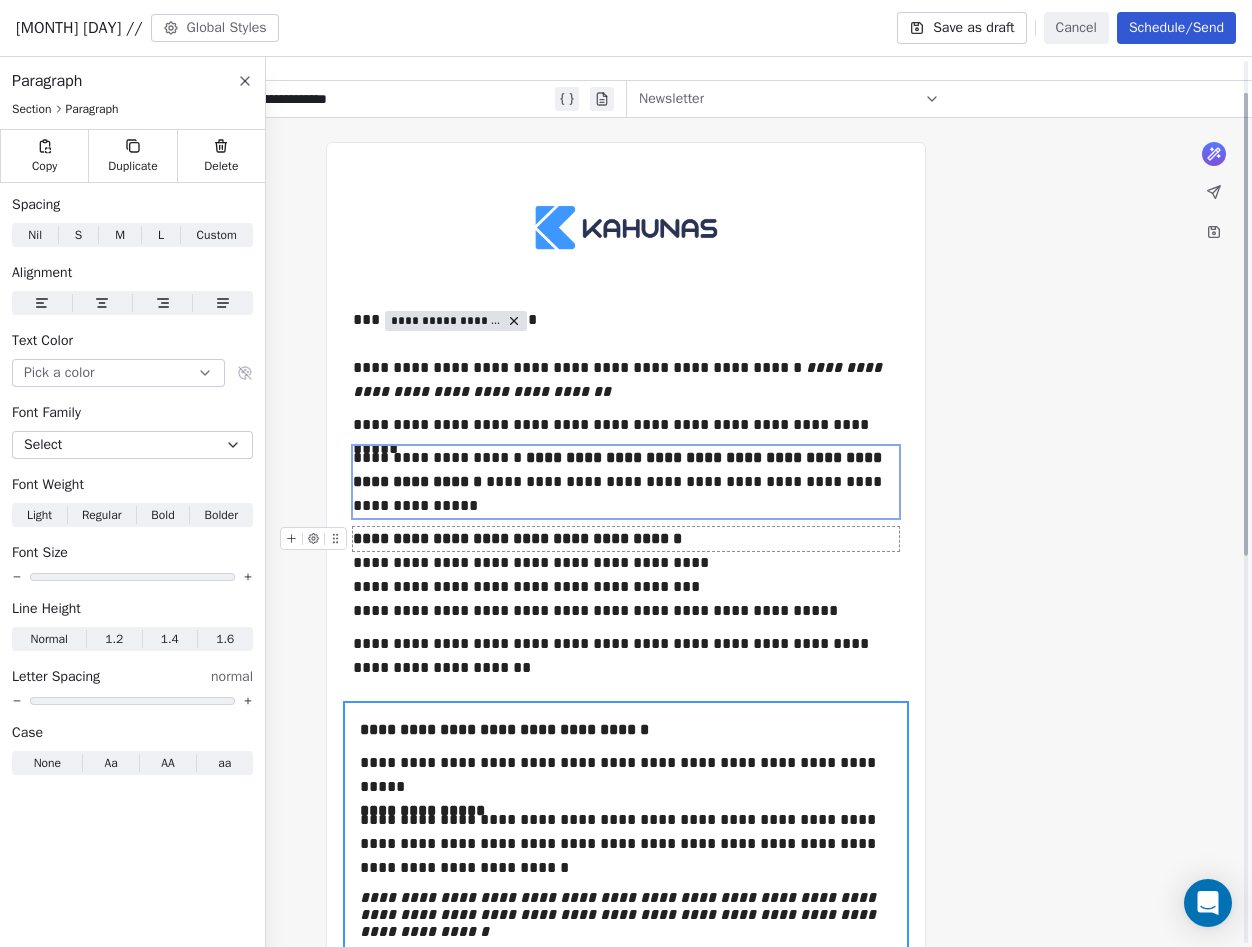 scroll, scrollTop: 123, scrollLeft: 0, axis: vertical 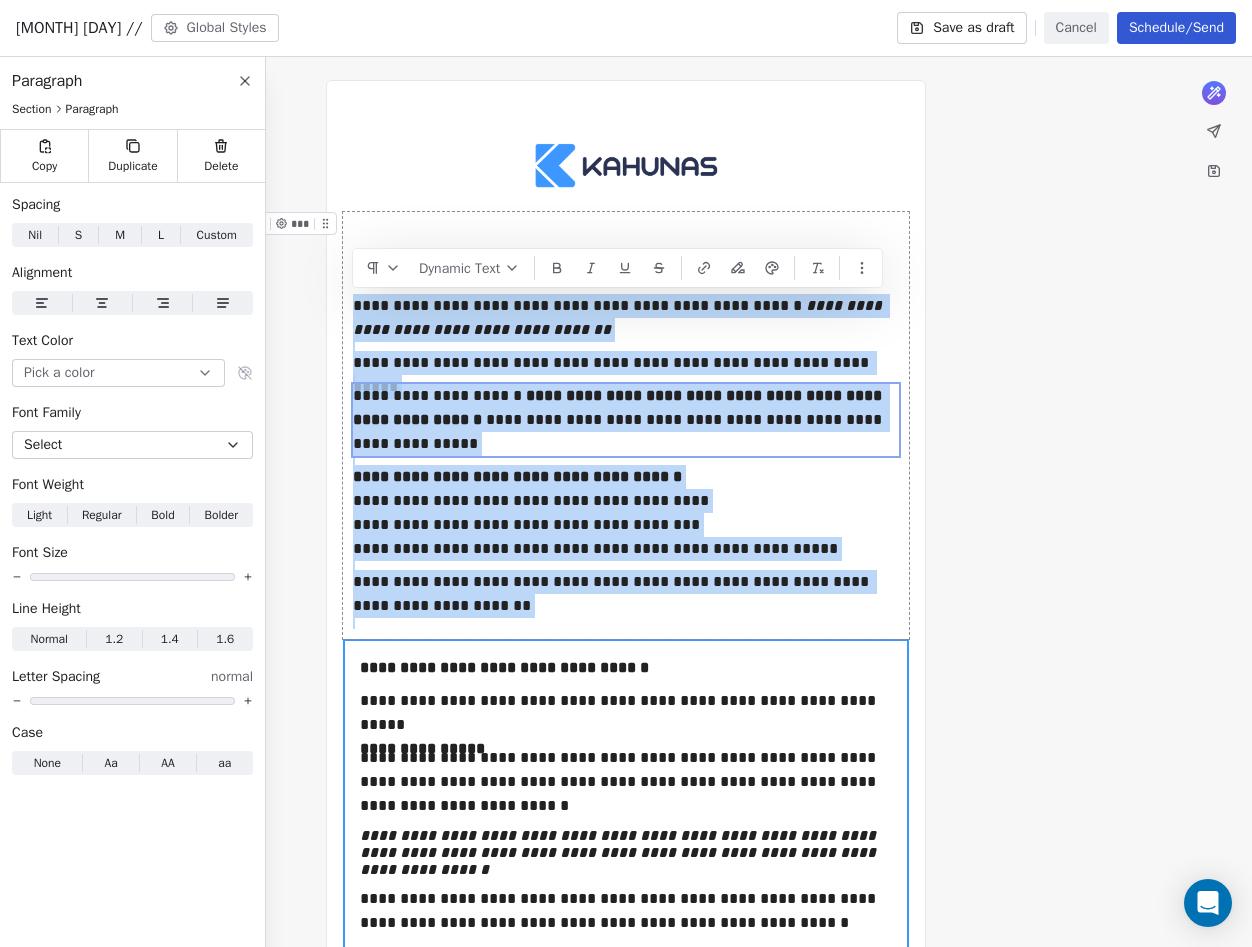 drag, startPoint x: 355, startPoint y: 300, endPoint x: 634, endPoint y: 629, distance: 431.37222 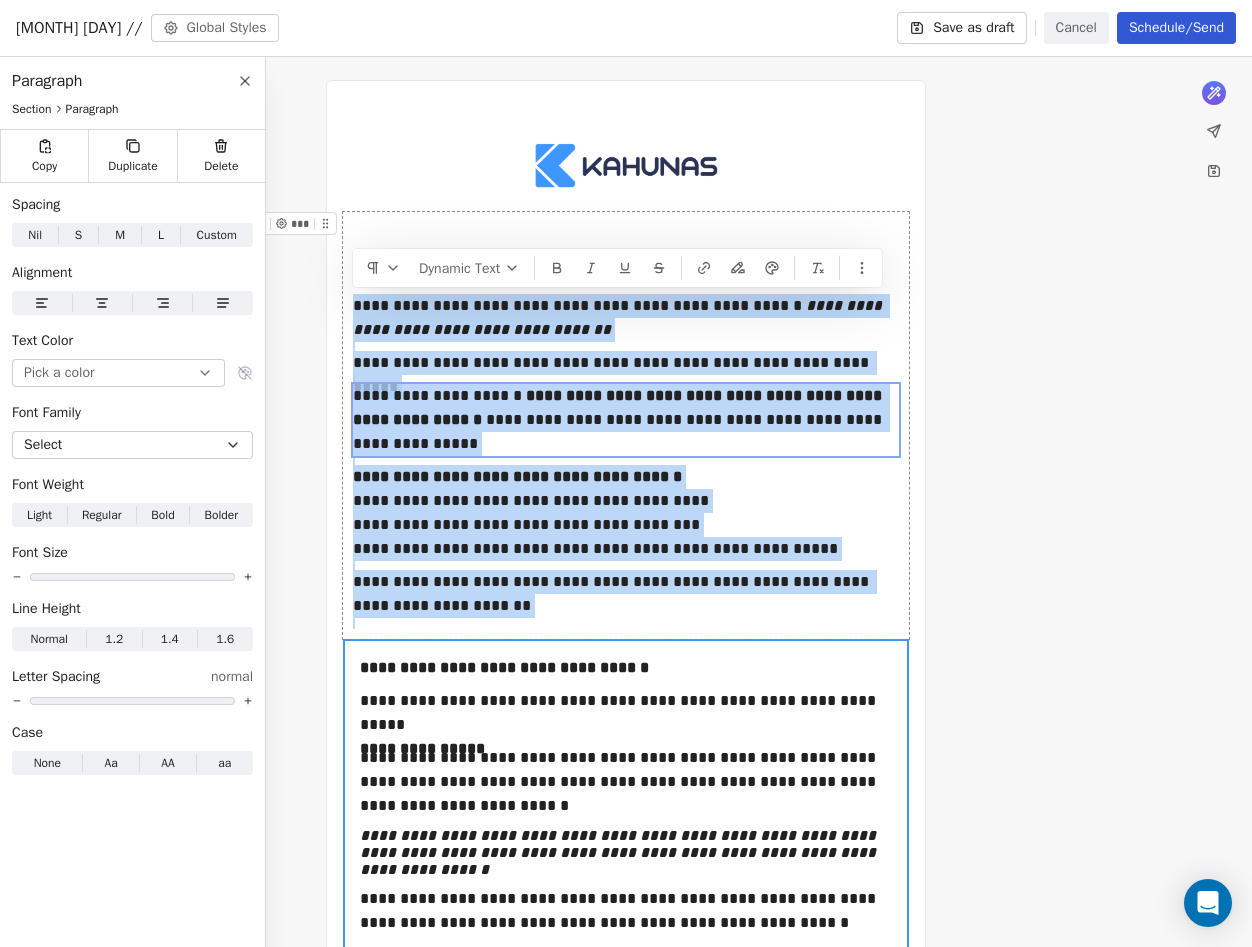 click on "**********" at bounding box center [626, 425] 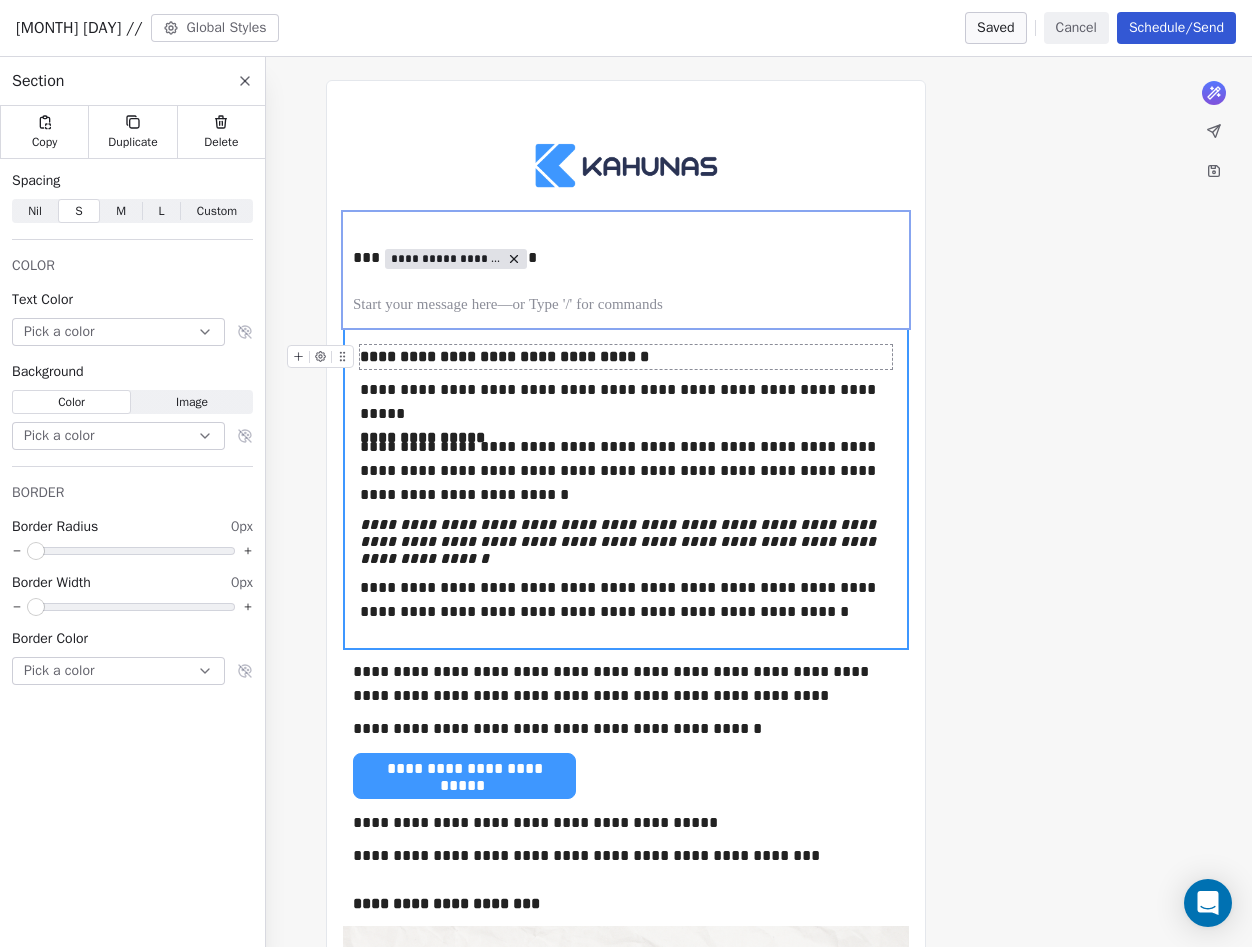 click on "**********" at bounding box center (504, 356) 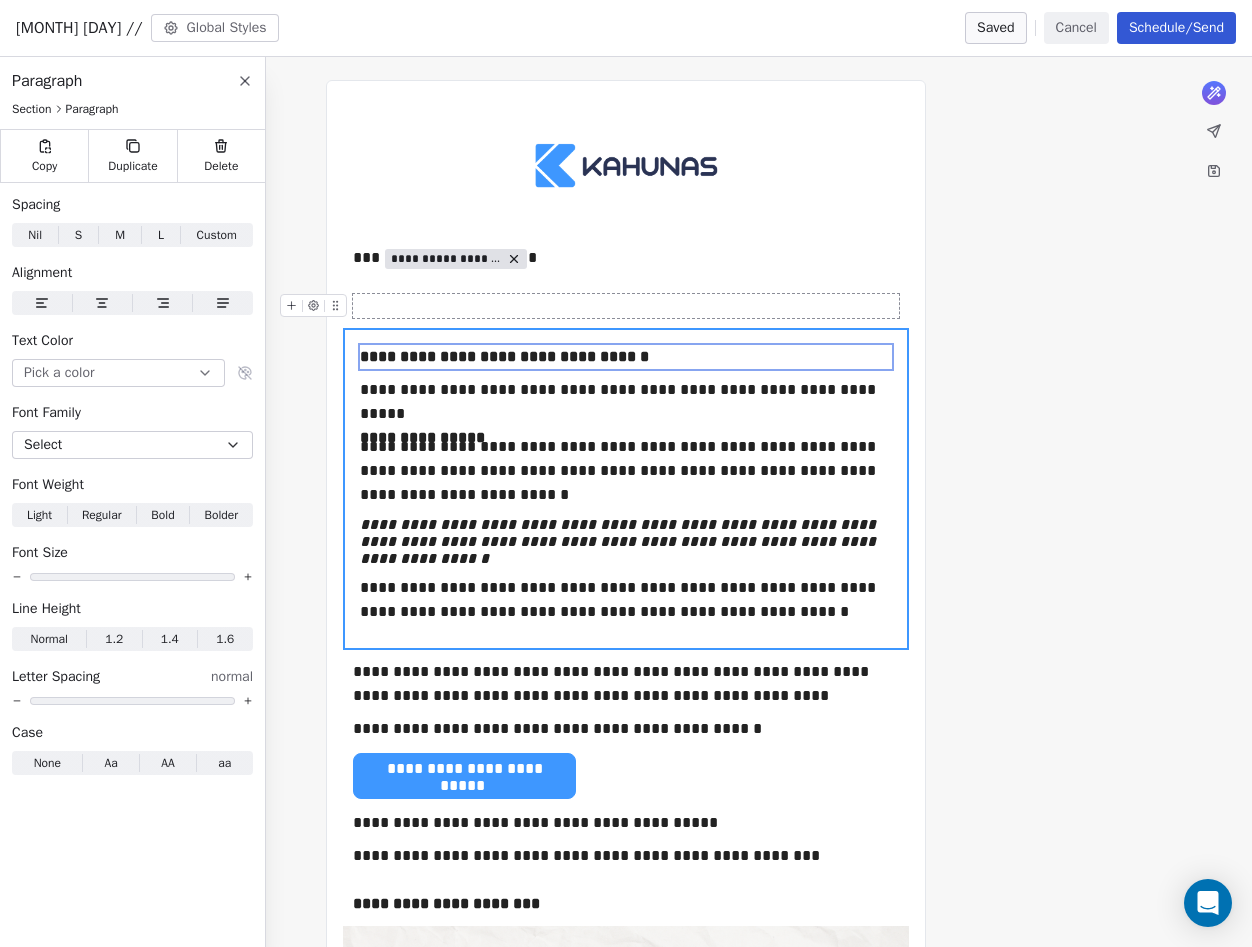 click at bounding box center (626, 306) 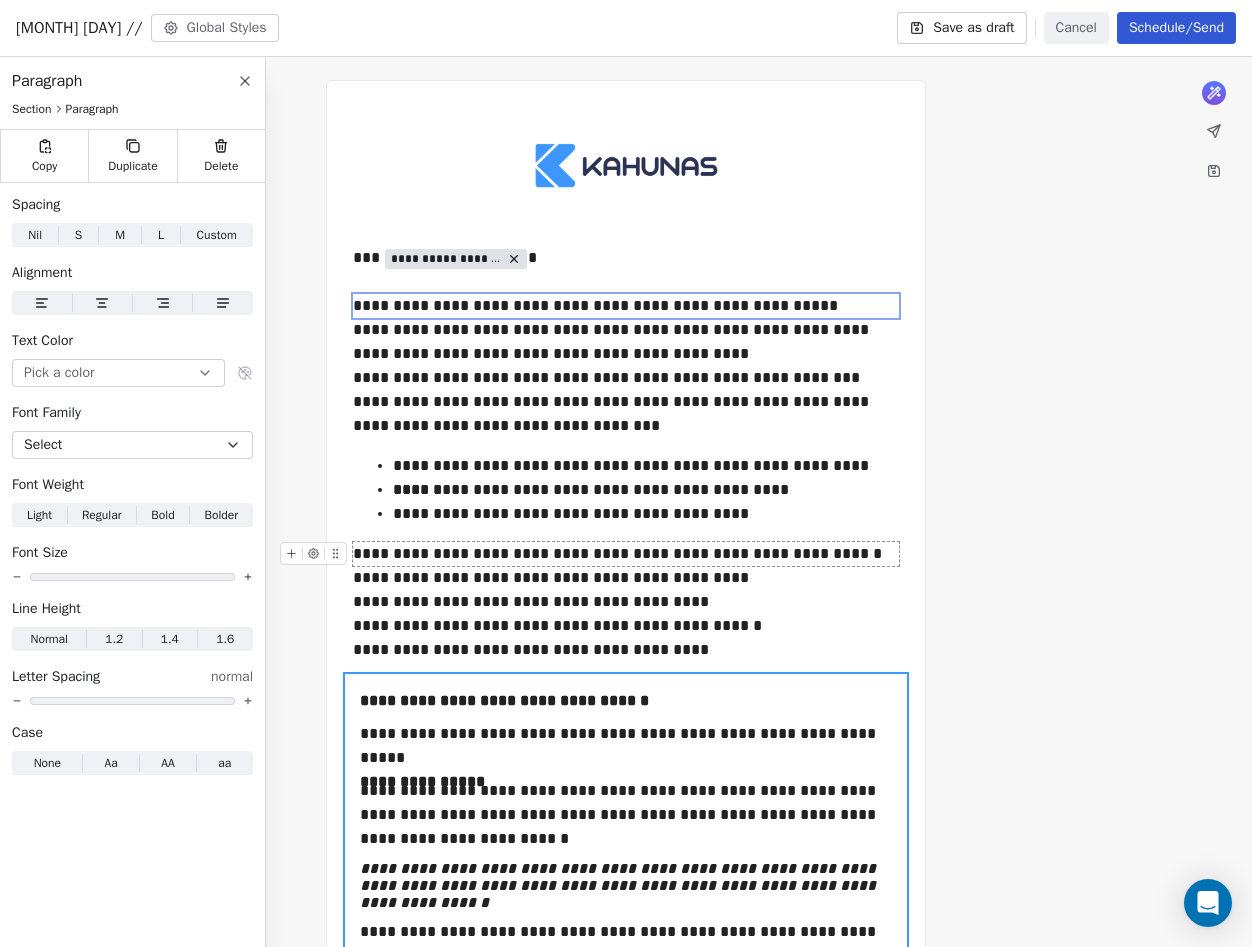 click on "**********" at bounding box center (626, 578) 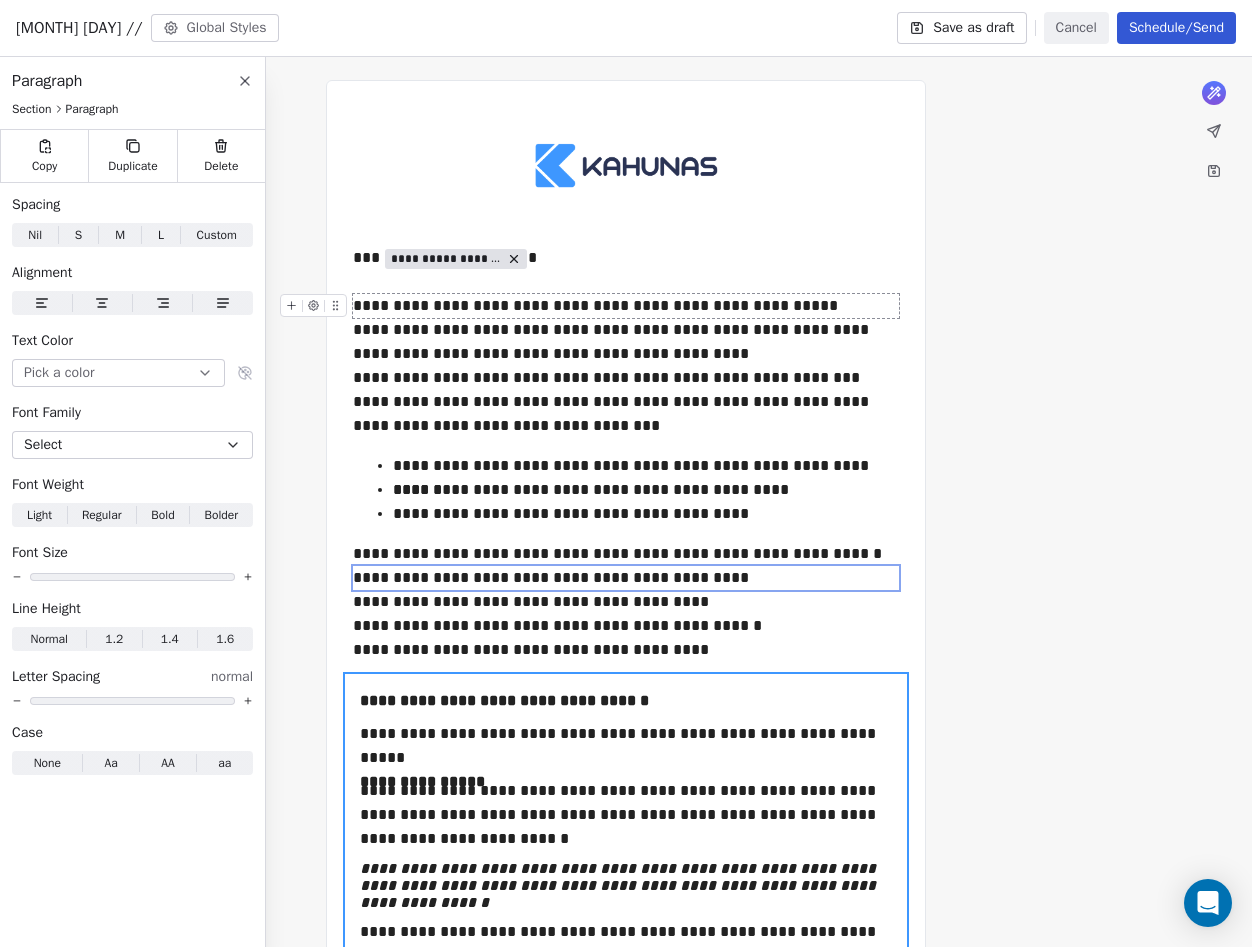 click on "**********" at bounding box center [626, 306] 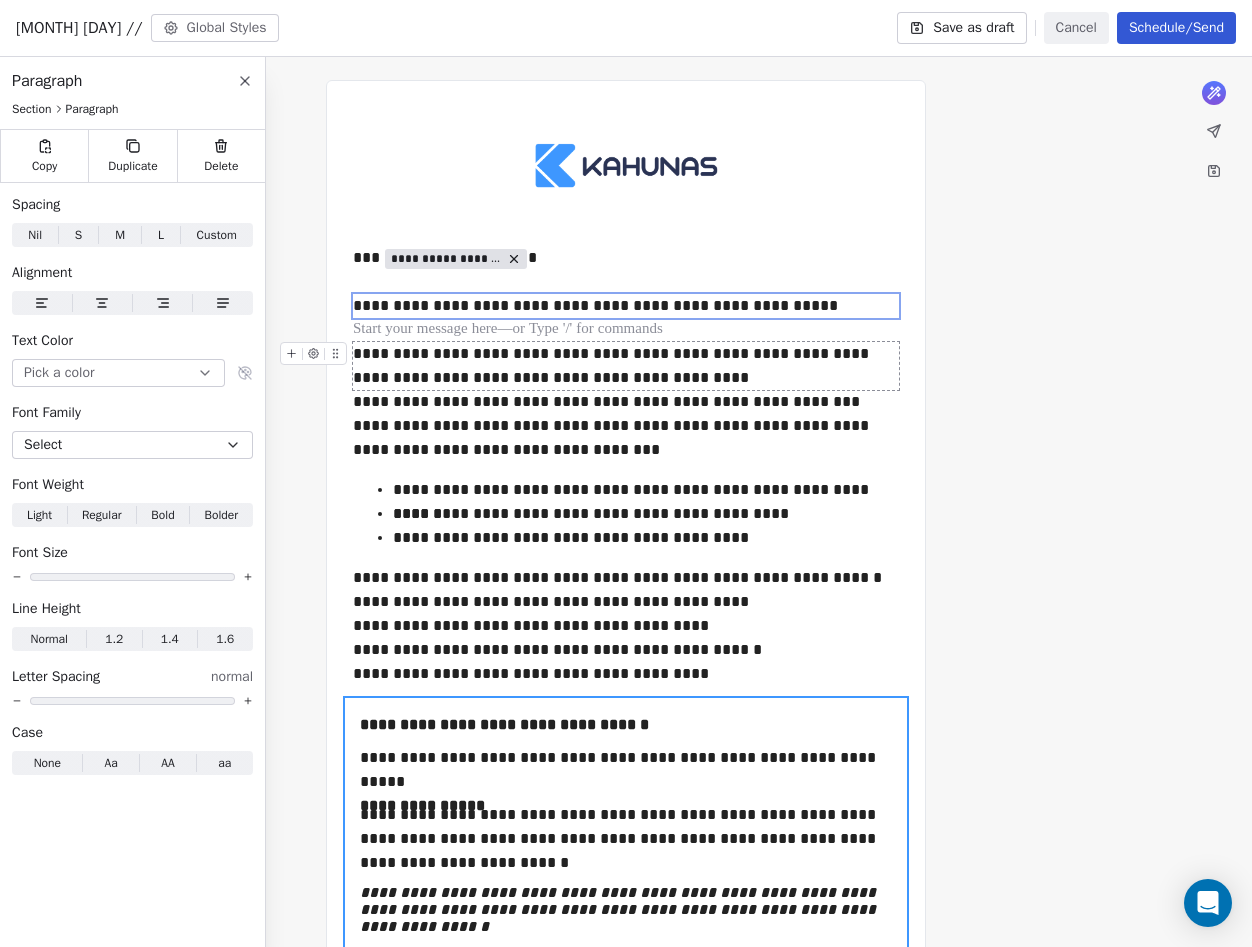 click on "**********" at bounding box center (626, 366) 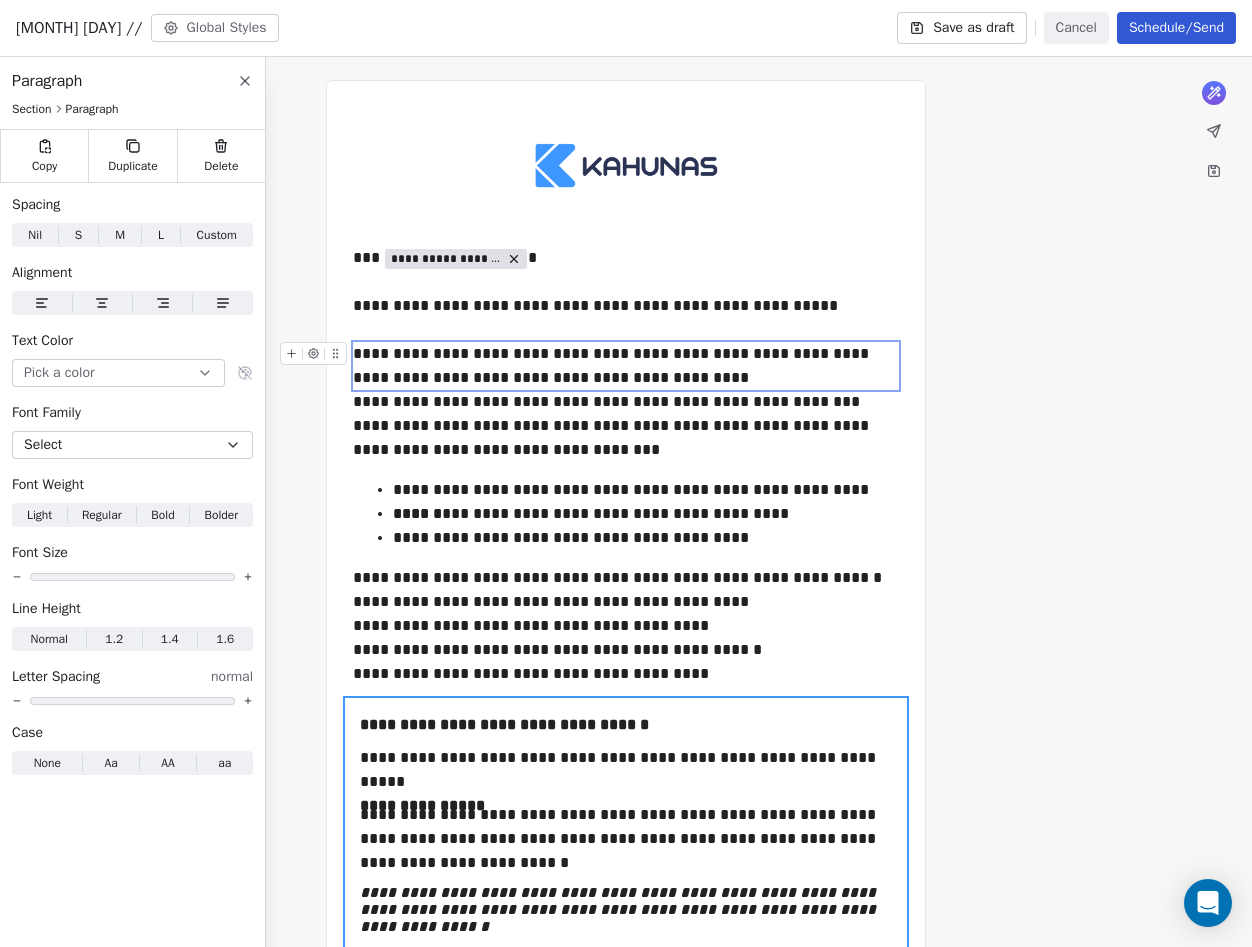 click on "**********" at bounding box center [626, 366] 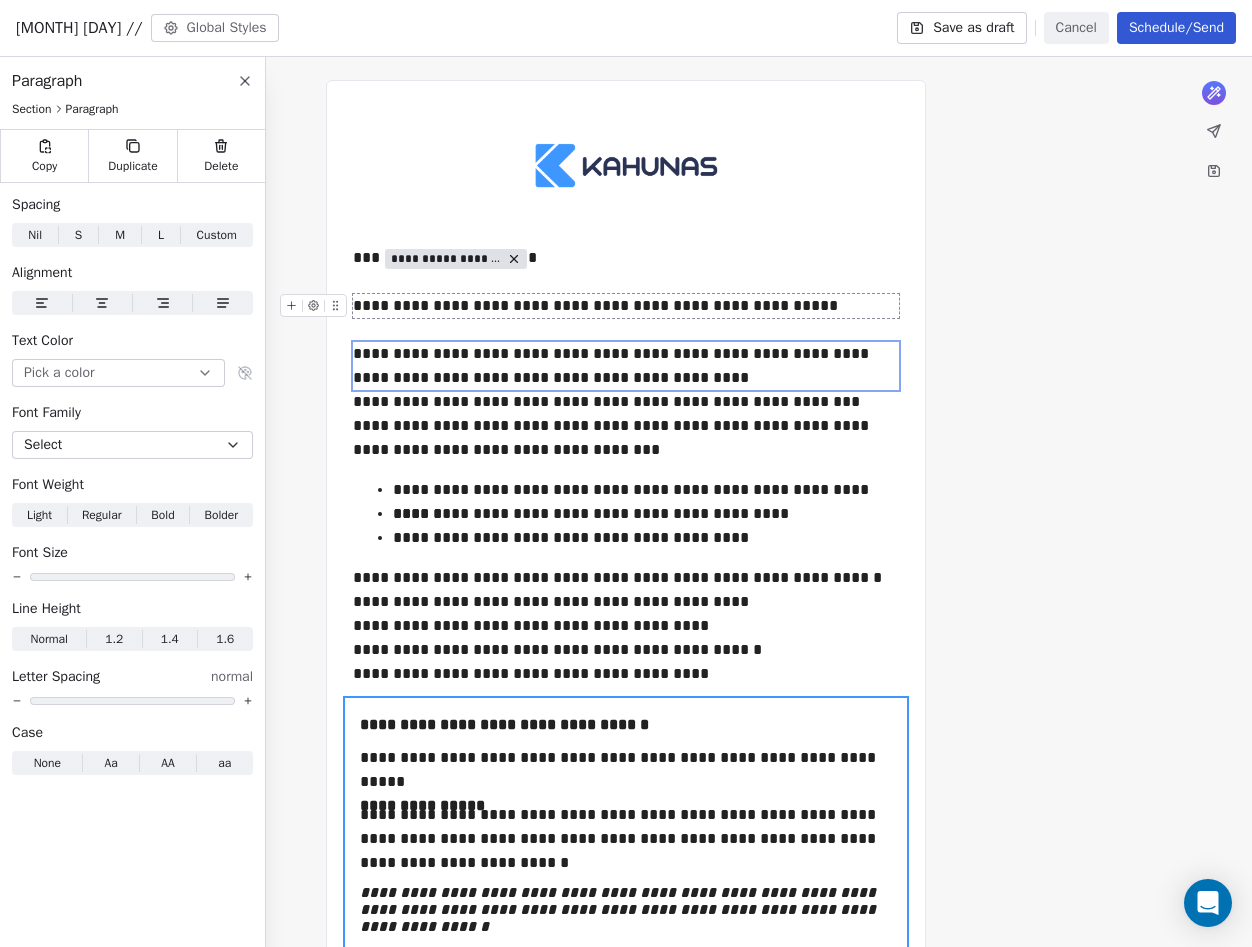 click on "**********" at bounding box center (626, 306) 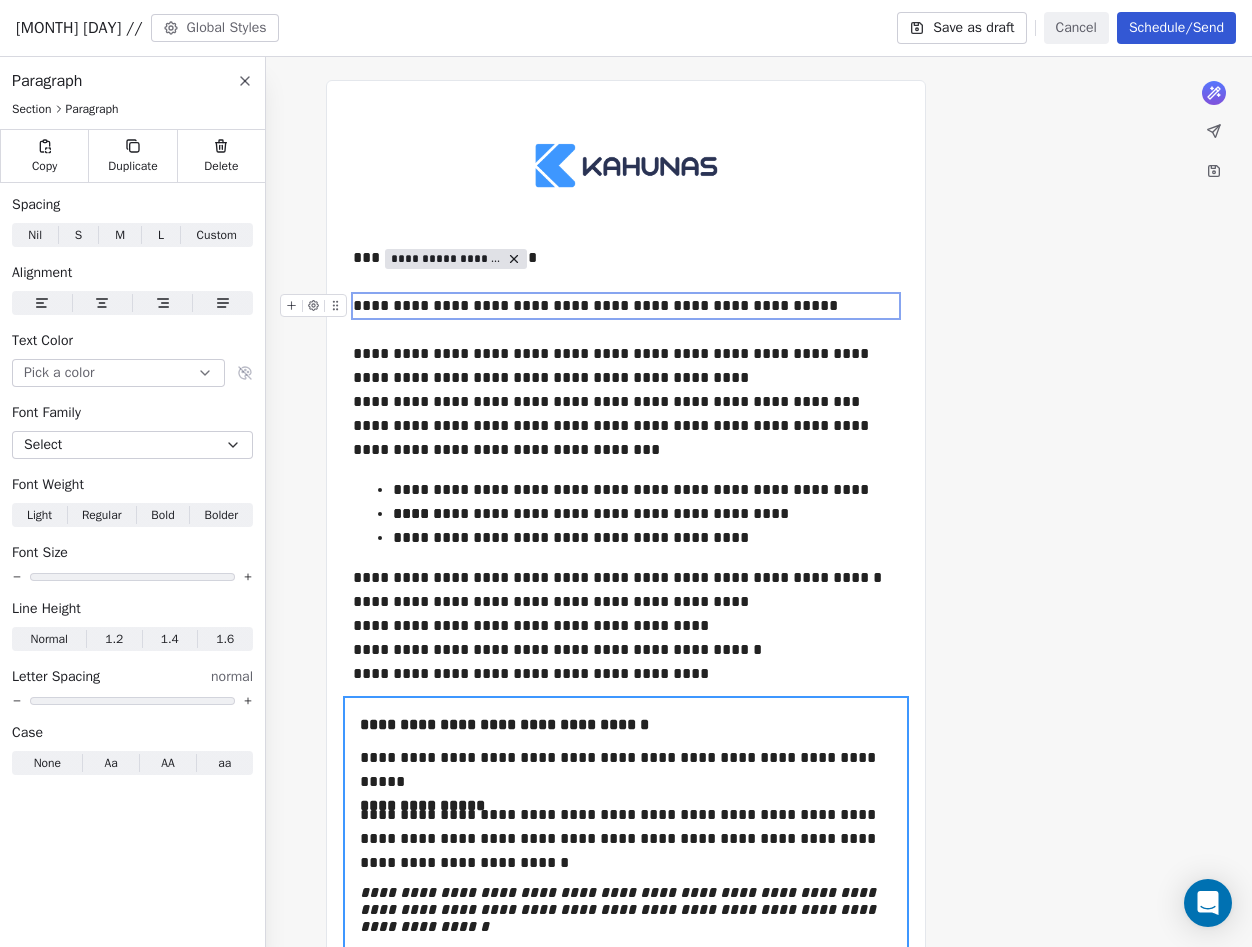 click on "**********" at bounding box center [626, 306] 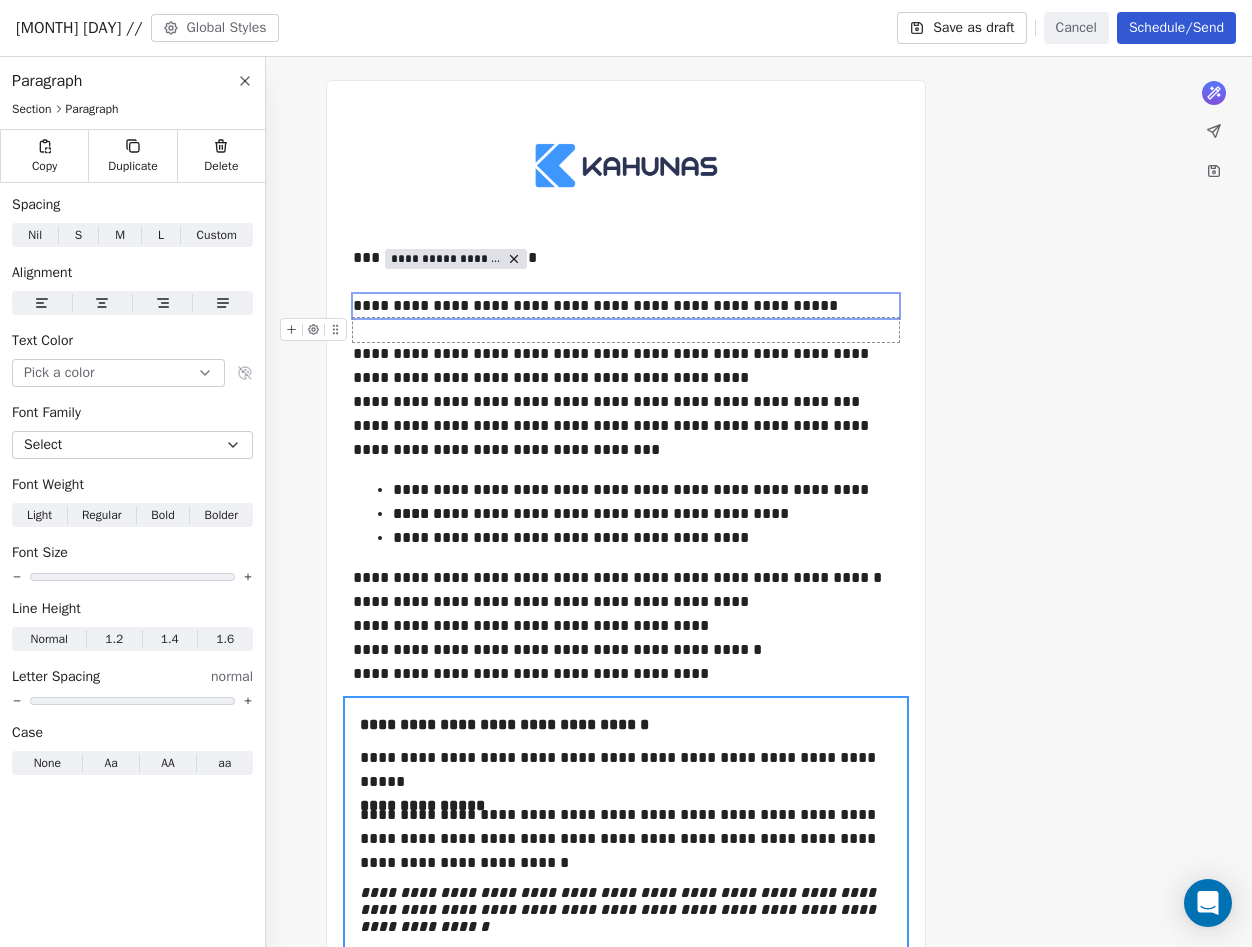 click at bounding box center (626, 330) 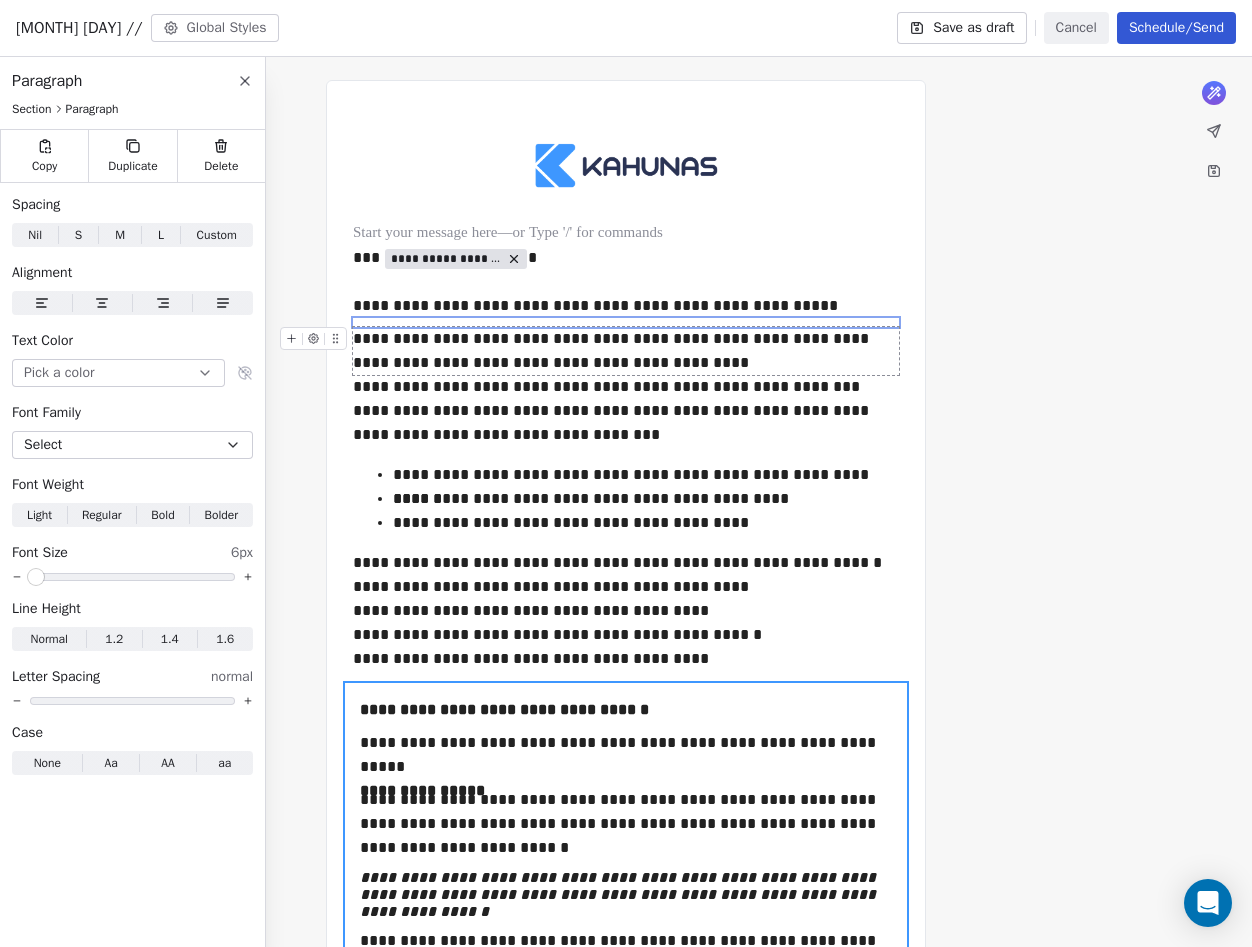 click at bounding box center [132, 577] 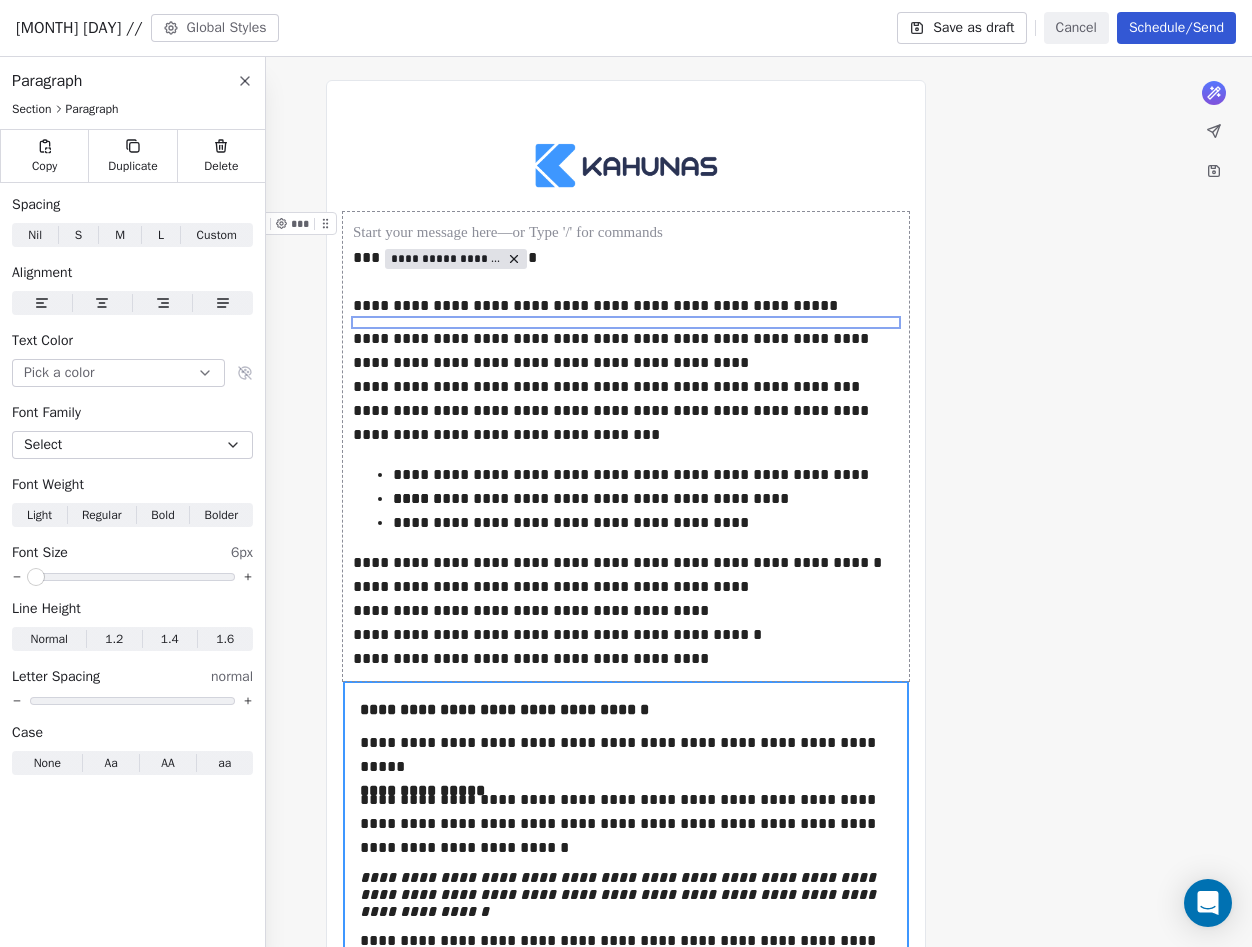 click on "**********" at bounding box center [626, 446] 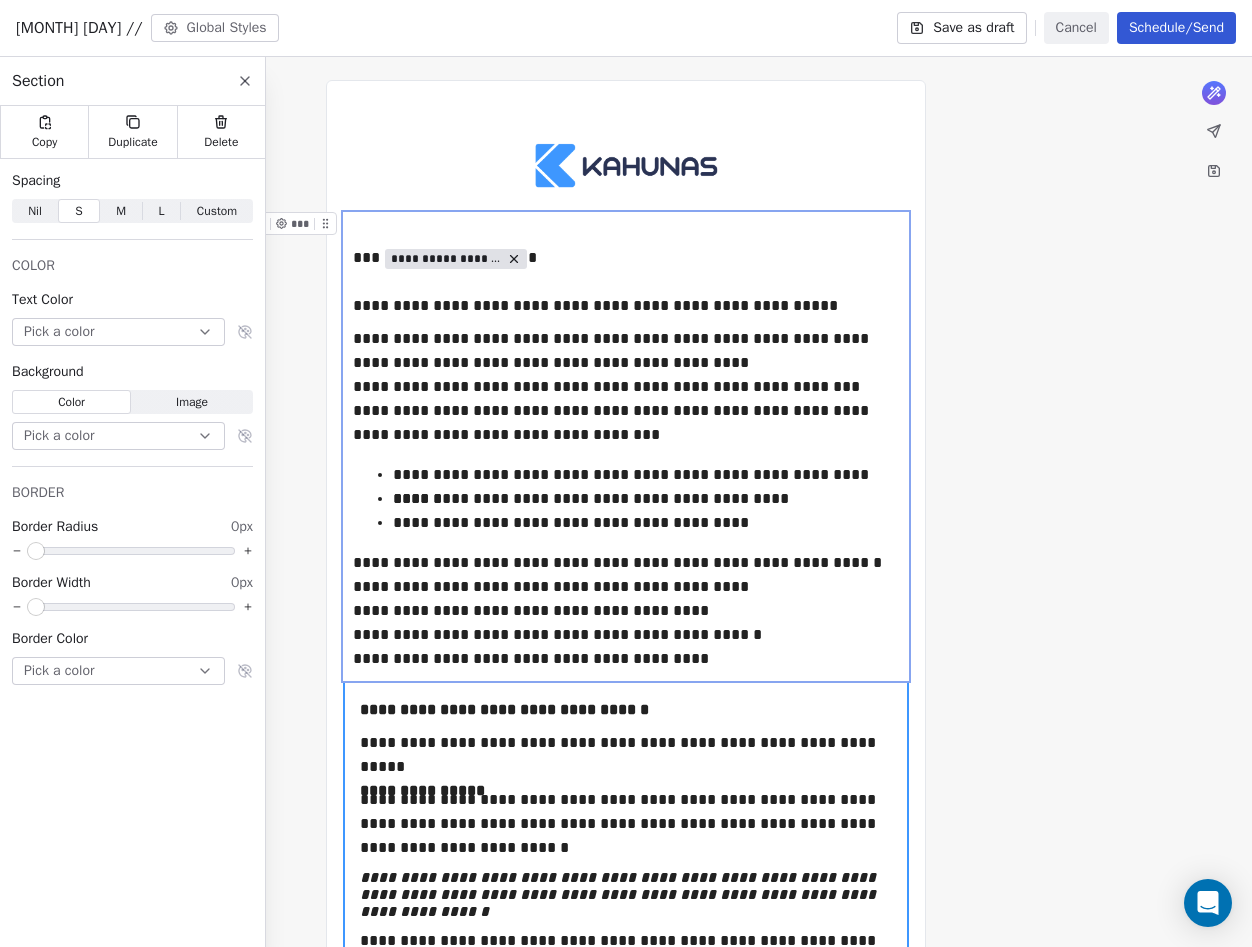 click on "**********" at bounding box center (626, 446) 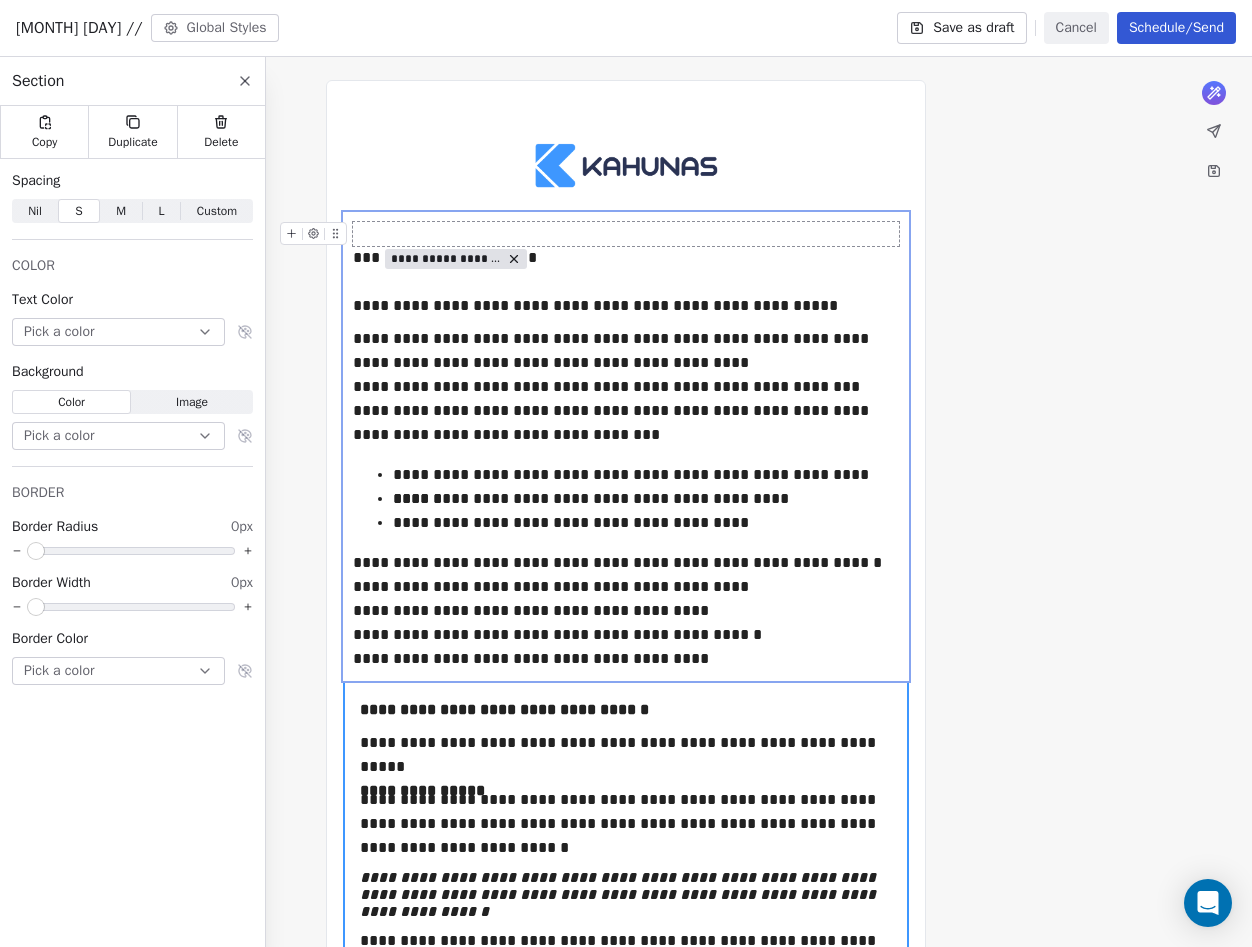 click on "What would you like to create email about? or   [EMAIL]" at bounding box center (626, 877) 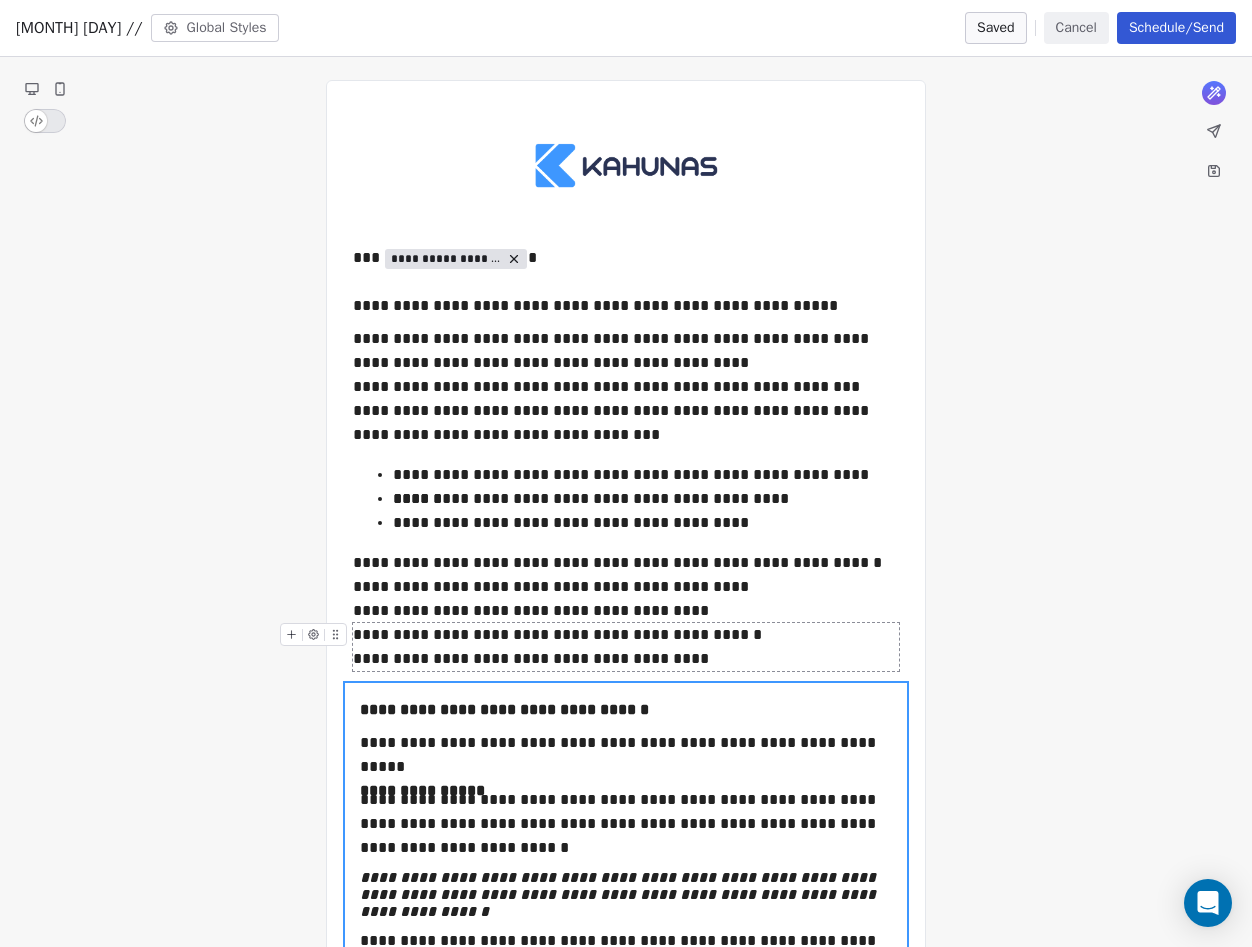 drag, startPoint x: 753, startPoint y: 656, endPoint x: 343, endPoint y: 631, distance: 410.76147 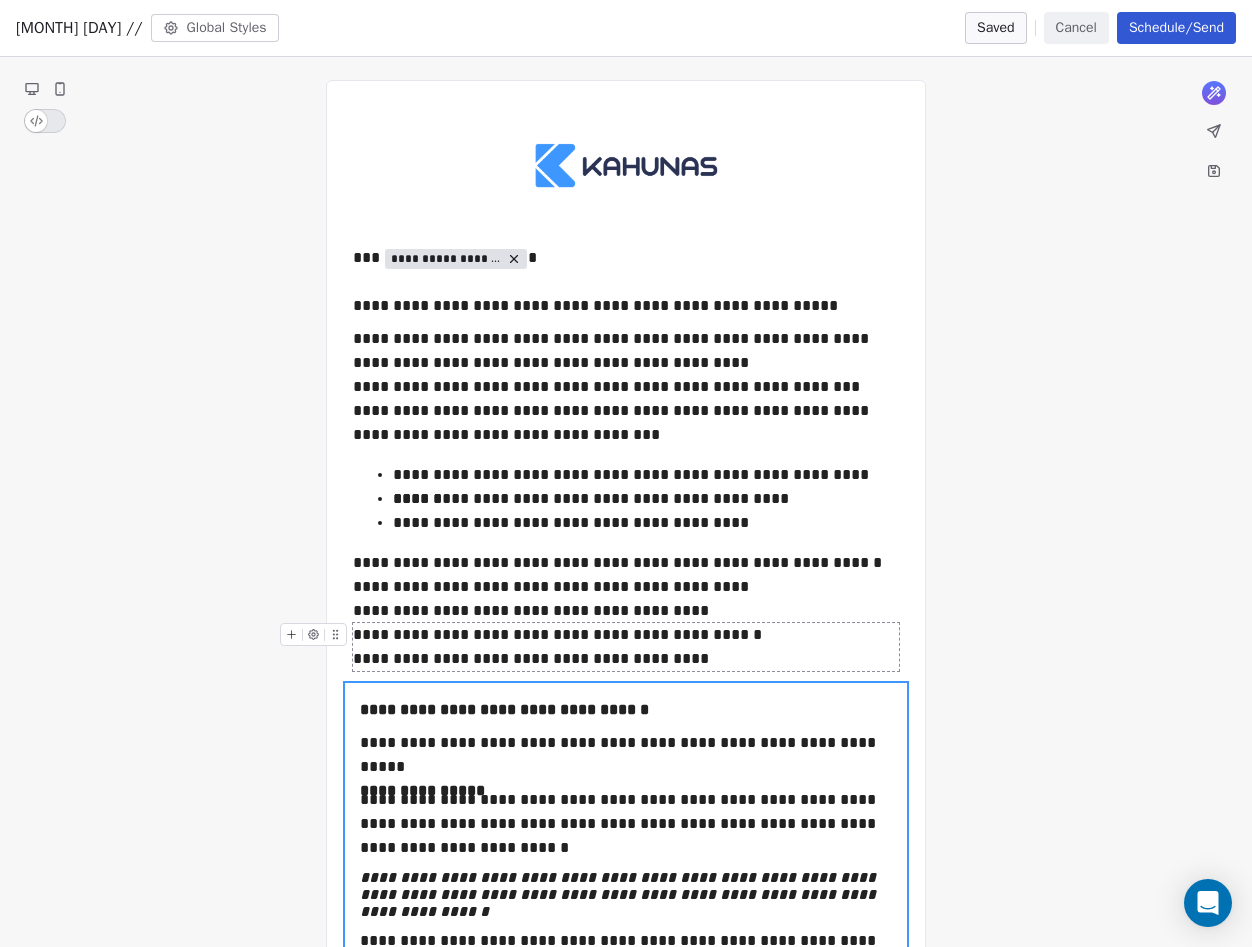 click on "**********" at bounding box center [626, 647] 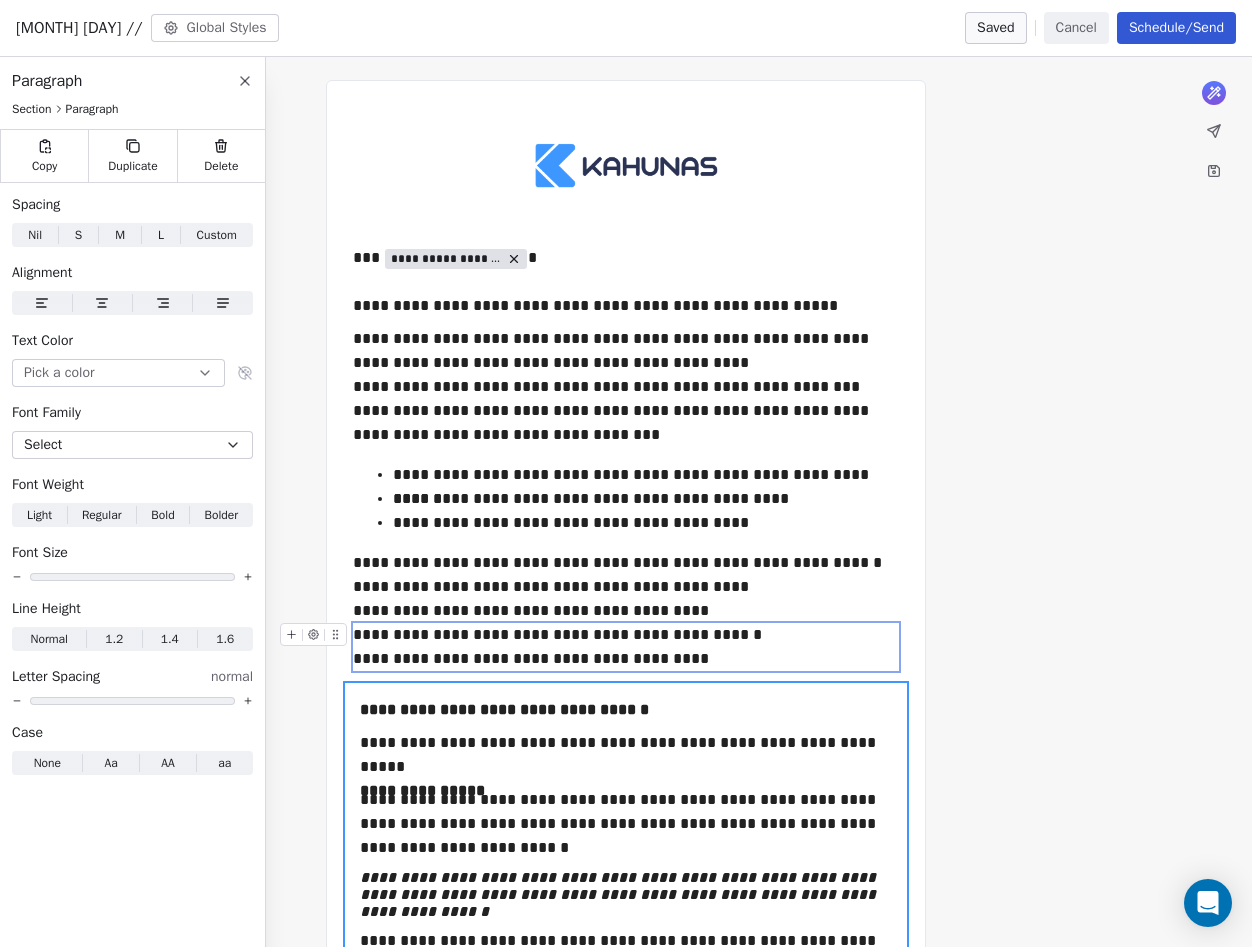 click on "**********" at bounding box center (626, 647) 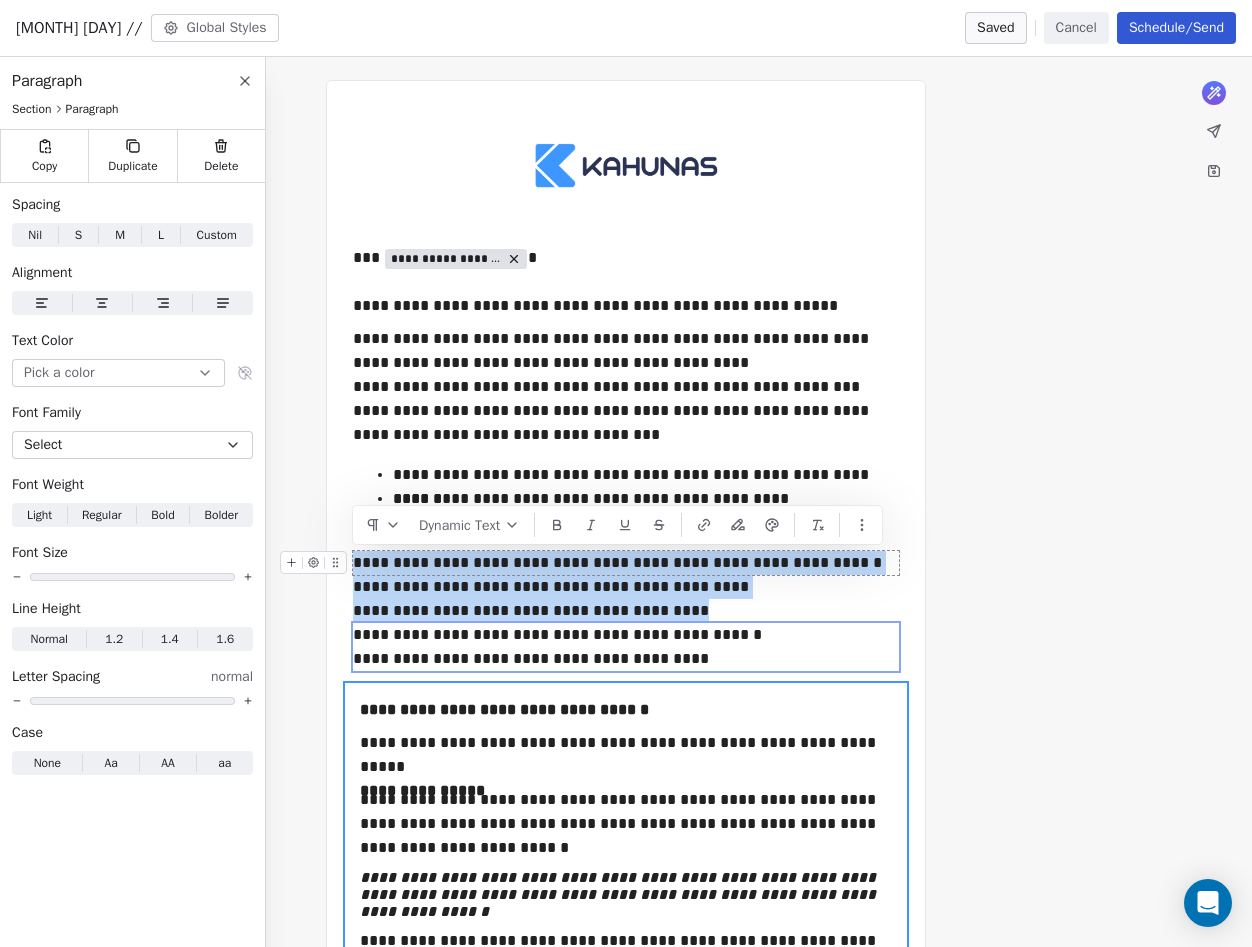 drag, startPoint x: 703, startPoint y: 601, endPoint x: 357, endPoint y: 565, distance: 347.8678 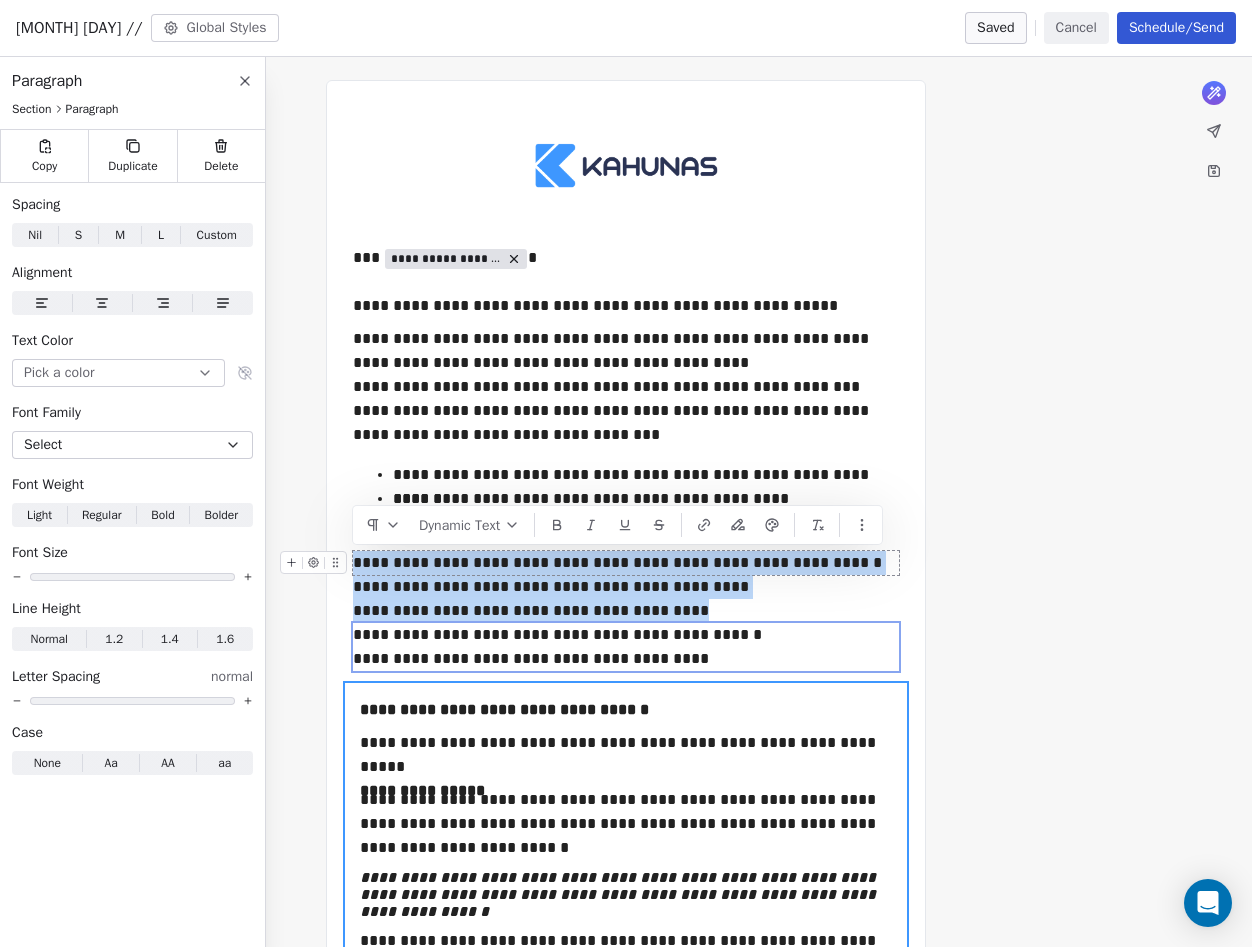 click on "**********" at bounding box center (626, 446) 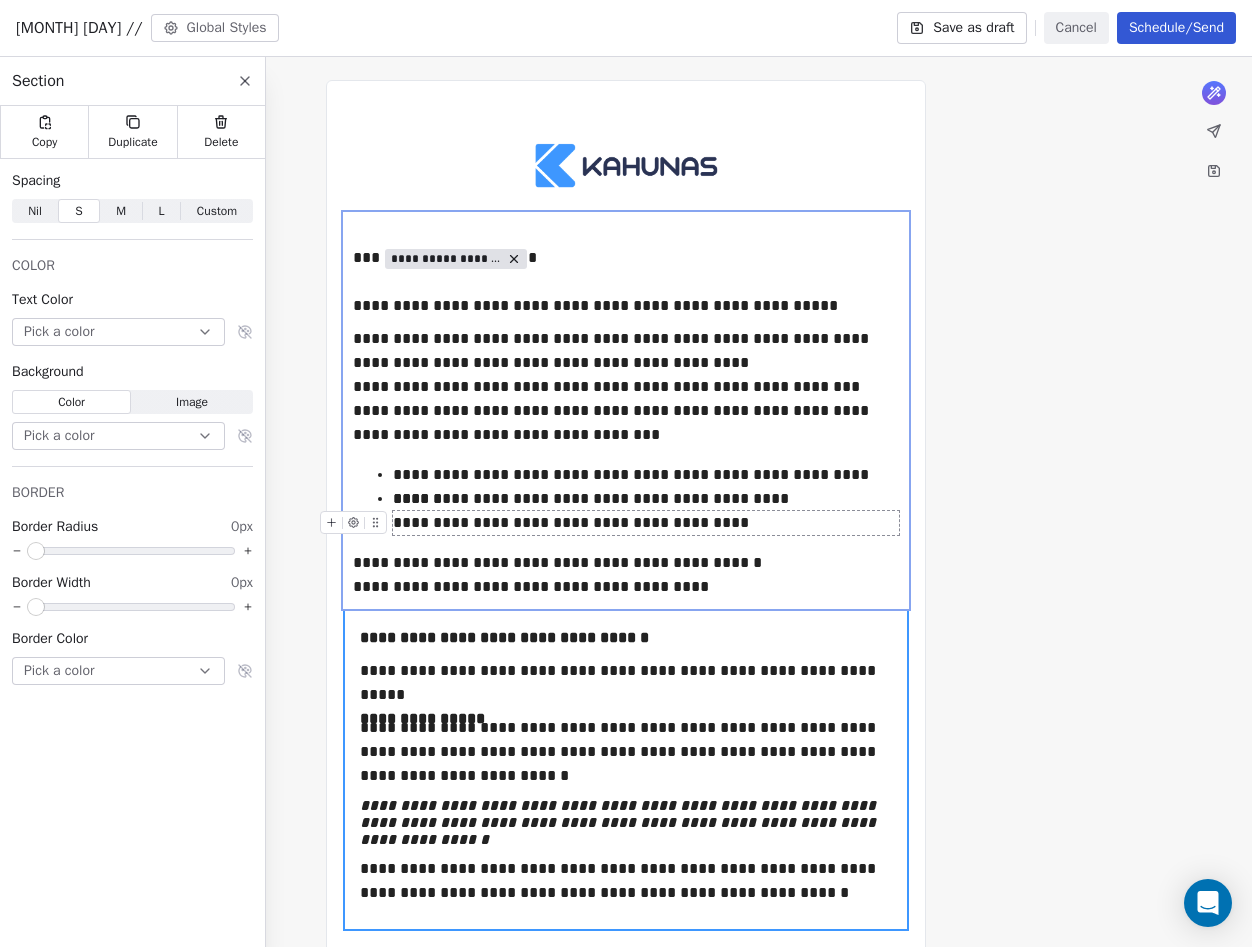 click on "What would you like to create email about? or   [EMAIL]" at bounding box center [626, 841] 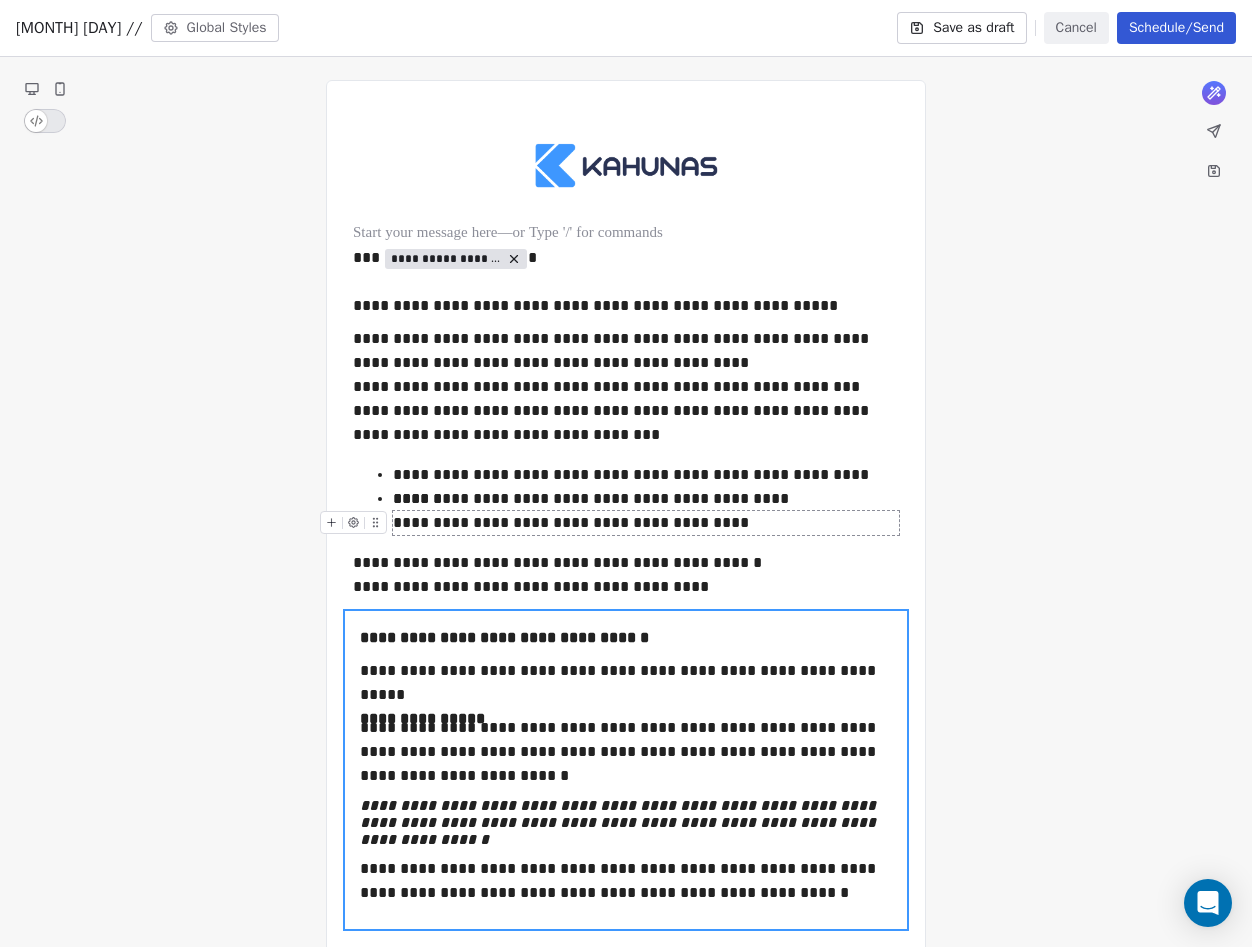 click on "**********" at bounding box center (646, 523) 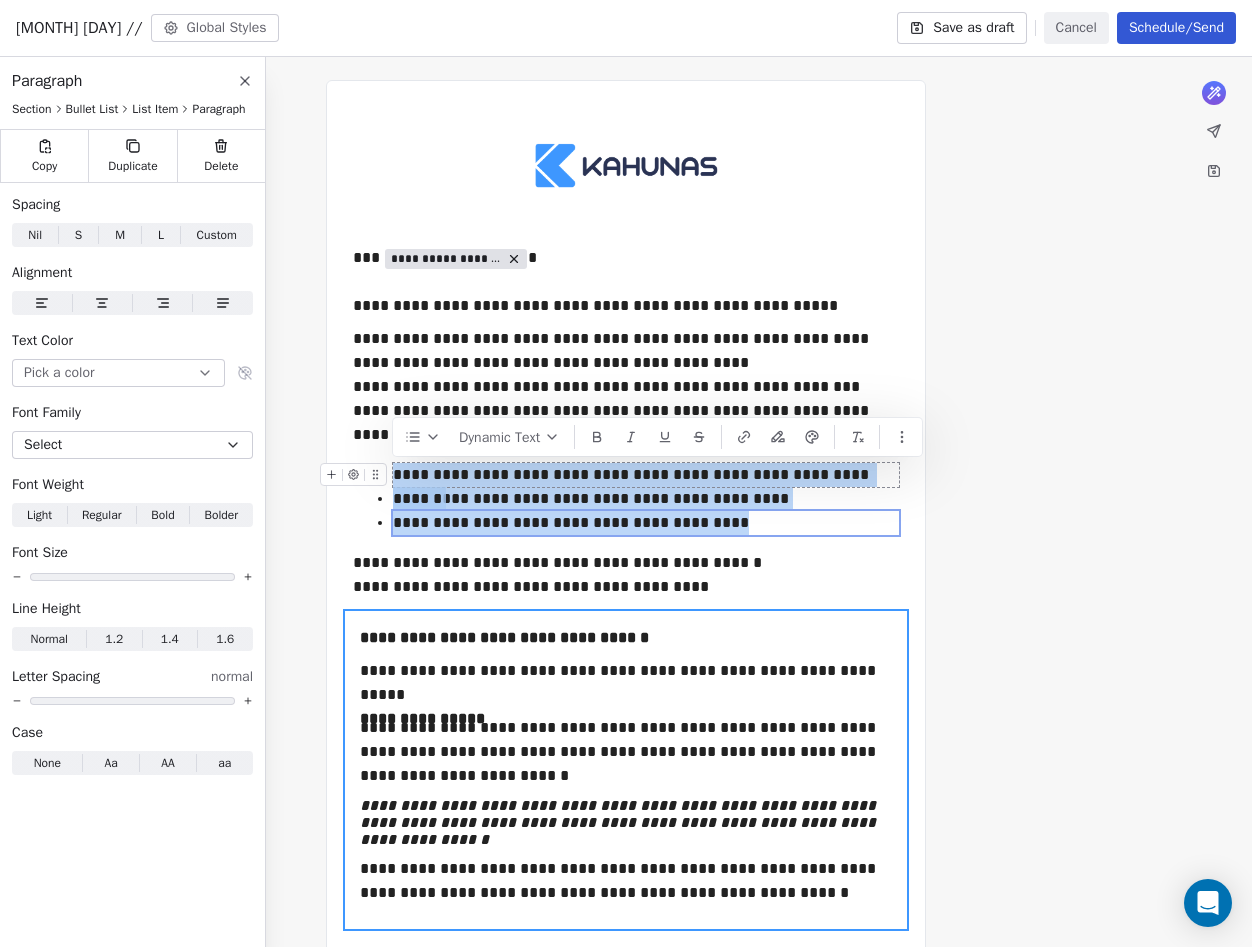 drag, startPoint x: 732, startPoint y: 525, endPoint x: 395, endPoint y: 472, distance: 341.1422 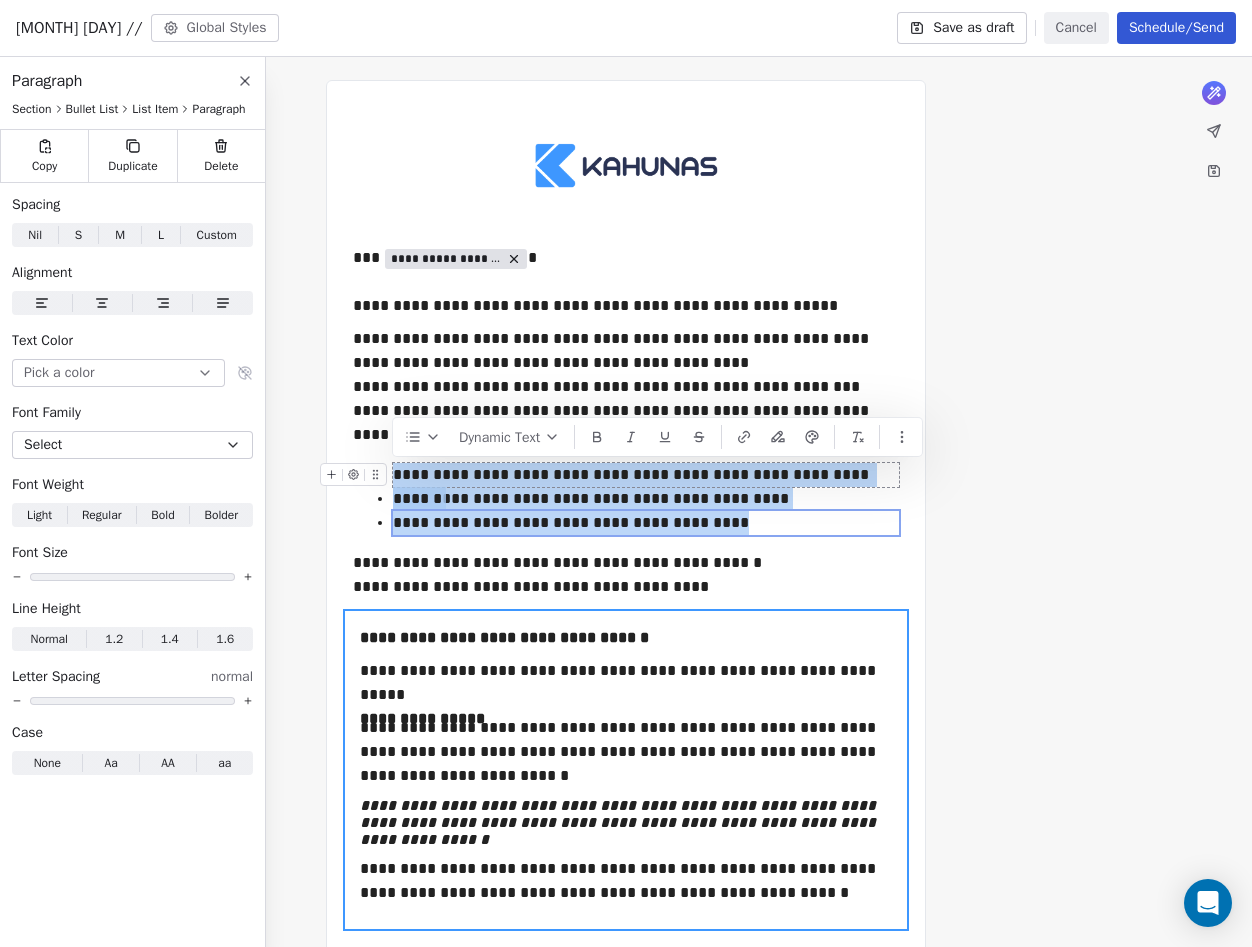 click on "**********" at bounding box center (646, 499) 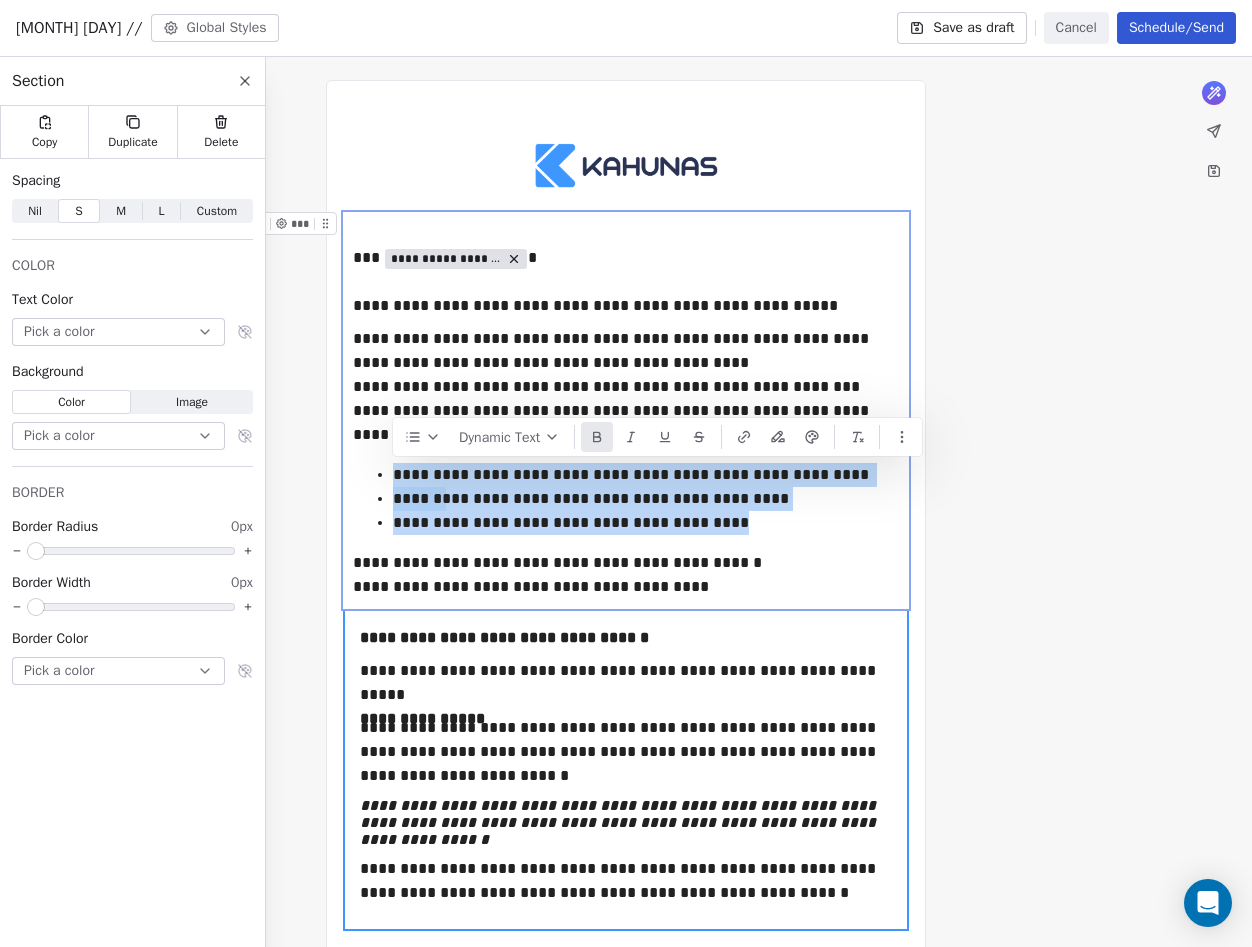 click 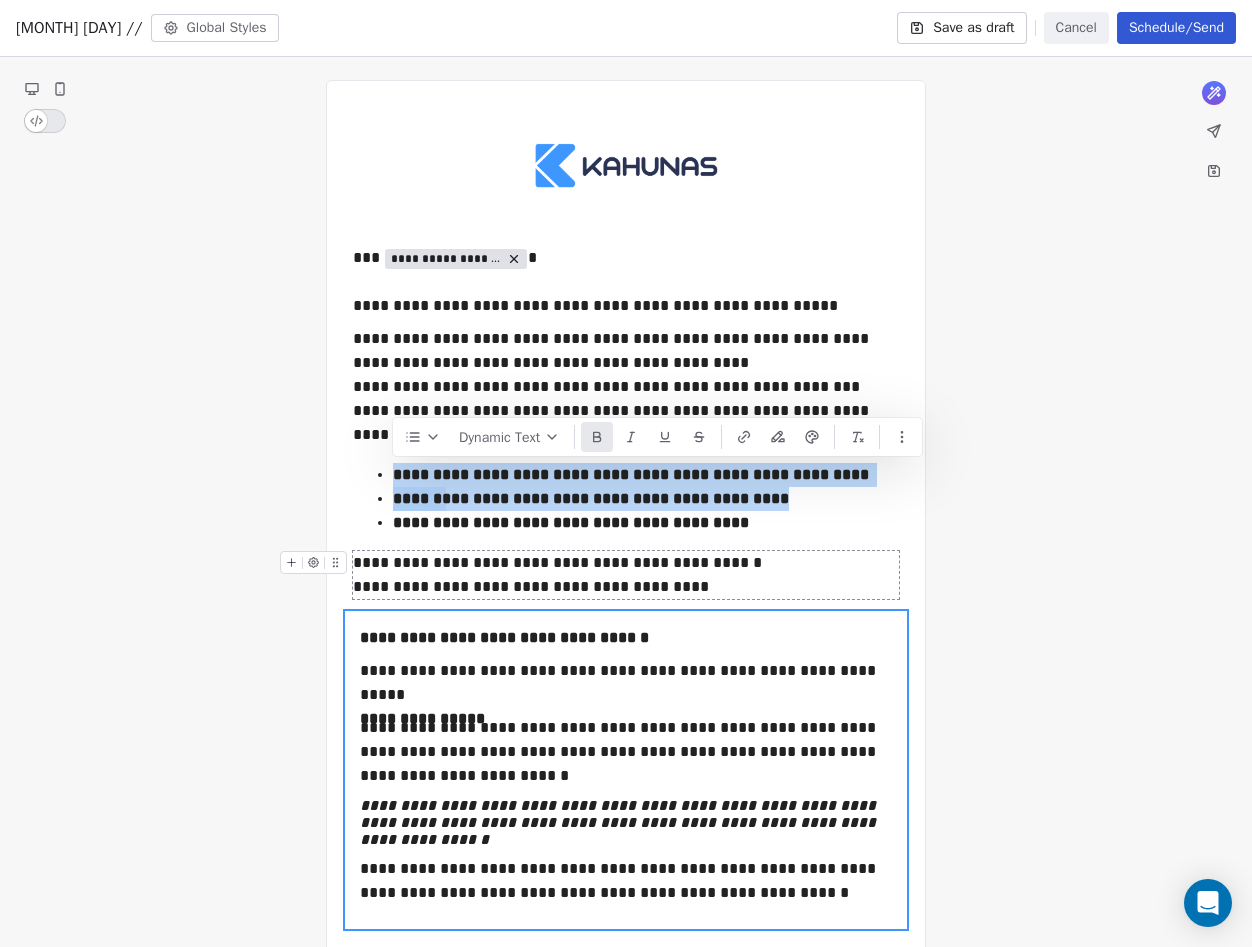 click on "**********" at bounding box center (626, 841) 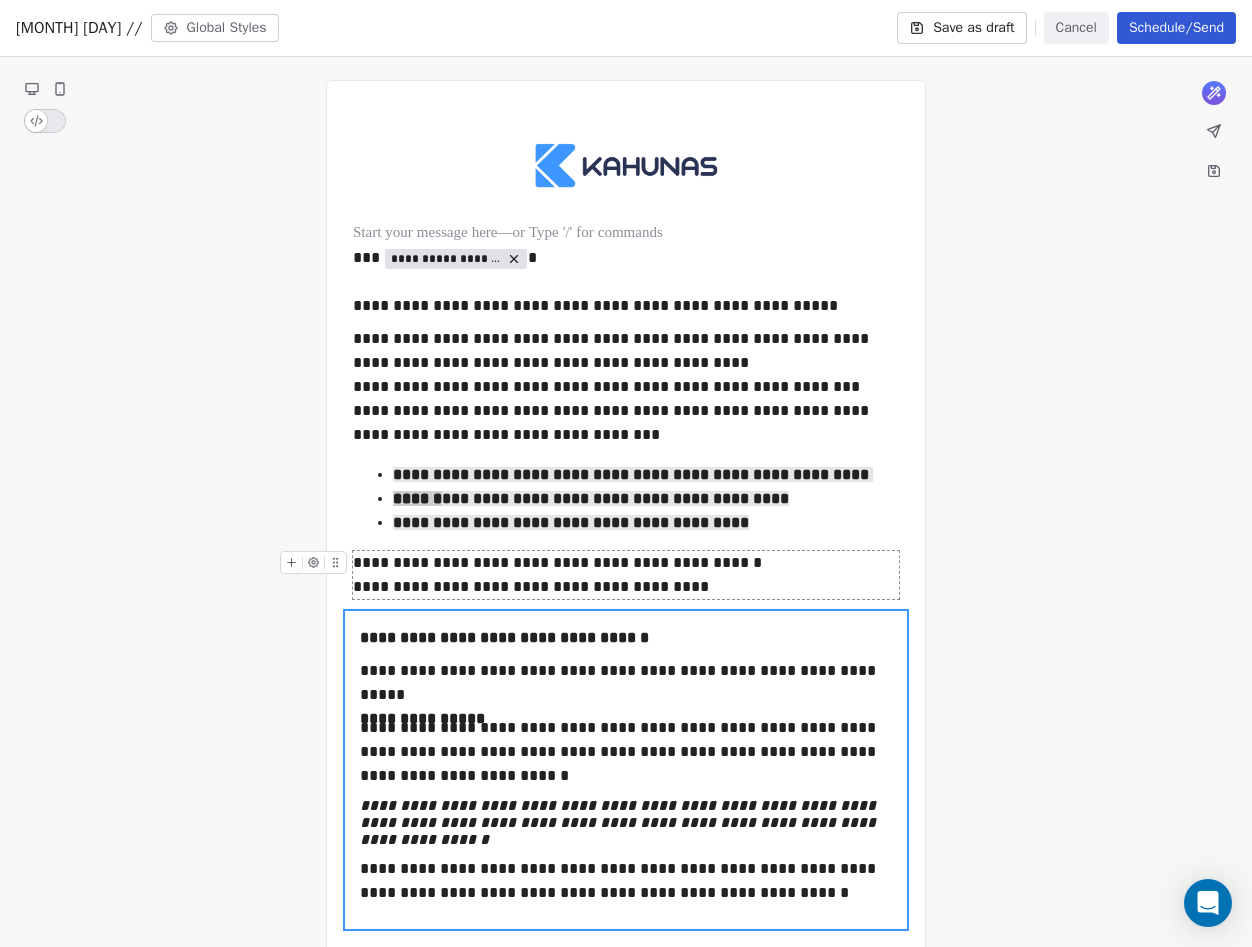 click on "What would you like to create email about? or   [EMAIL]" at bounding box center (626, 841) 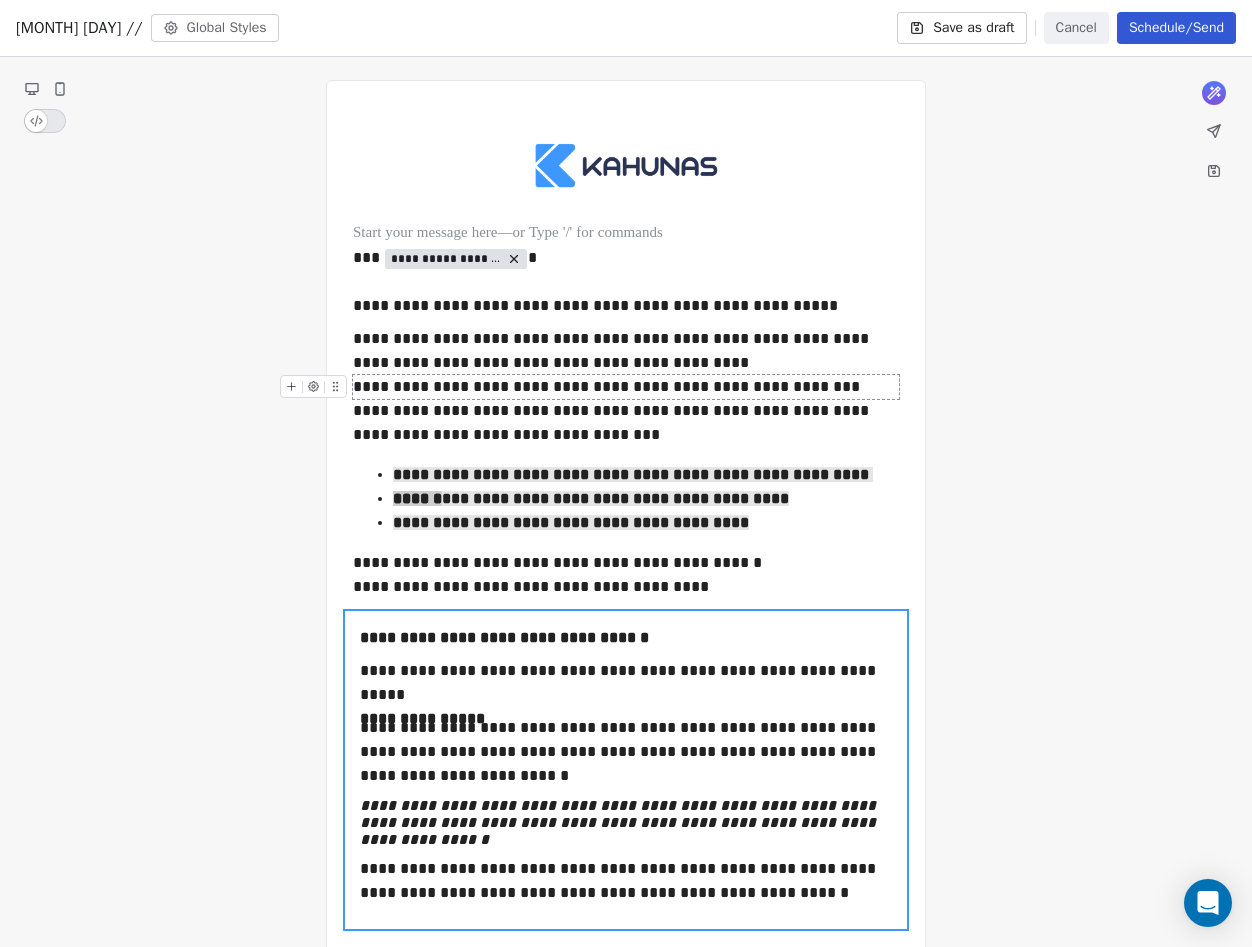 click on "**********" at bounding box center (626, 387) 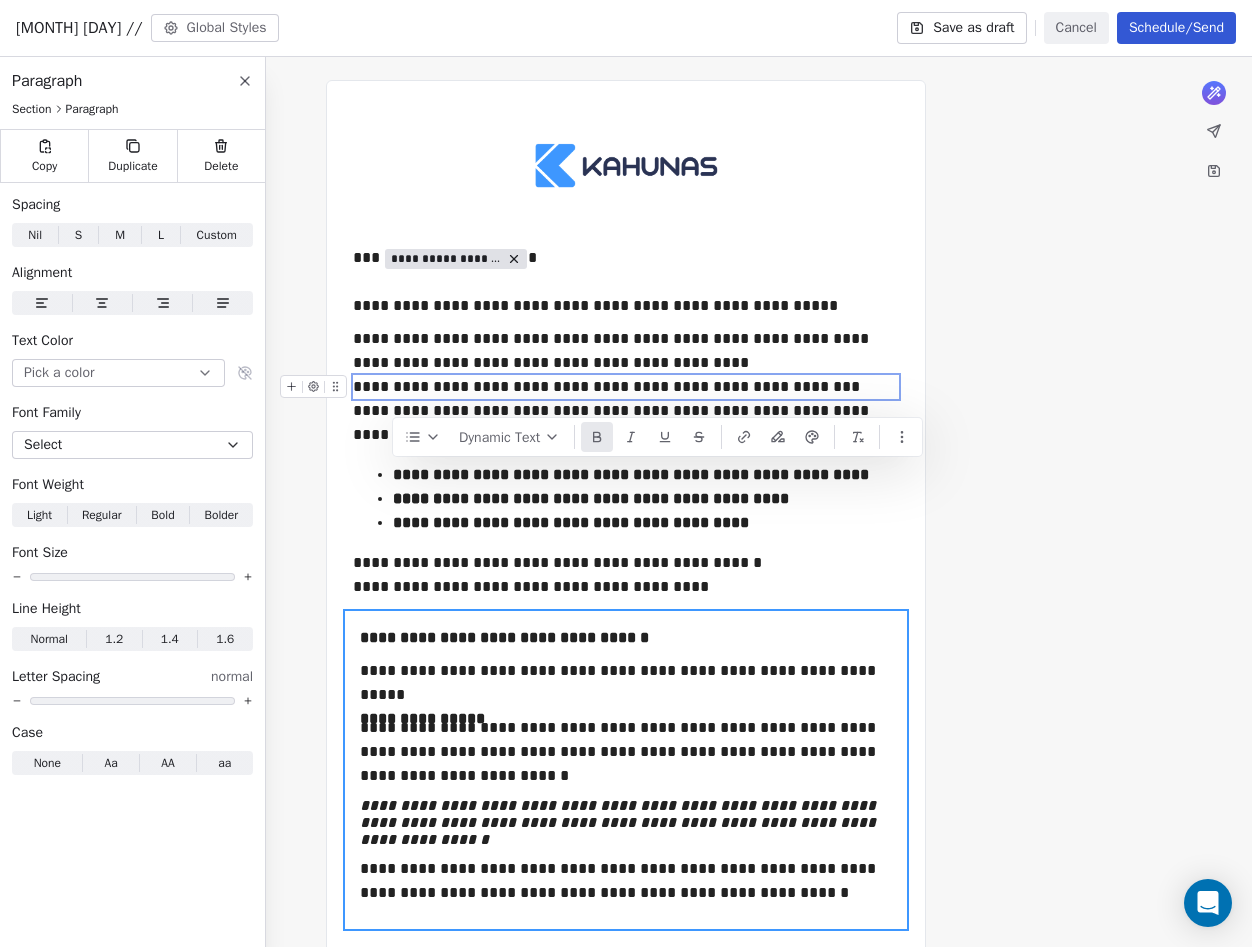 click on "**********" at bounding box center [626, 387] 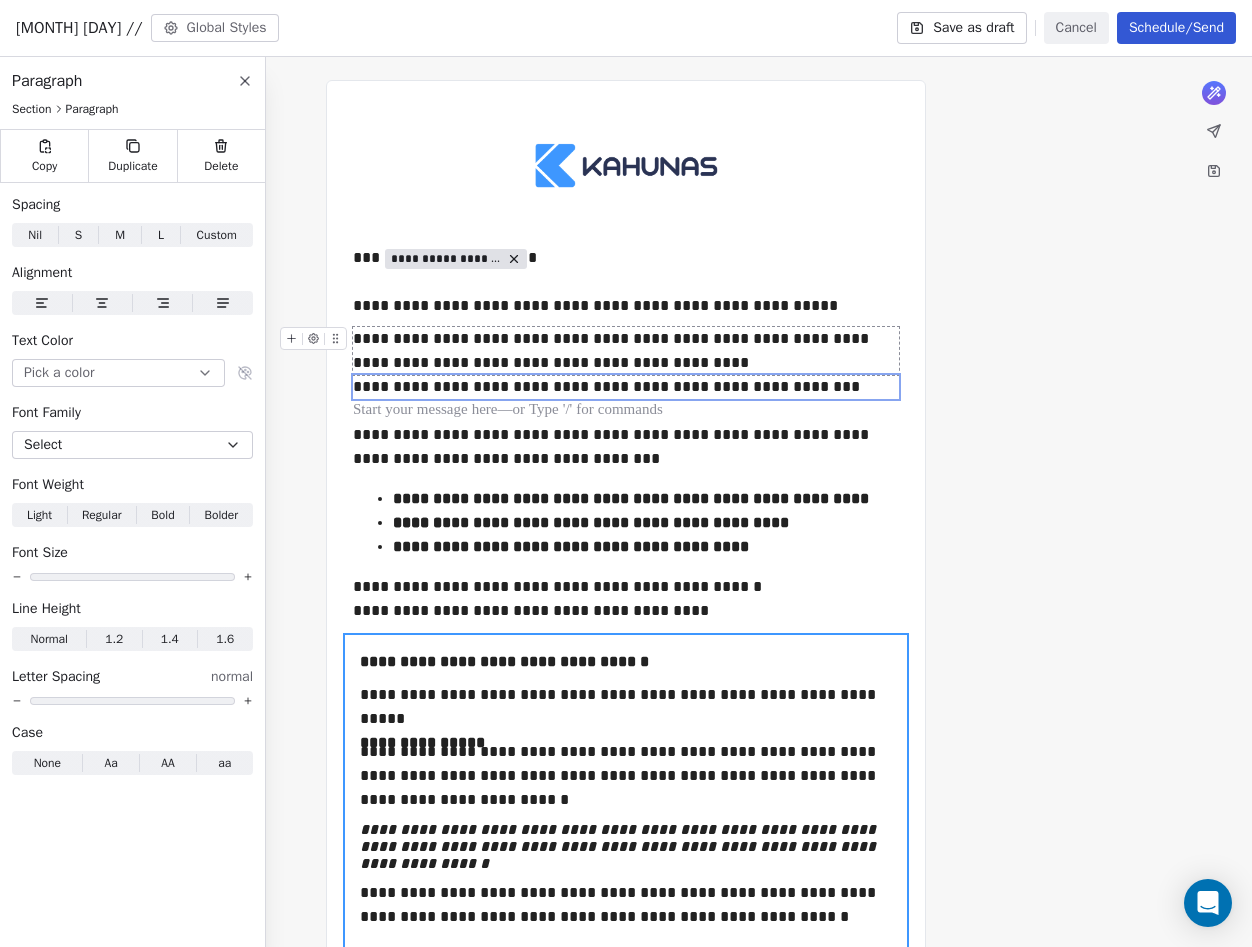 click on "**********" at bounding box center [626, 351] 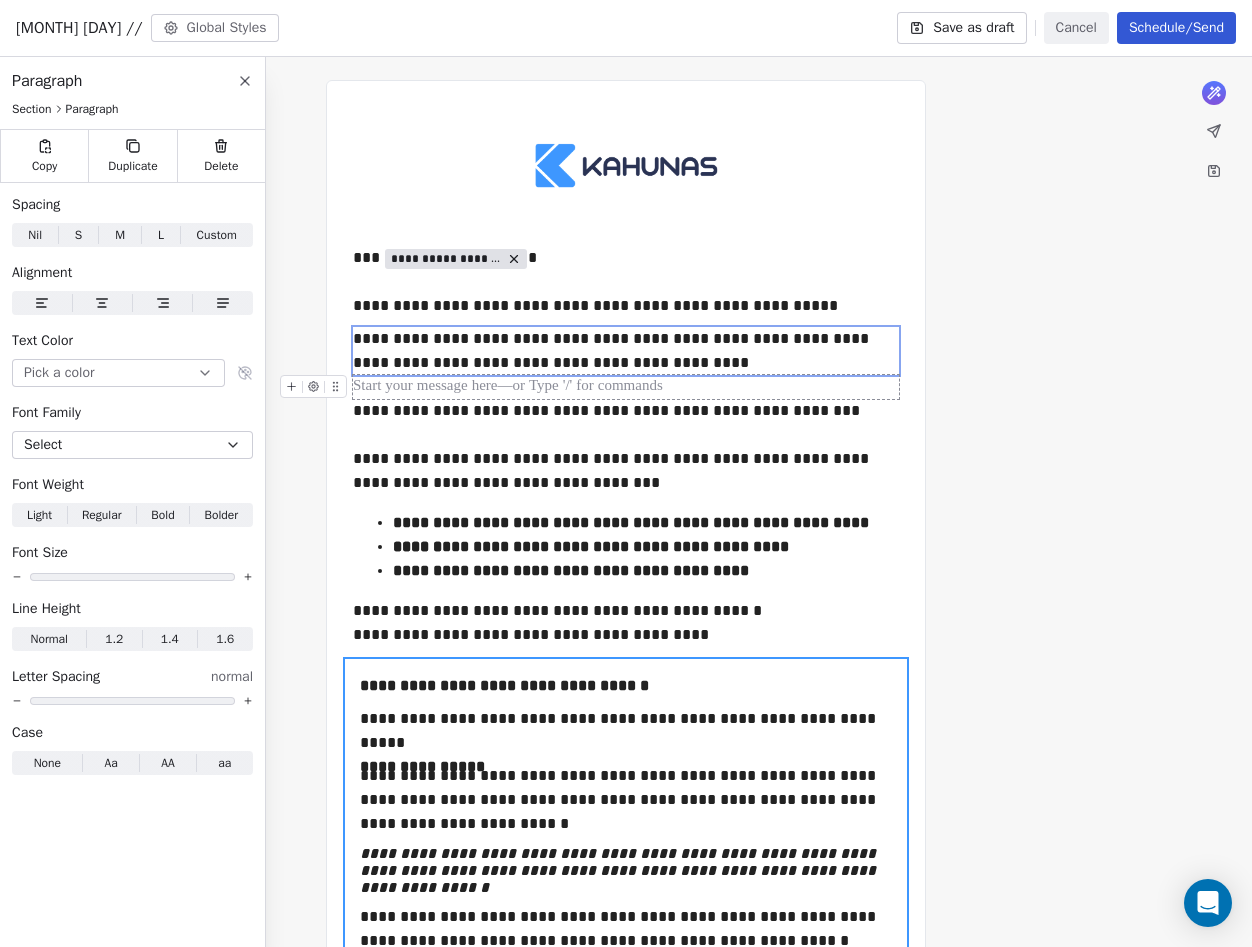 click at bounding box center [626, 387] 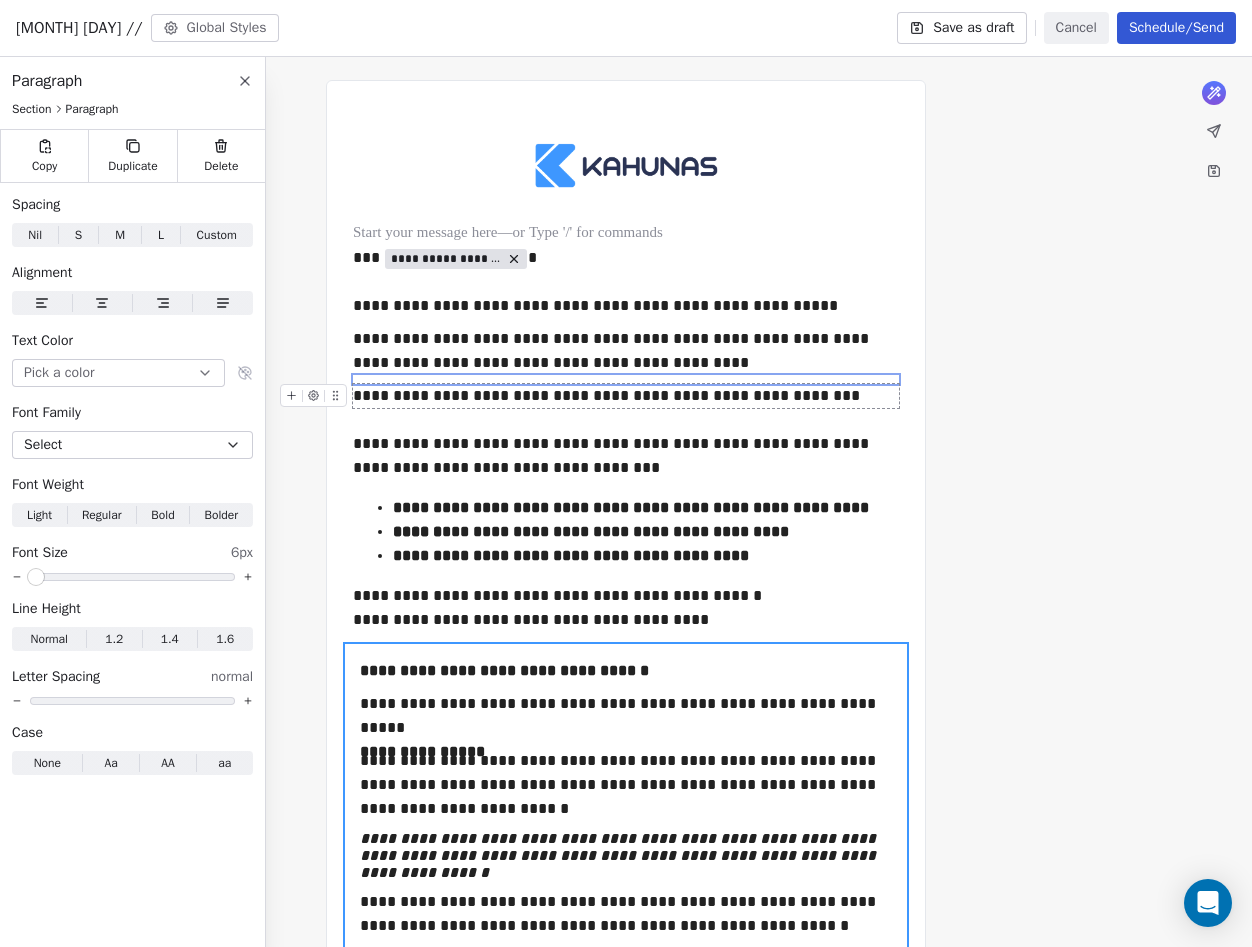 click at bounding box center [132, 577] 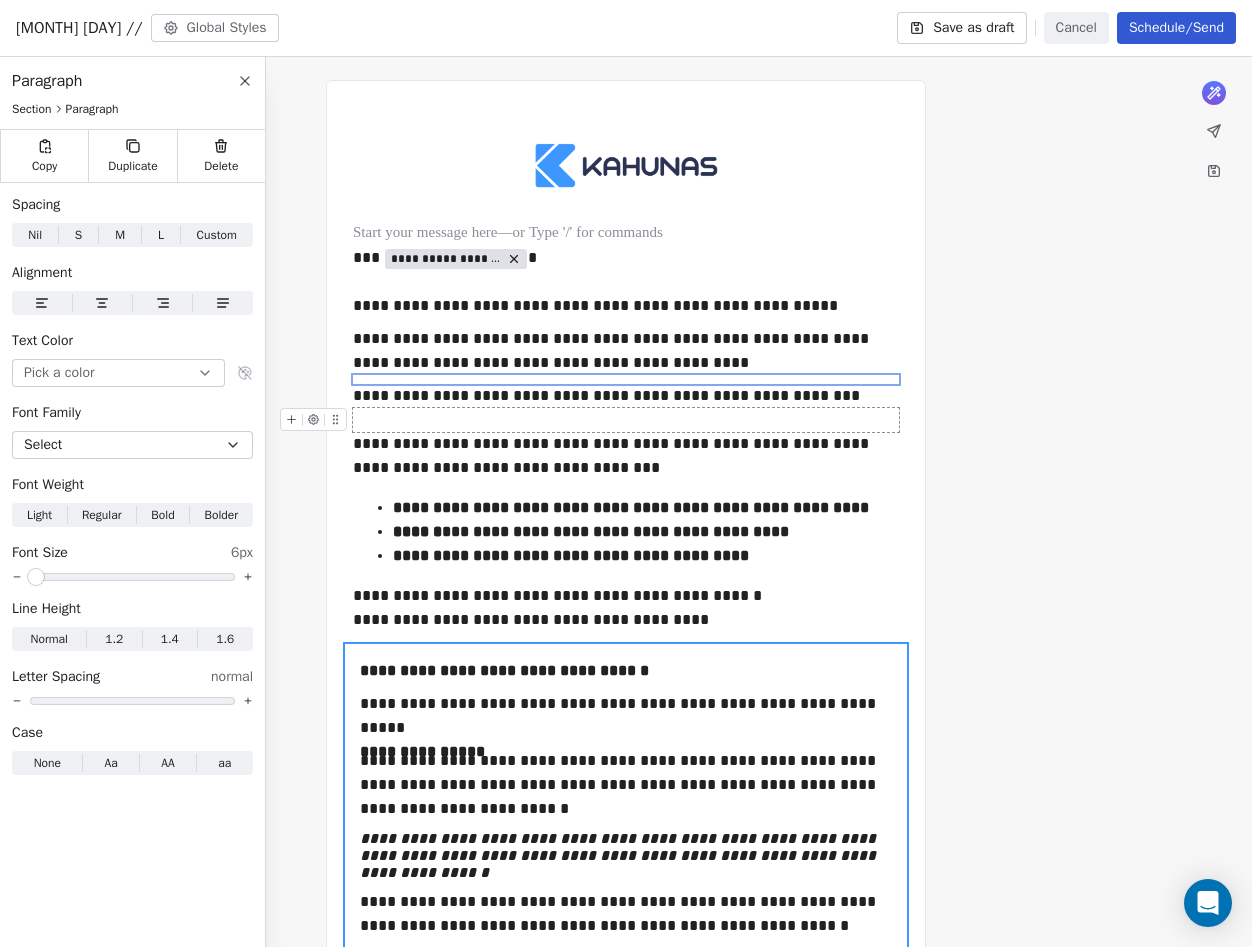click at bounding box center (626, 420) 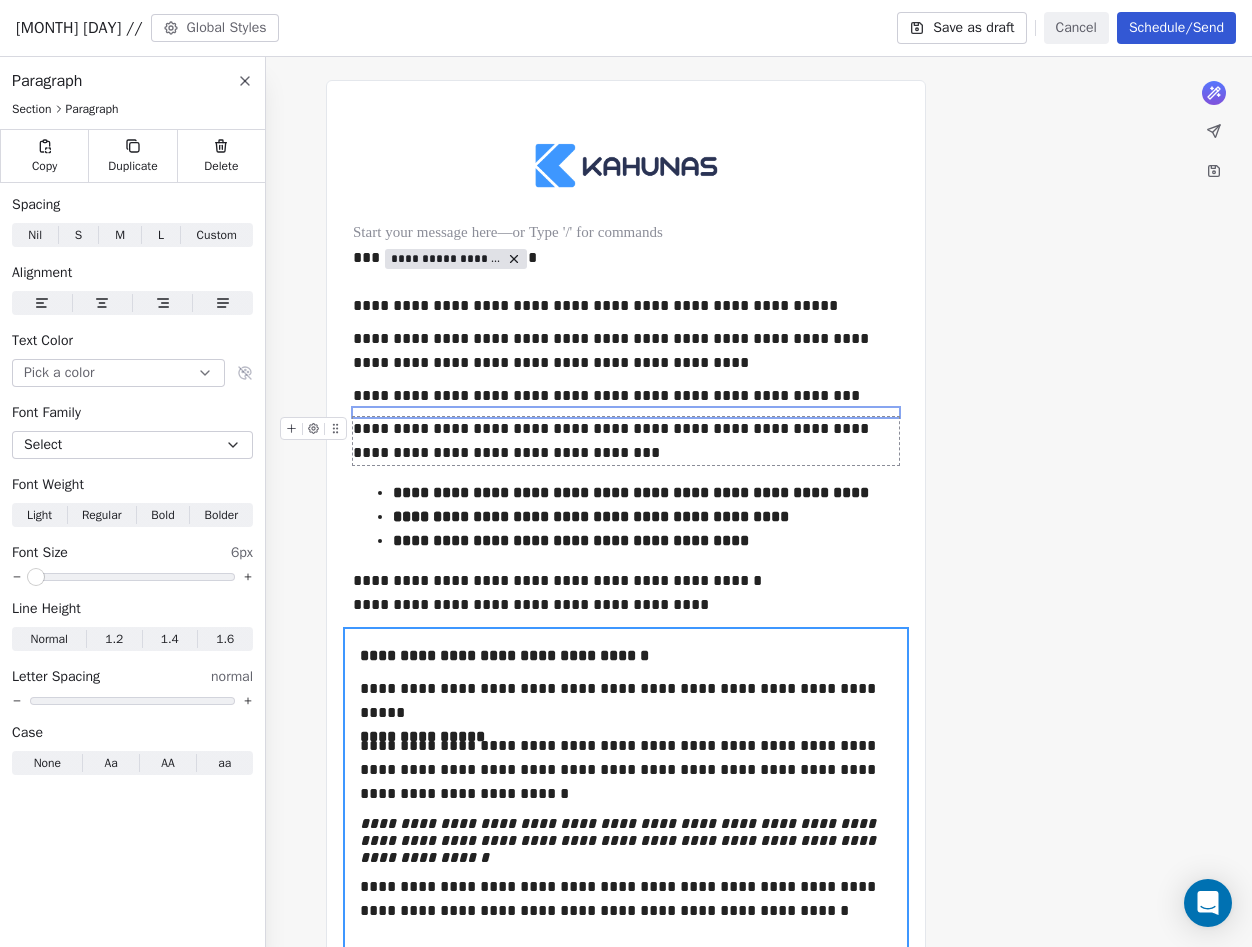 click at bounding box center [132, 577] 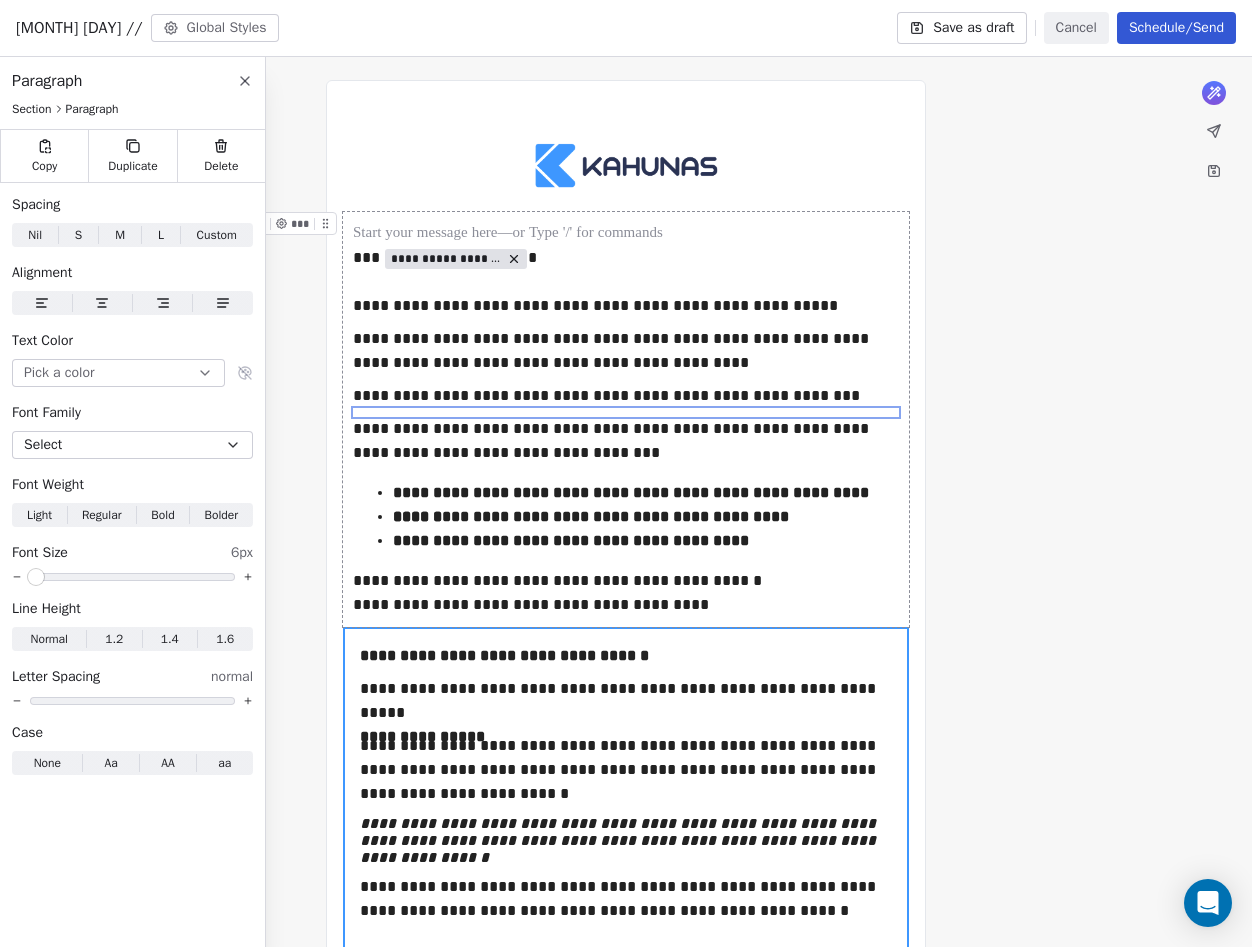 click on "**********" at bounding box center [626, 419] 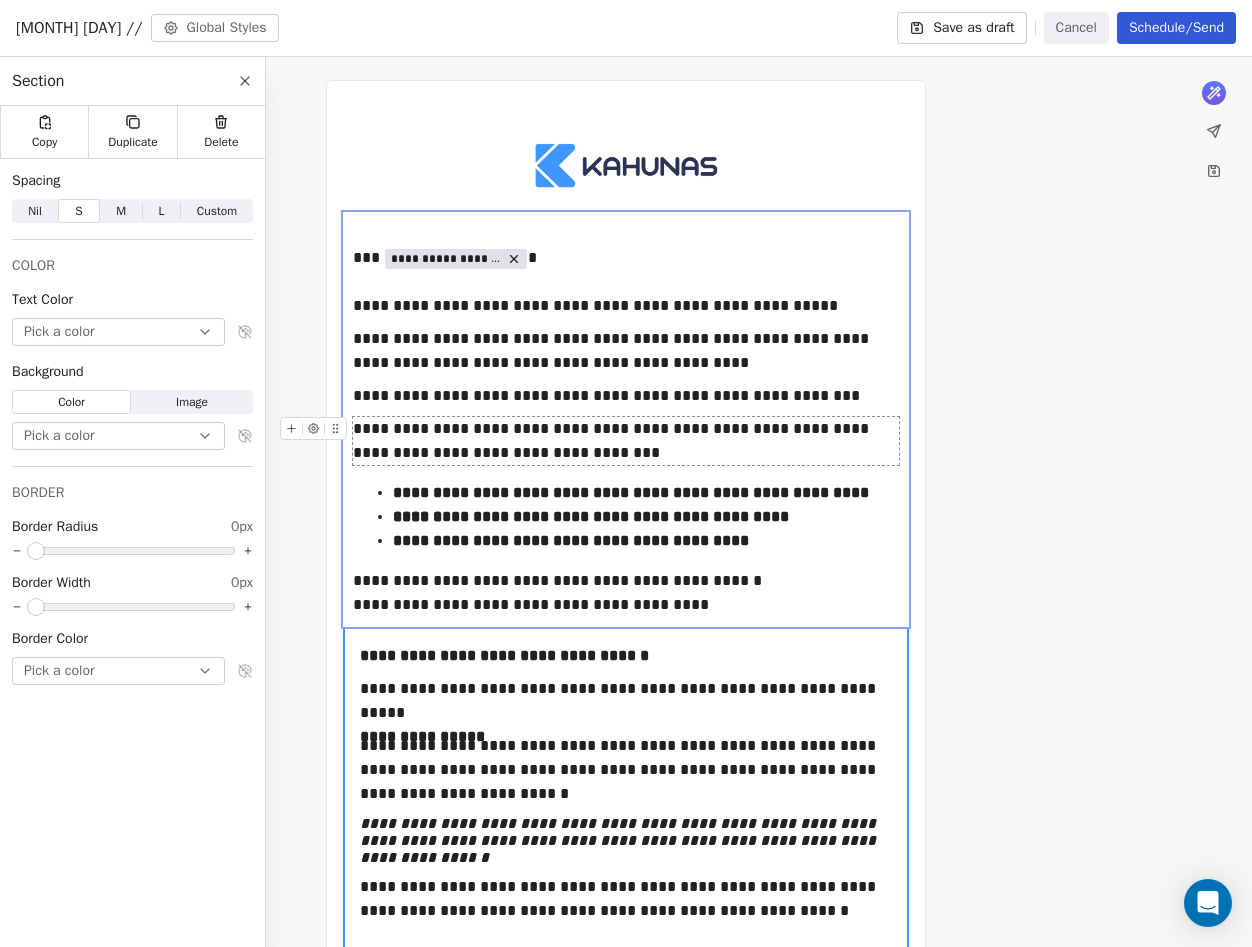 click on "**********" at bounding box center [626, 441] 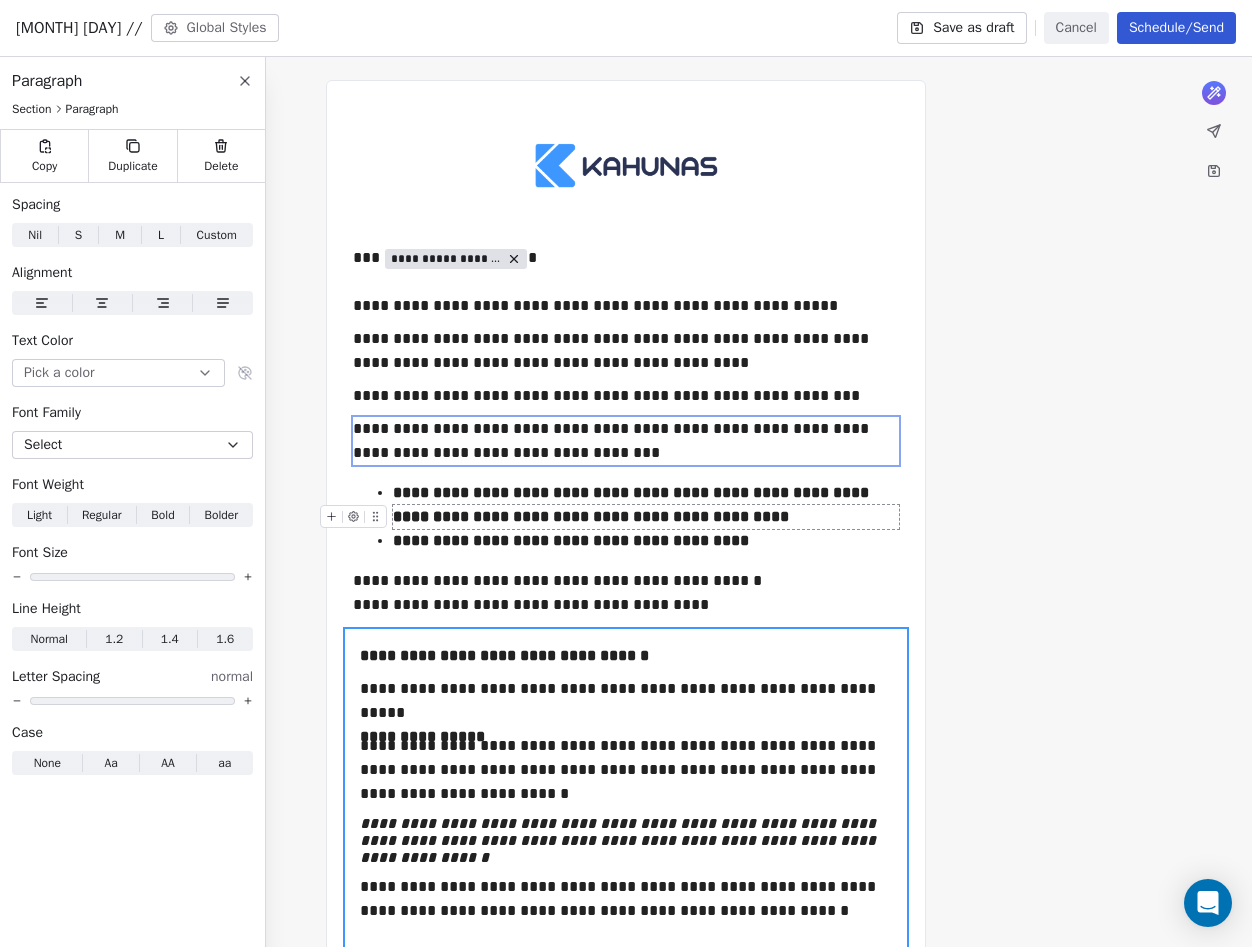 click on "What would you like to create email about? or   [EMAIL]" at bounding box center [626, 850] 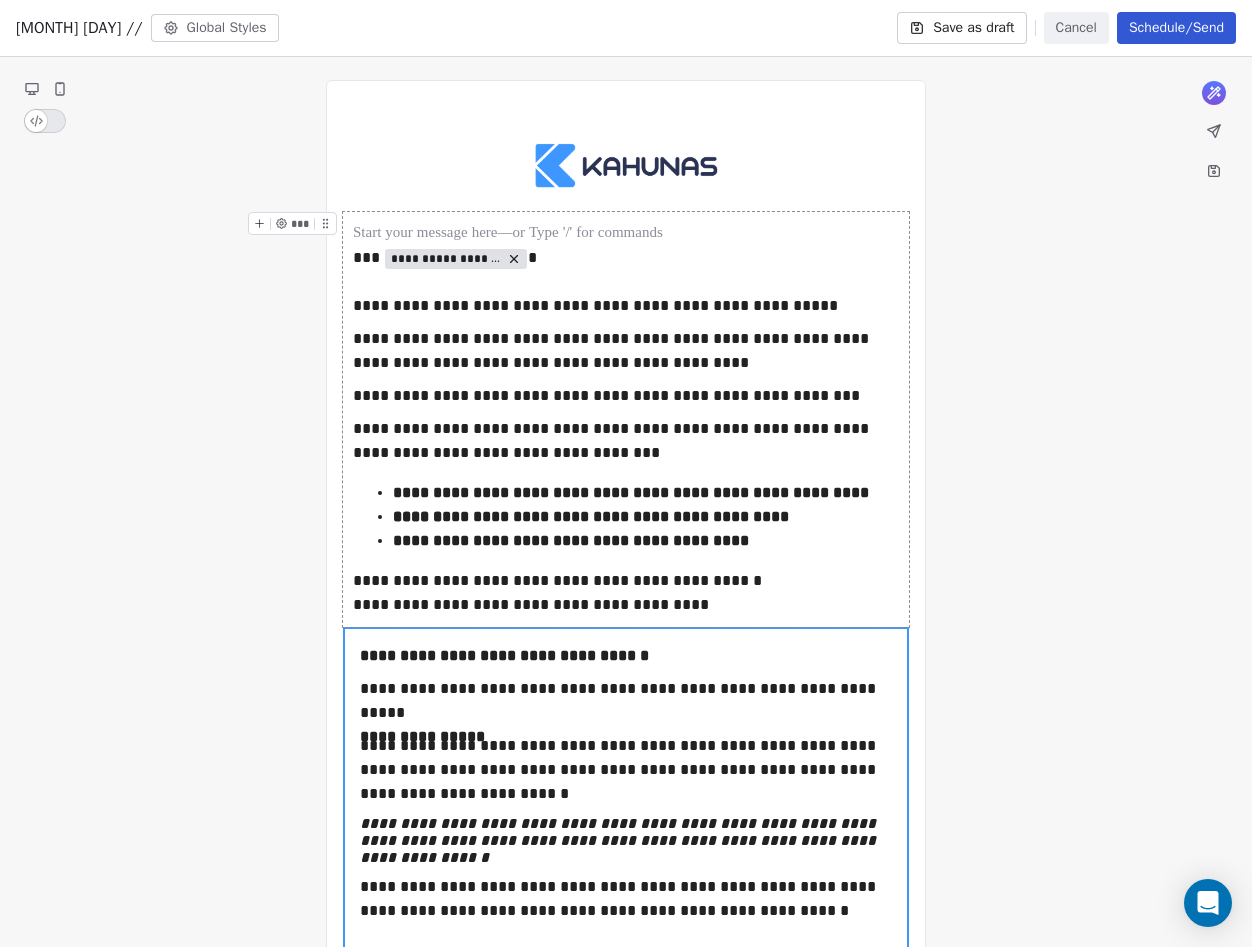 click on "**********" at bounding box center [626, 419] 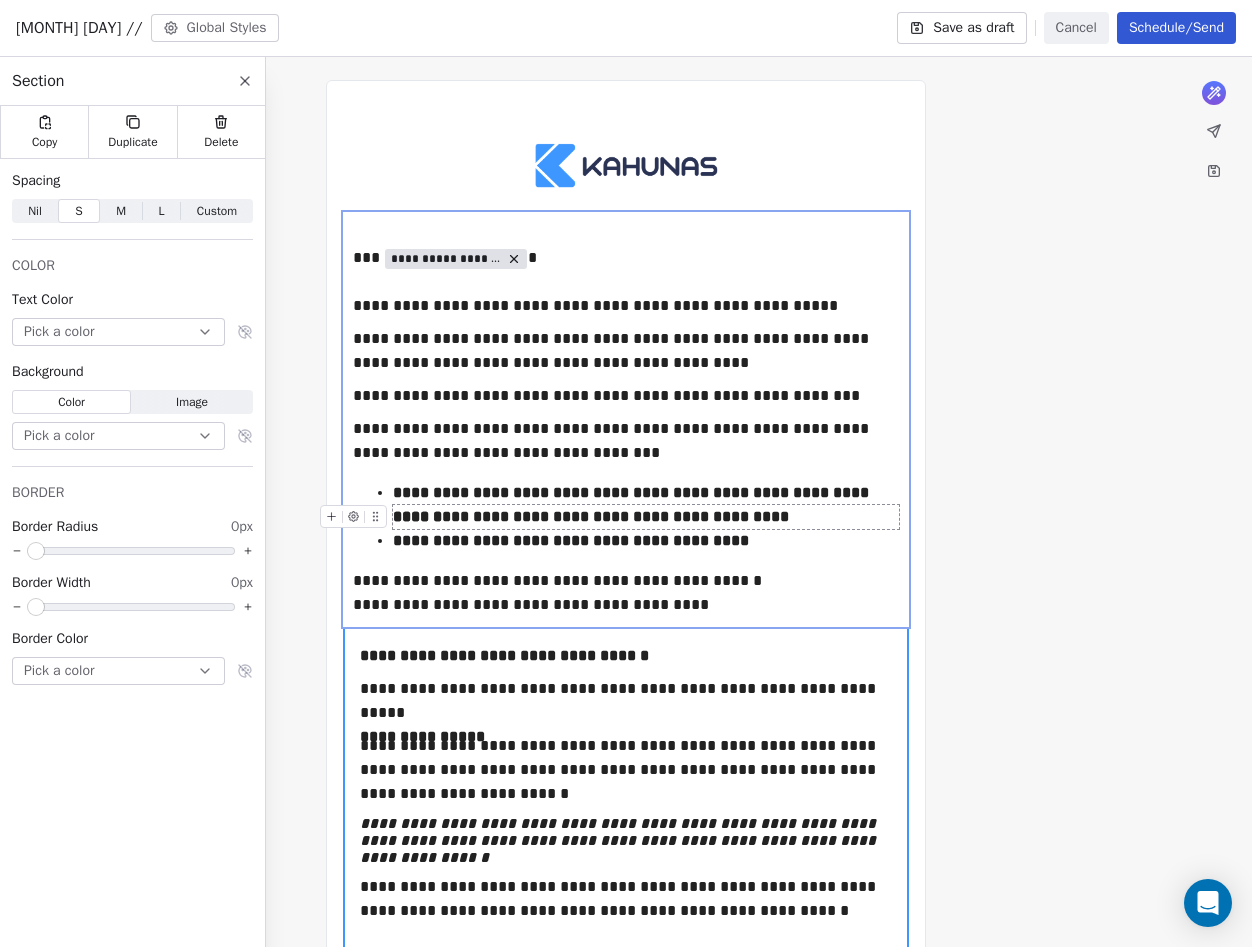 click on "What would you like to create email about? or   [EMAIL]" at bounding box center [626, 850] 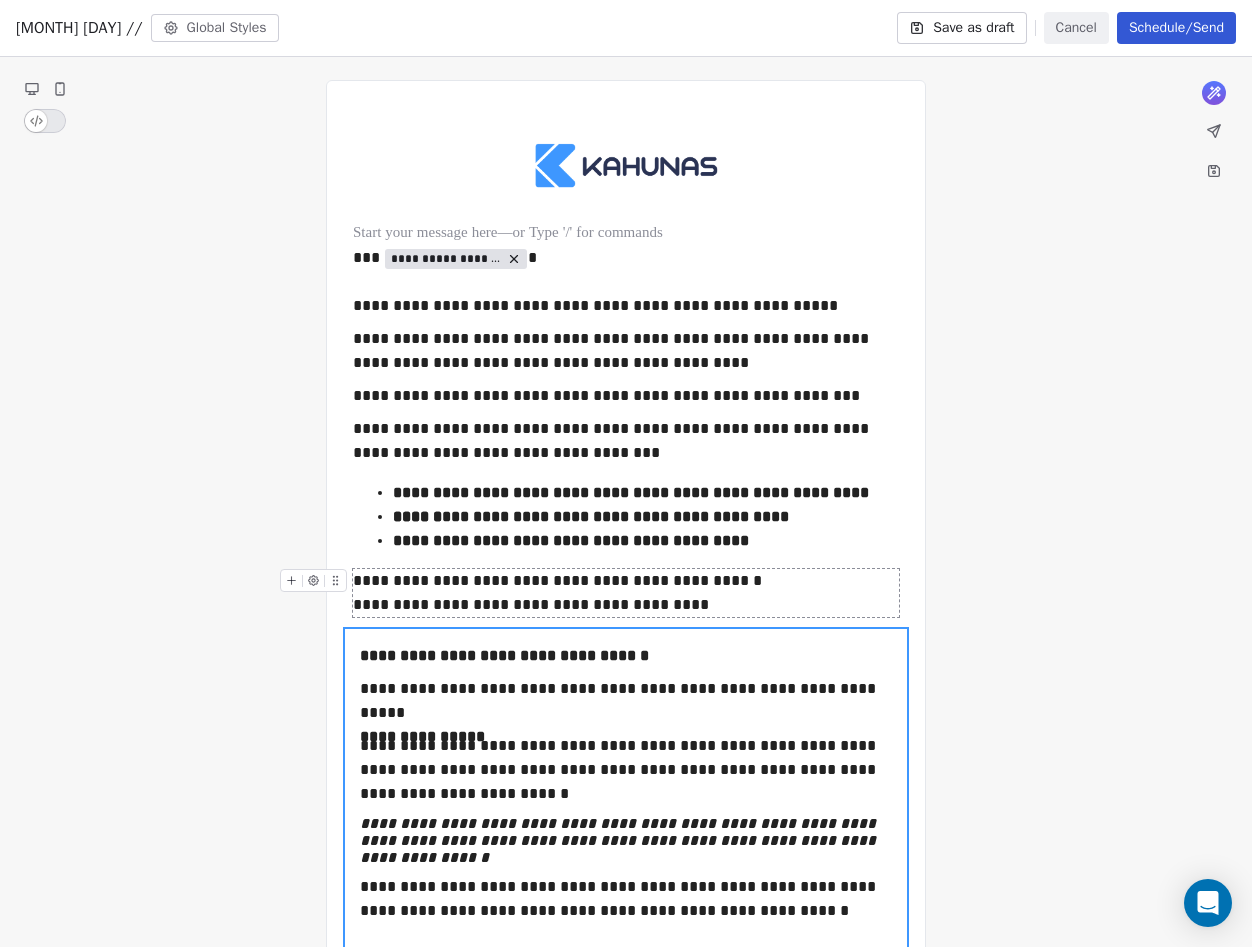 click on "**********" at bounding box center [626, 593] 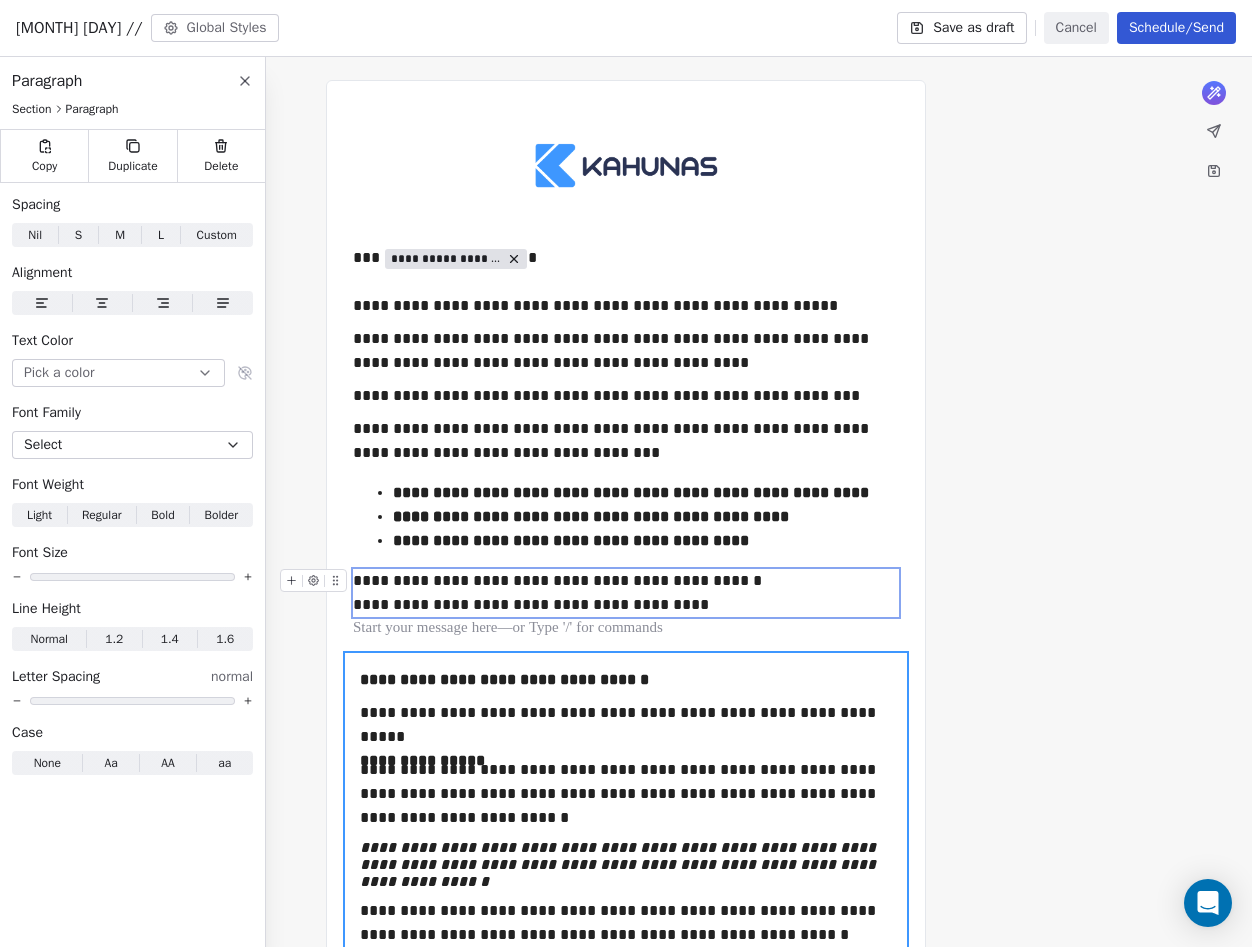 click on "What would you like to create email about? or   [EMAIL]" at bounding box center (626, 862) 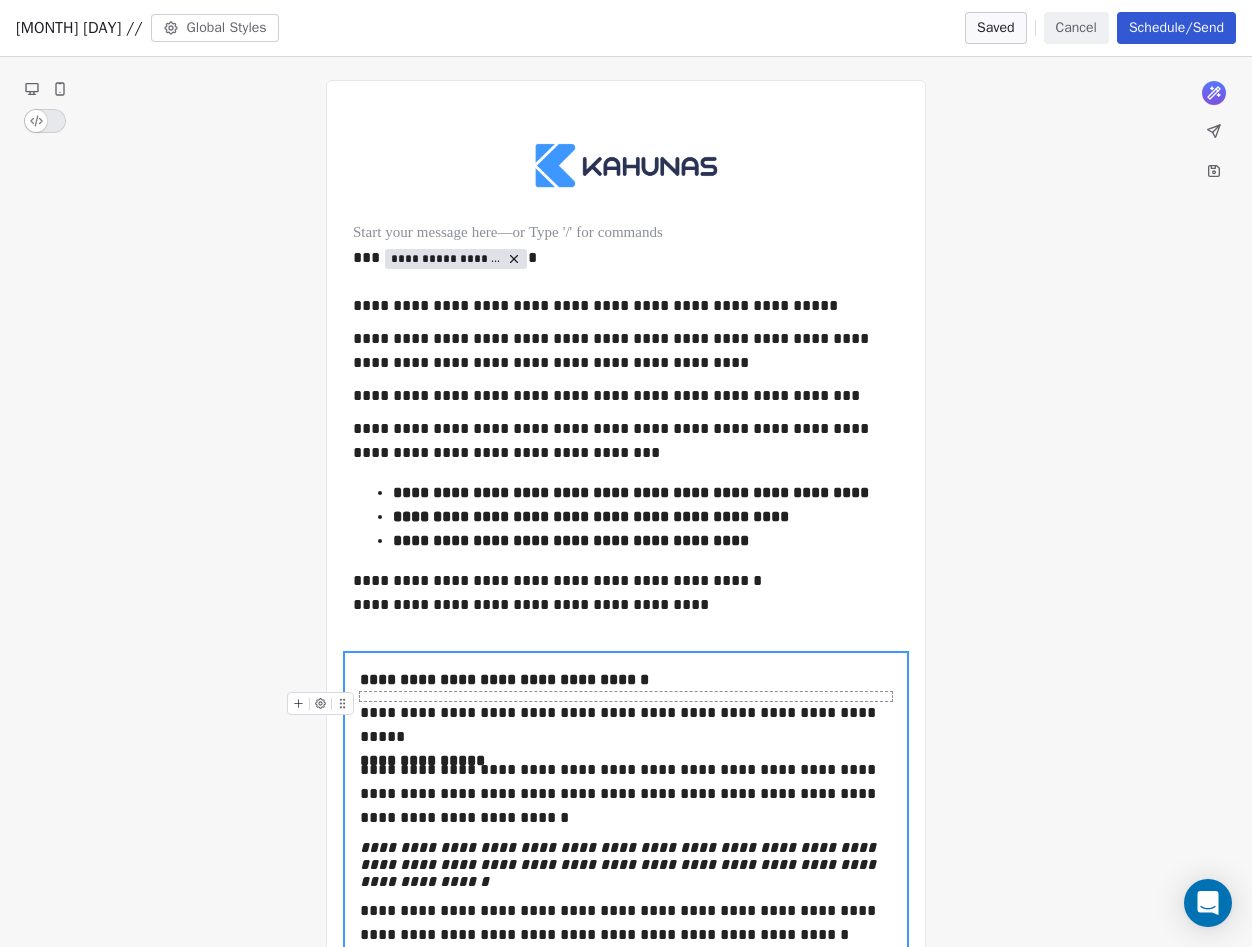 click on "**********" at bounding box center (504, 679) 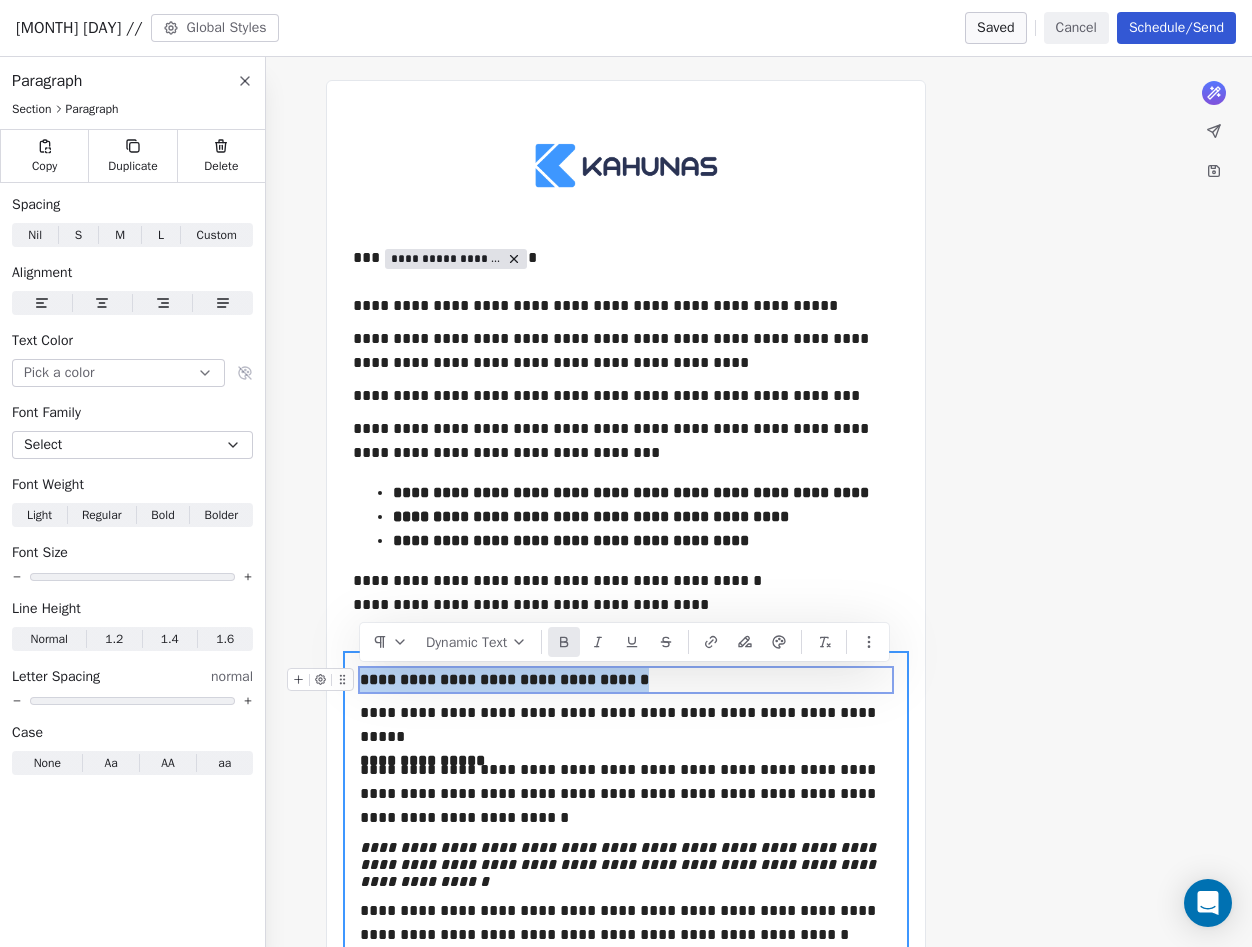 drag, startPoint x: 657, startPoint y: 682, endPoint x: 361, endPoint y: 680, distance: 296.00674 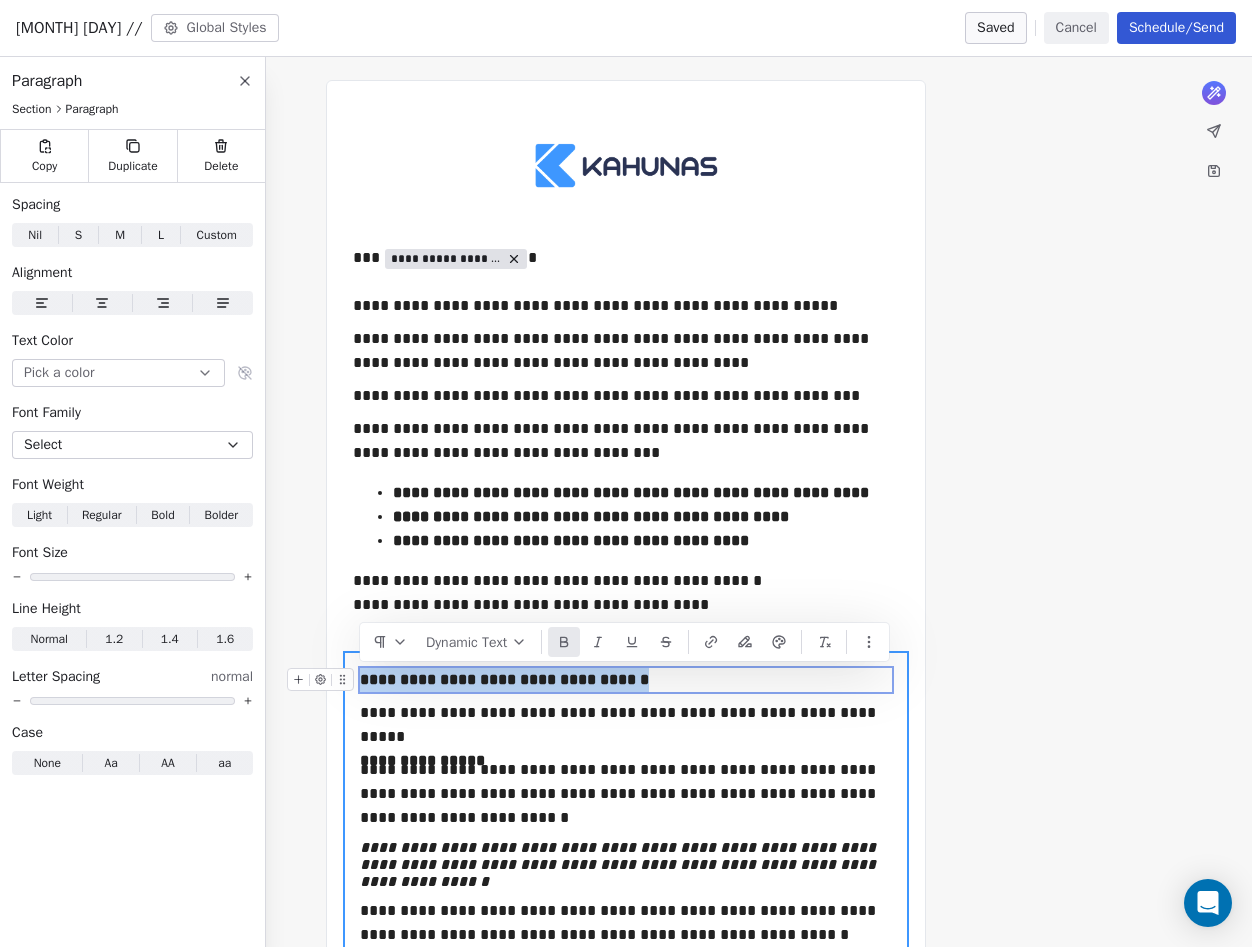 click on "**********" at bounding box center (626, 680) 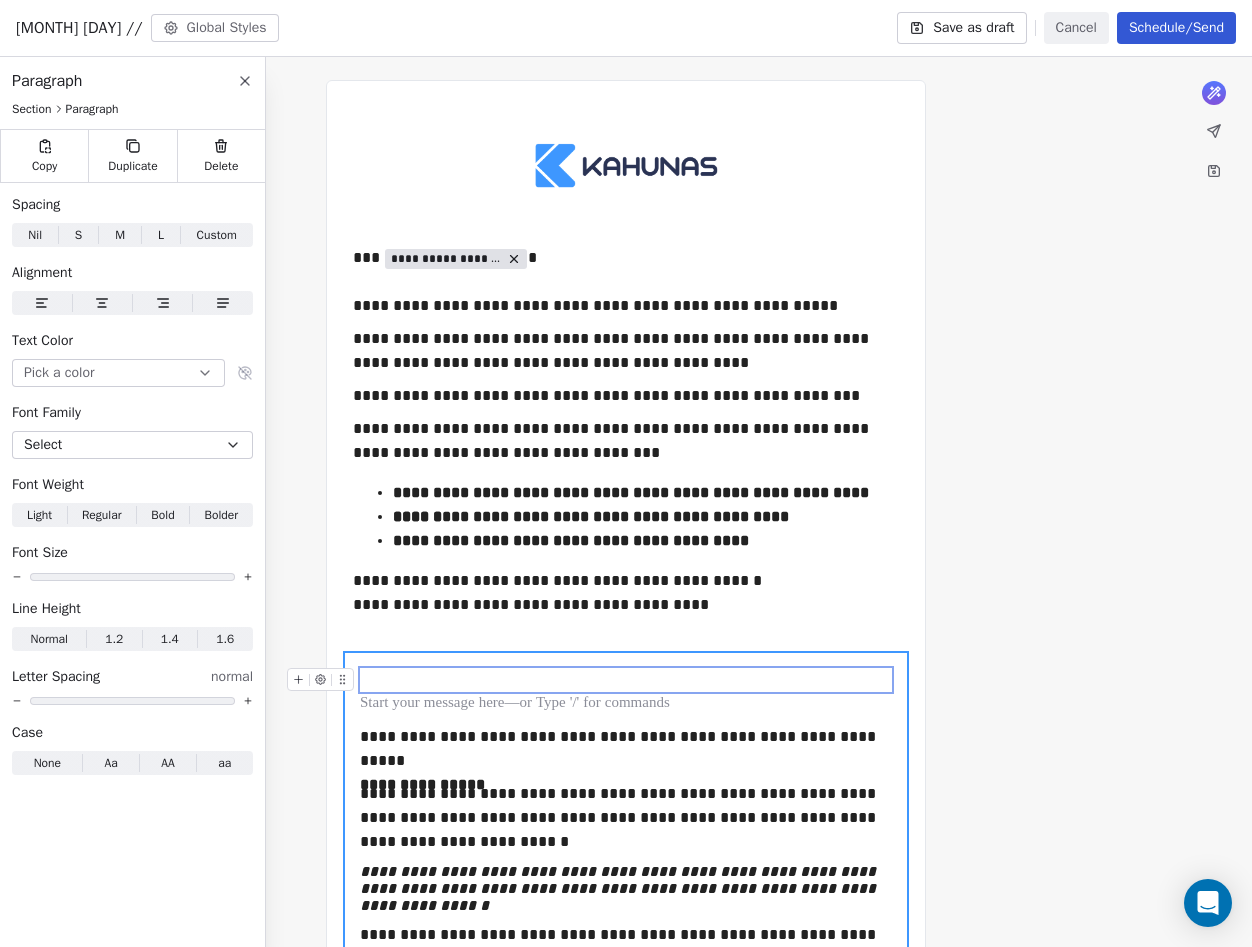 click at bounding box center [626, 680] 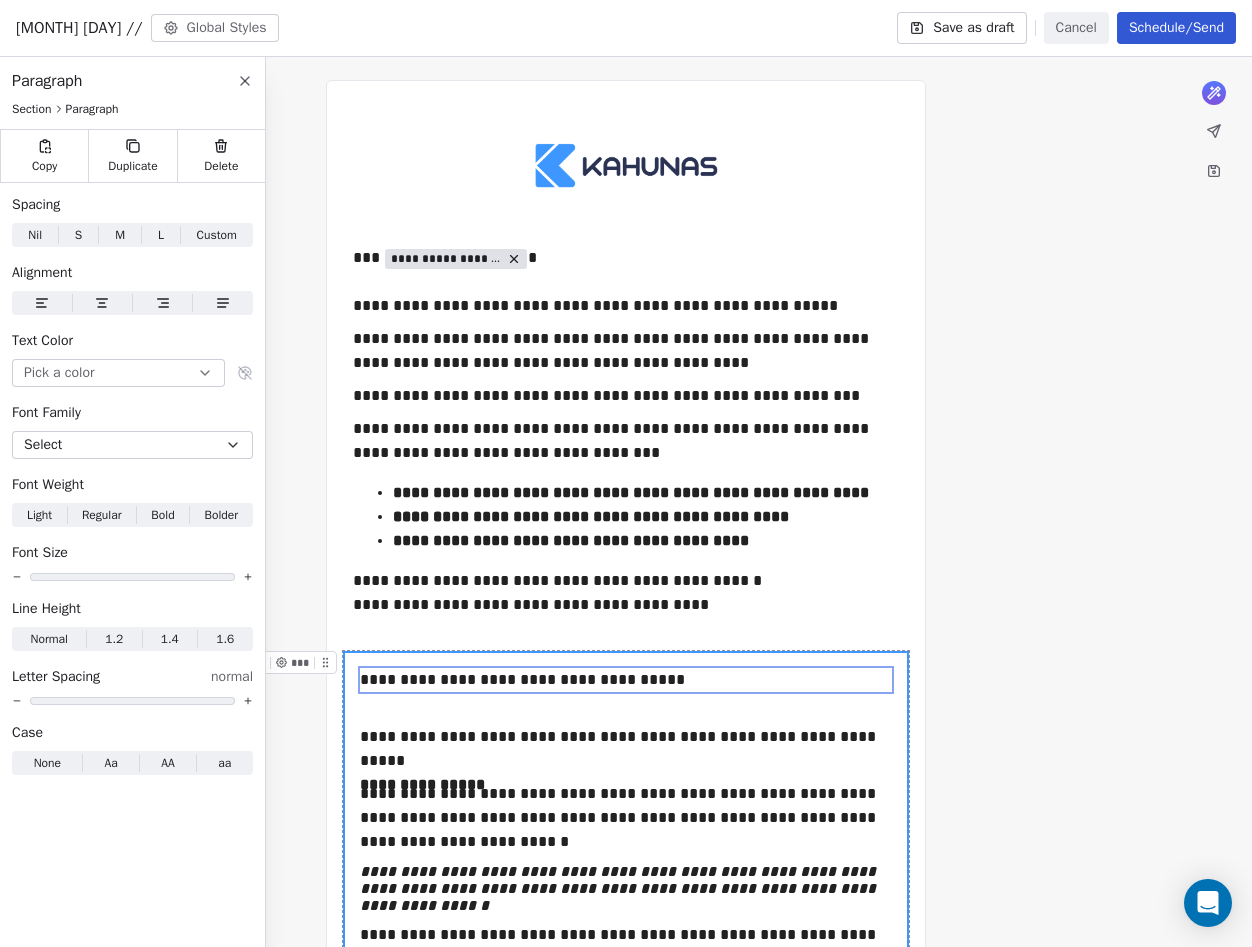 click on "**********" at bounding box center [626, 824] 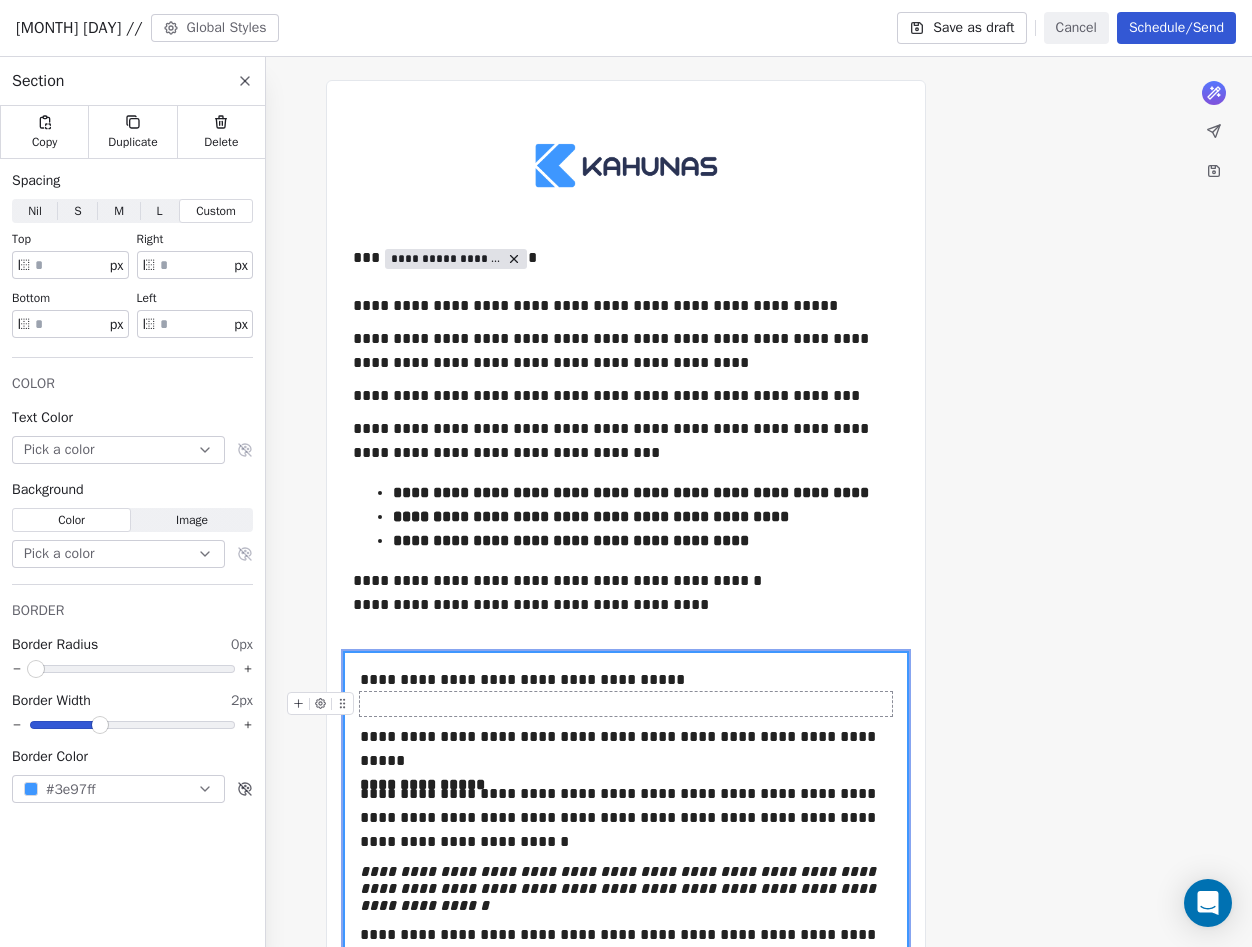 click at bounding box center (626, 704) 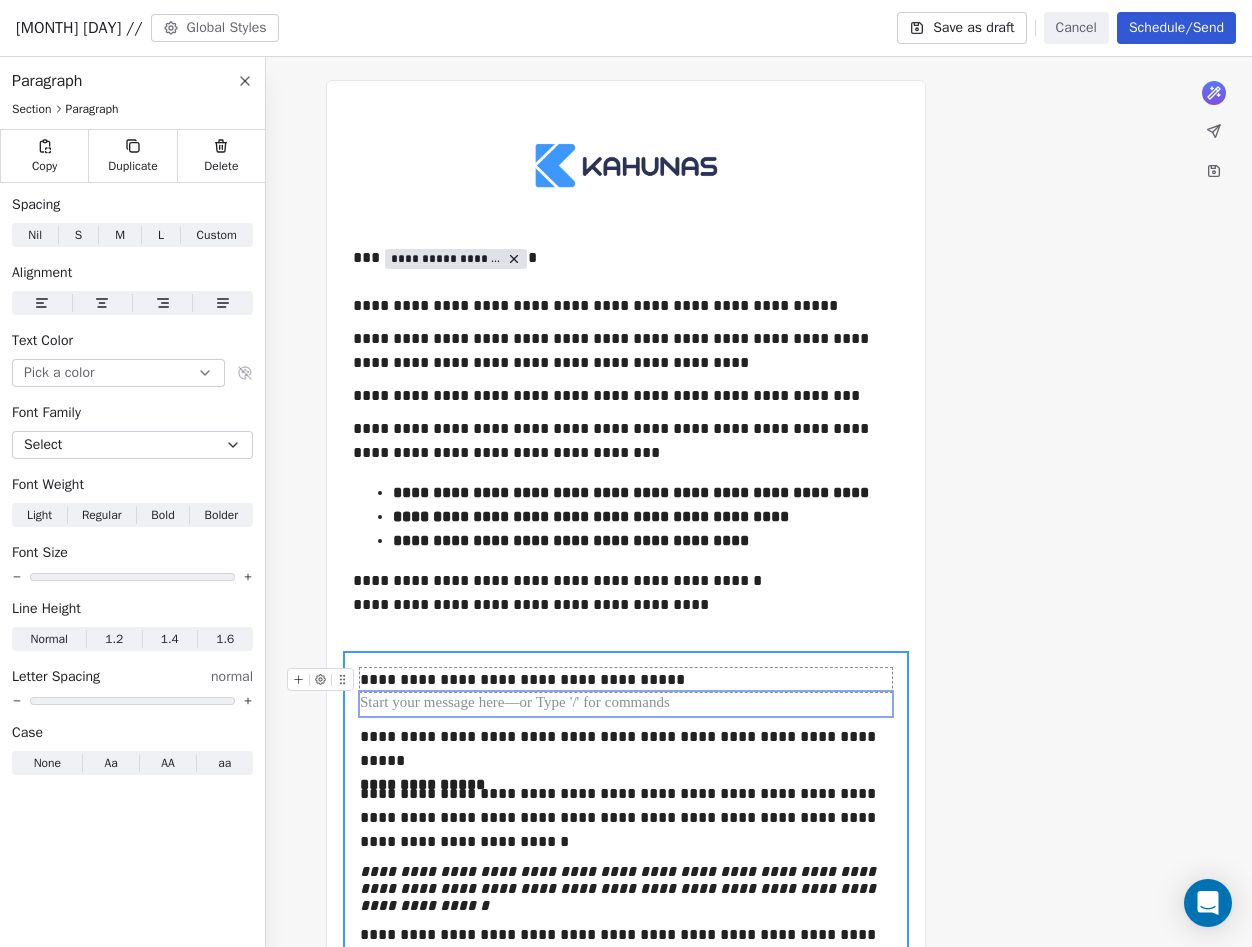click on "**********" at bounding box center (626, 680) 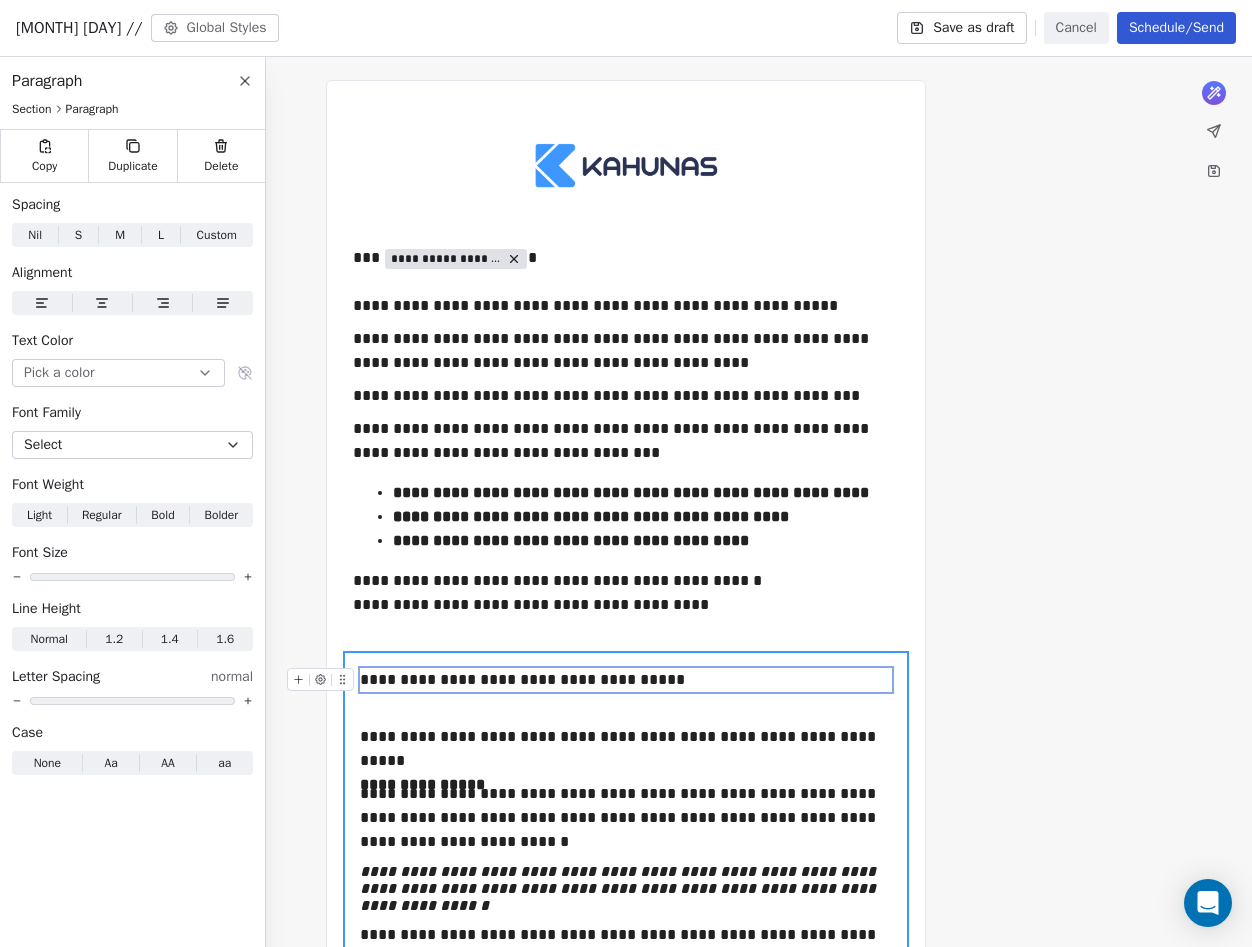 click on "**********" at bounding box center [626, 680] 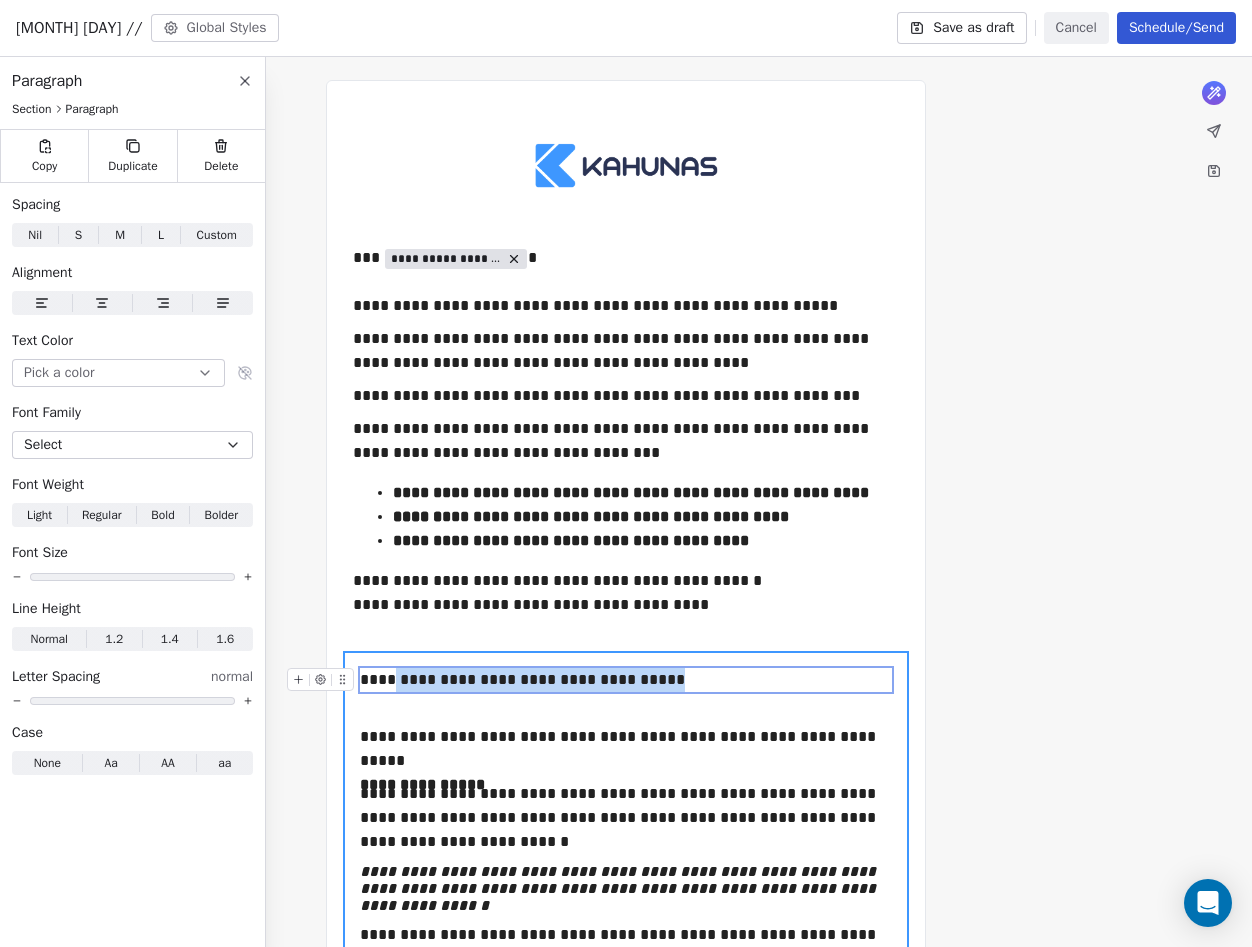 drag, startPoint x: 653, startPoint y: 680, endPoint x: 398, endPoint y: 681, distance: 255.00197 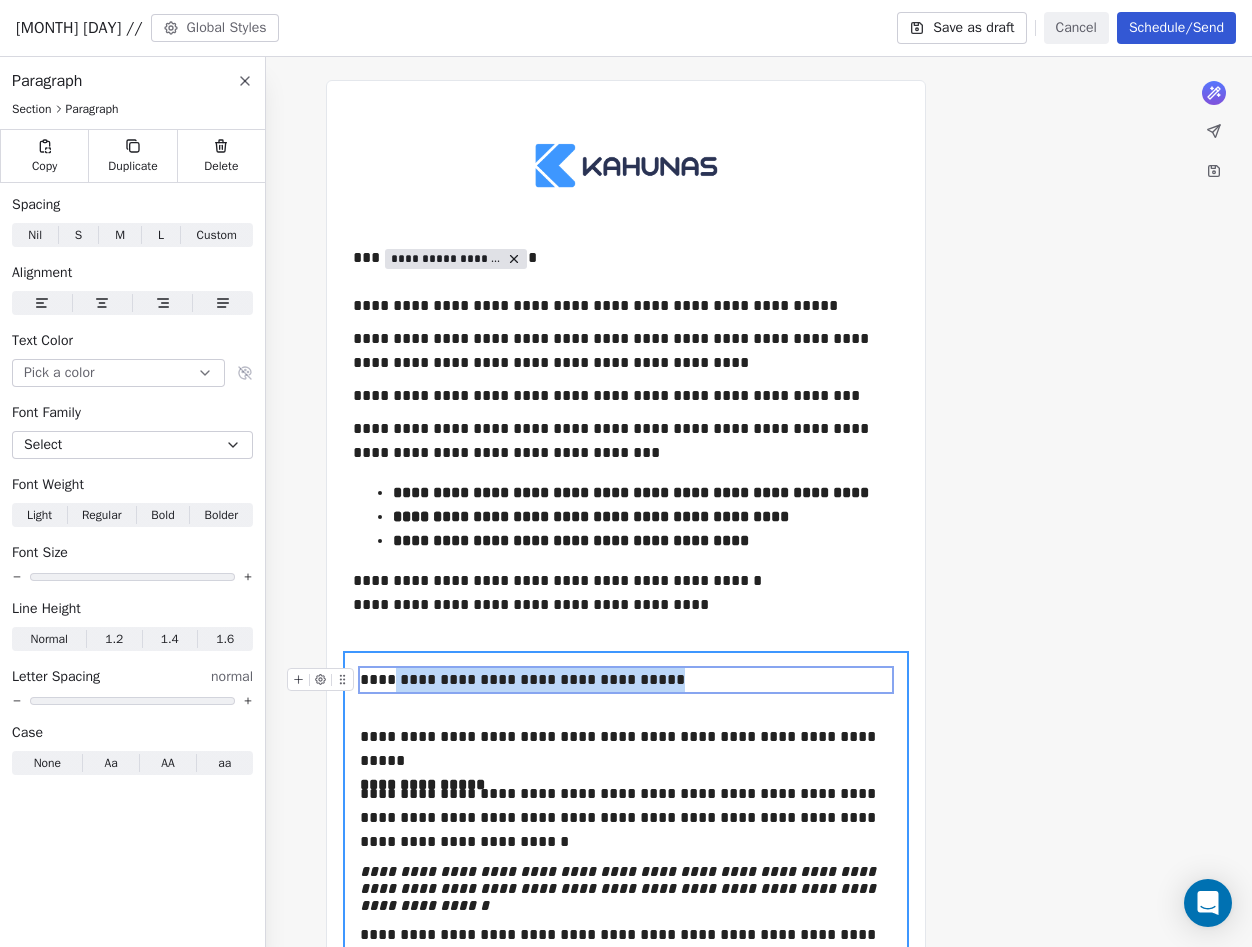 click on "**********" at bounding box center [626, 680] 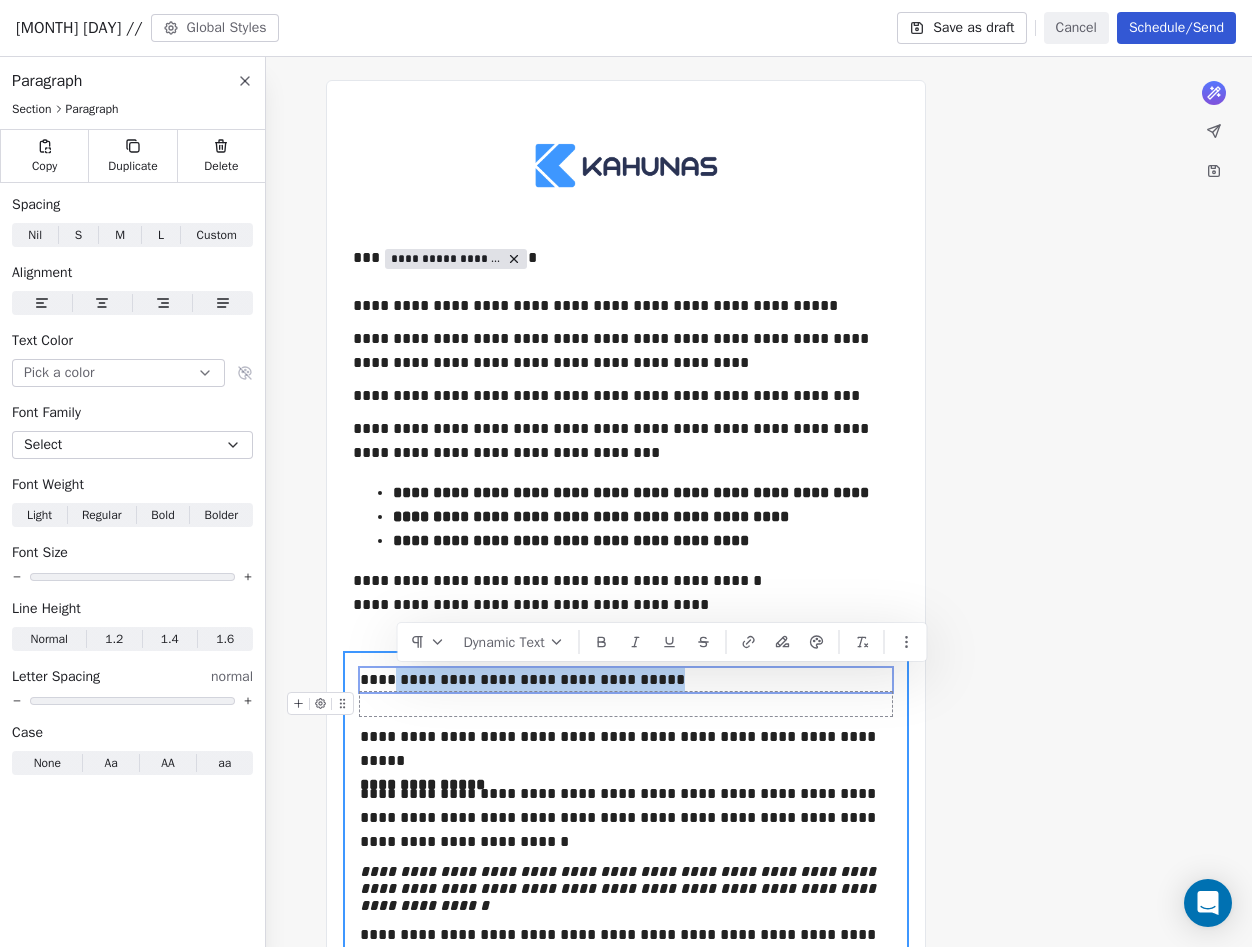 click at bounding box center [626, 704] 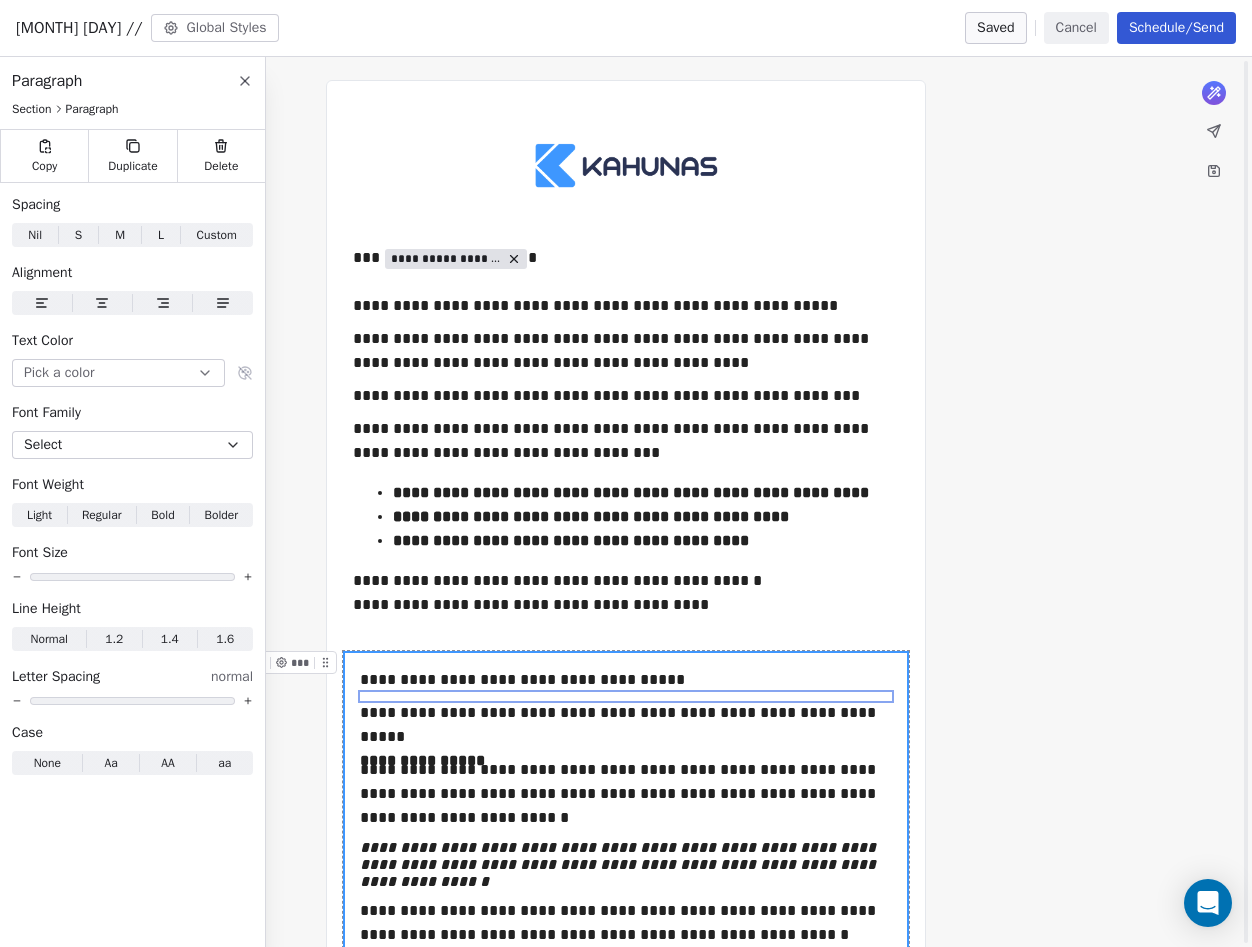 scroll, scrollTop: 372, scrollLeft: 0, axis: vertical 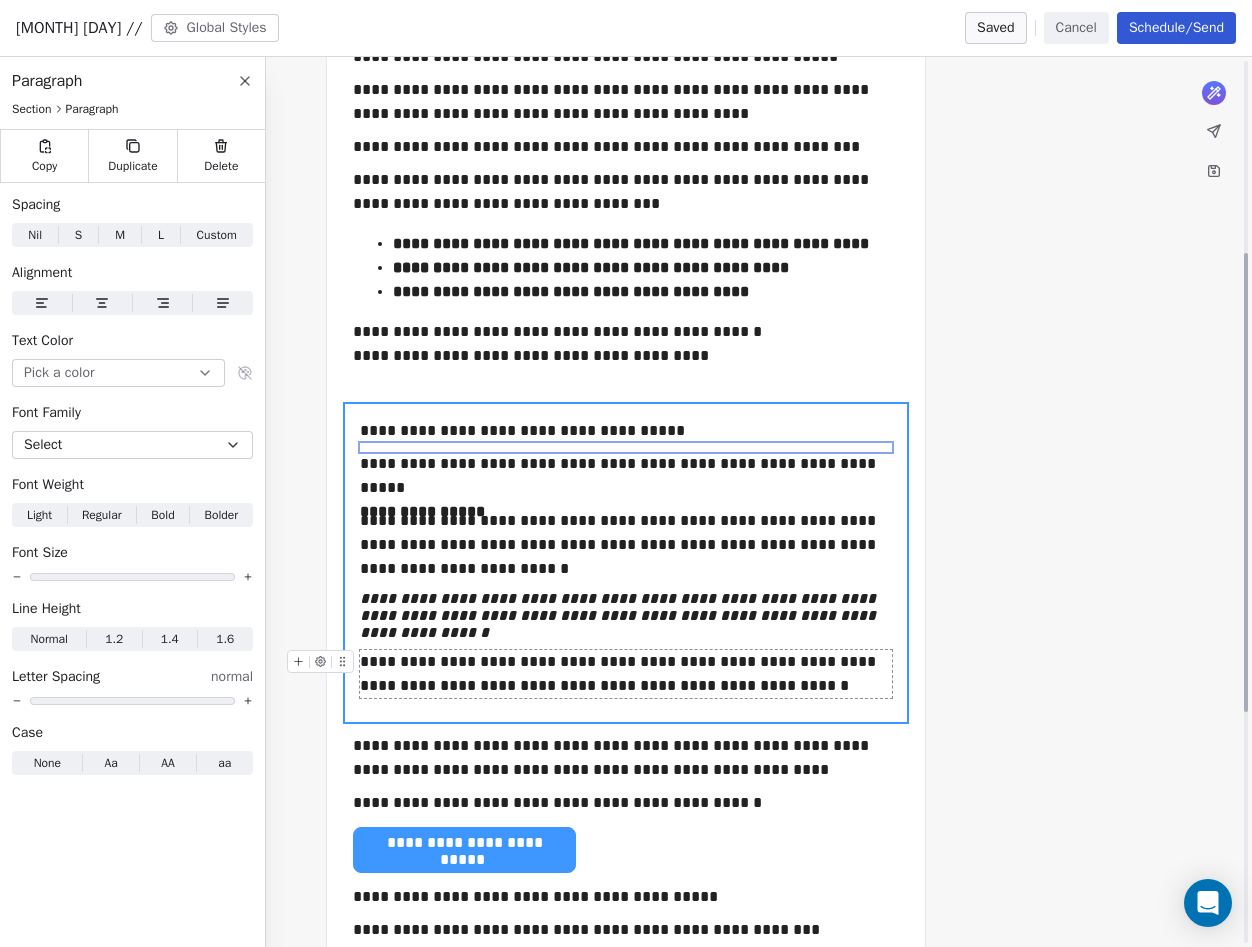 click on "**********" at bounding box center (626, 674) 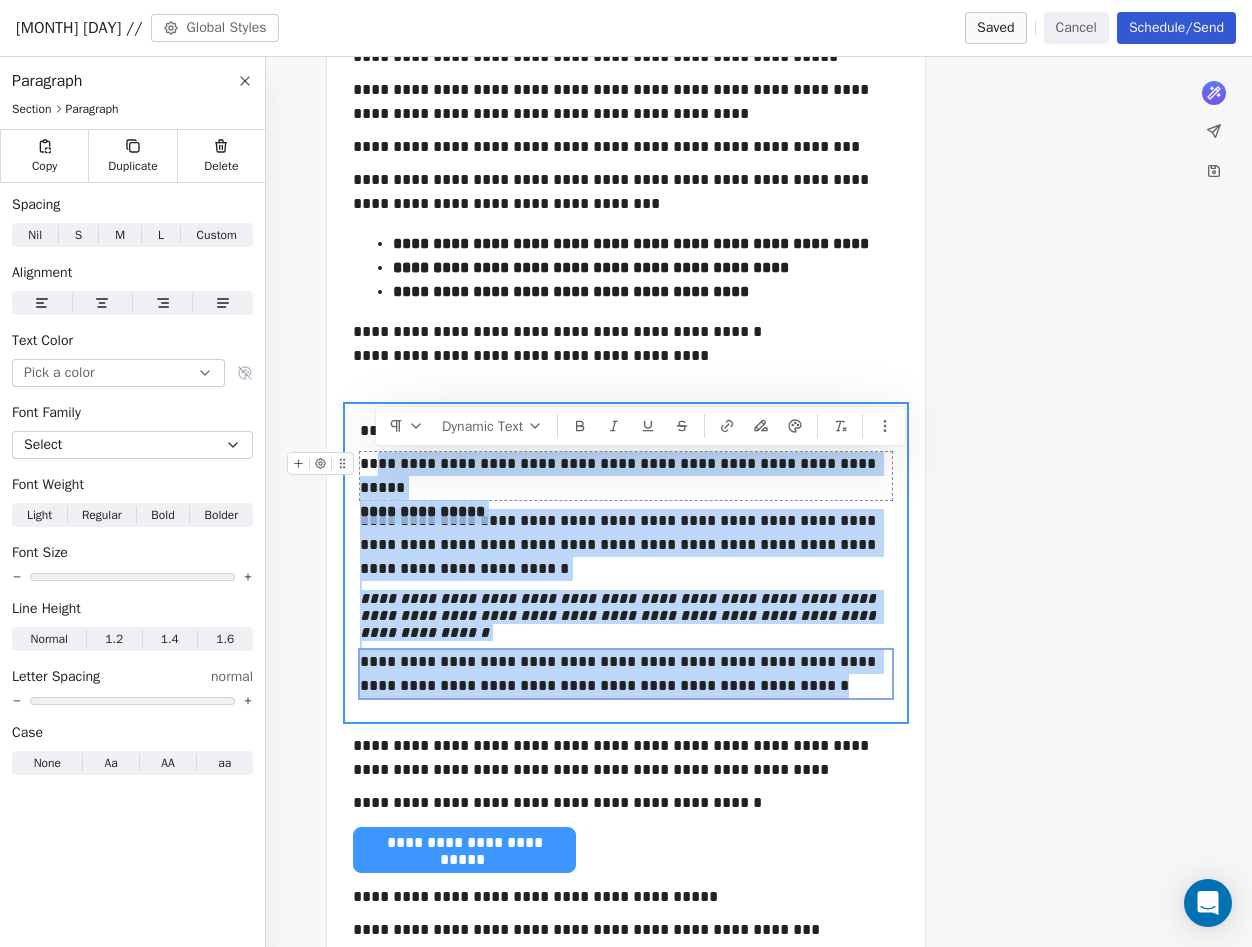 drag, startPoint x: 747, startPoint y: 671, endPoint x: 372, endPoint y: 465, distance: 427.8563 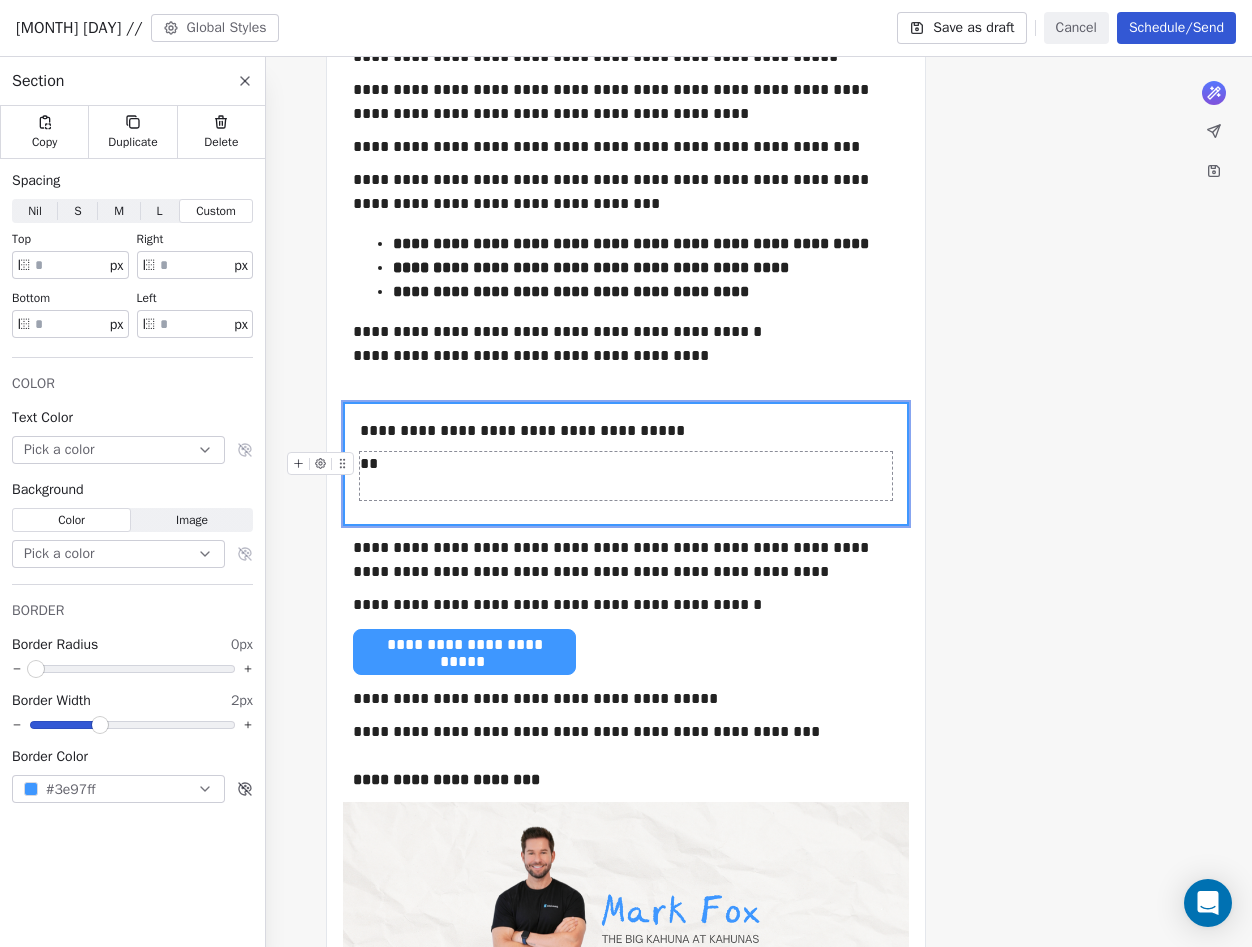 type 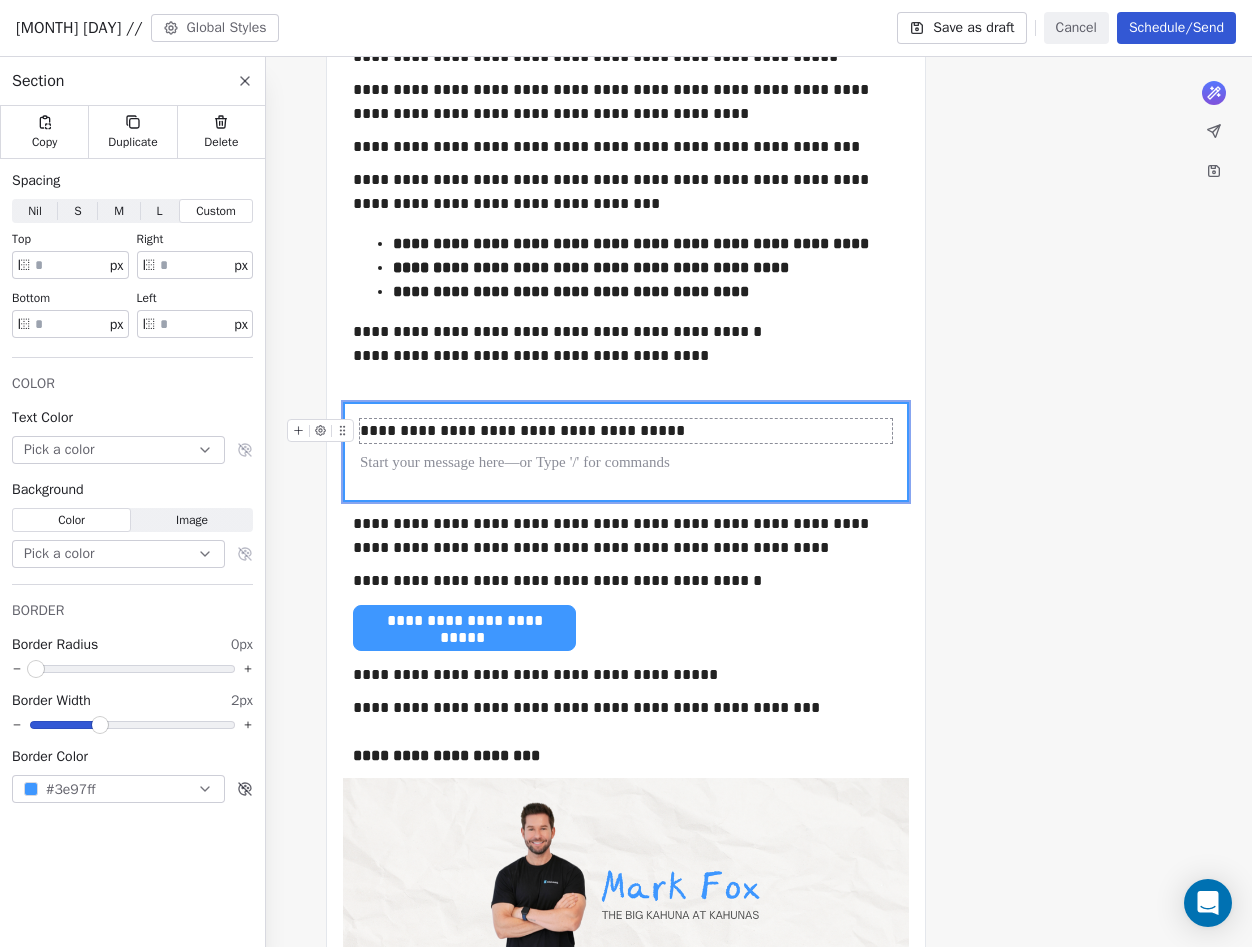 click at bounding box center (324, 436) 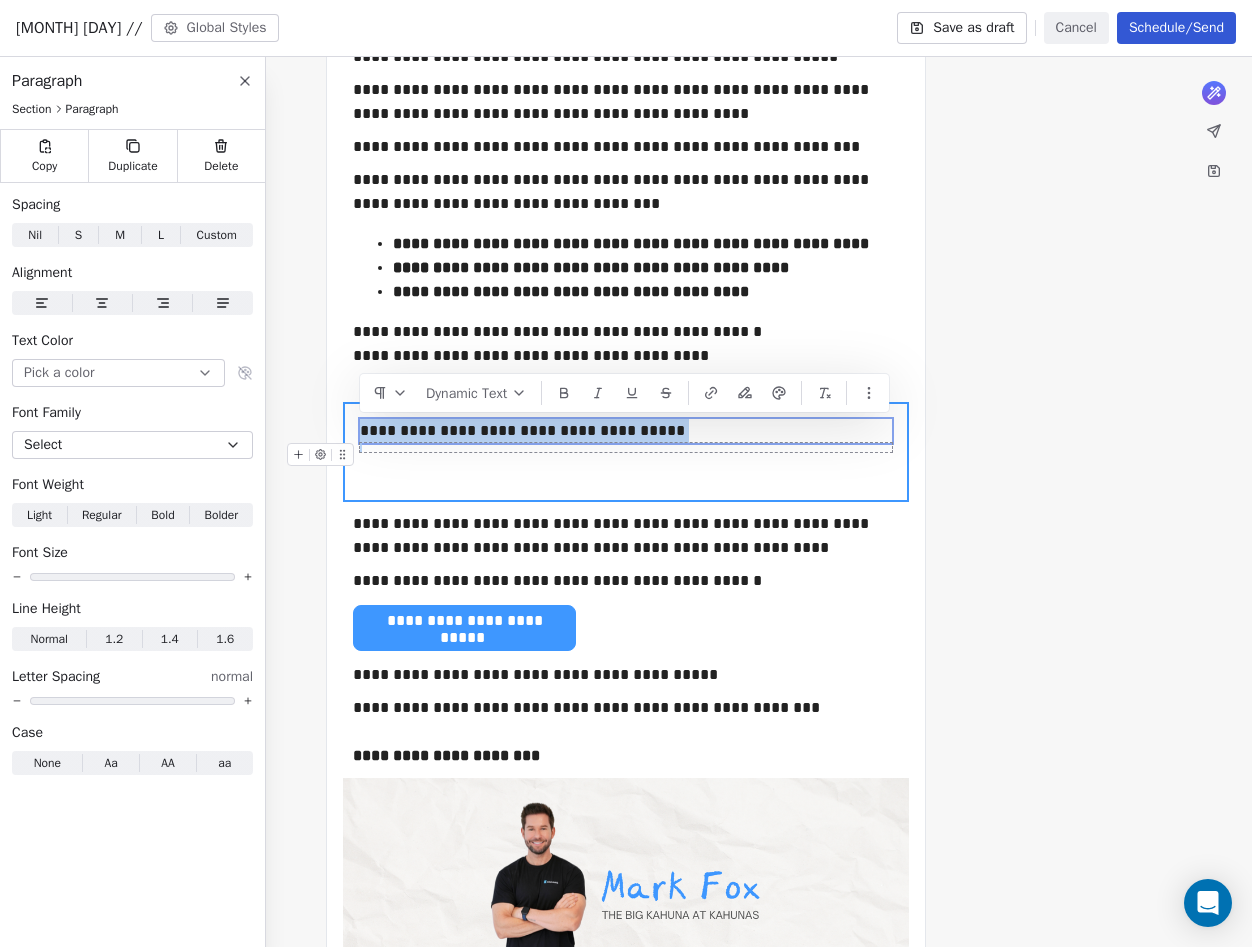 drag, startPoint x: 362, startPoint y: 430, endPoint x: 639, endPoint y: 446, distance: 277.4617 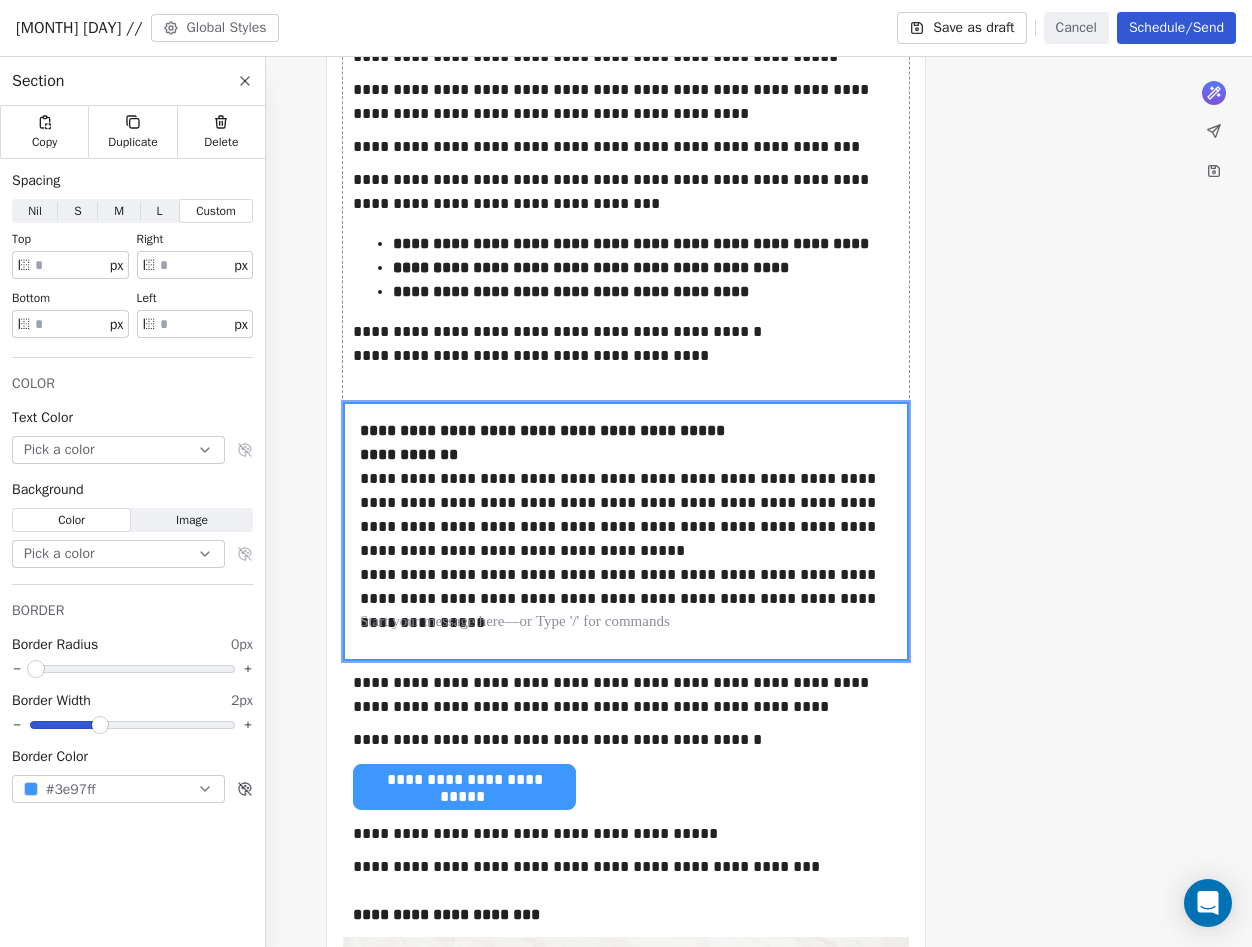 click on "**********" at bounding box center (626, 182) 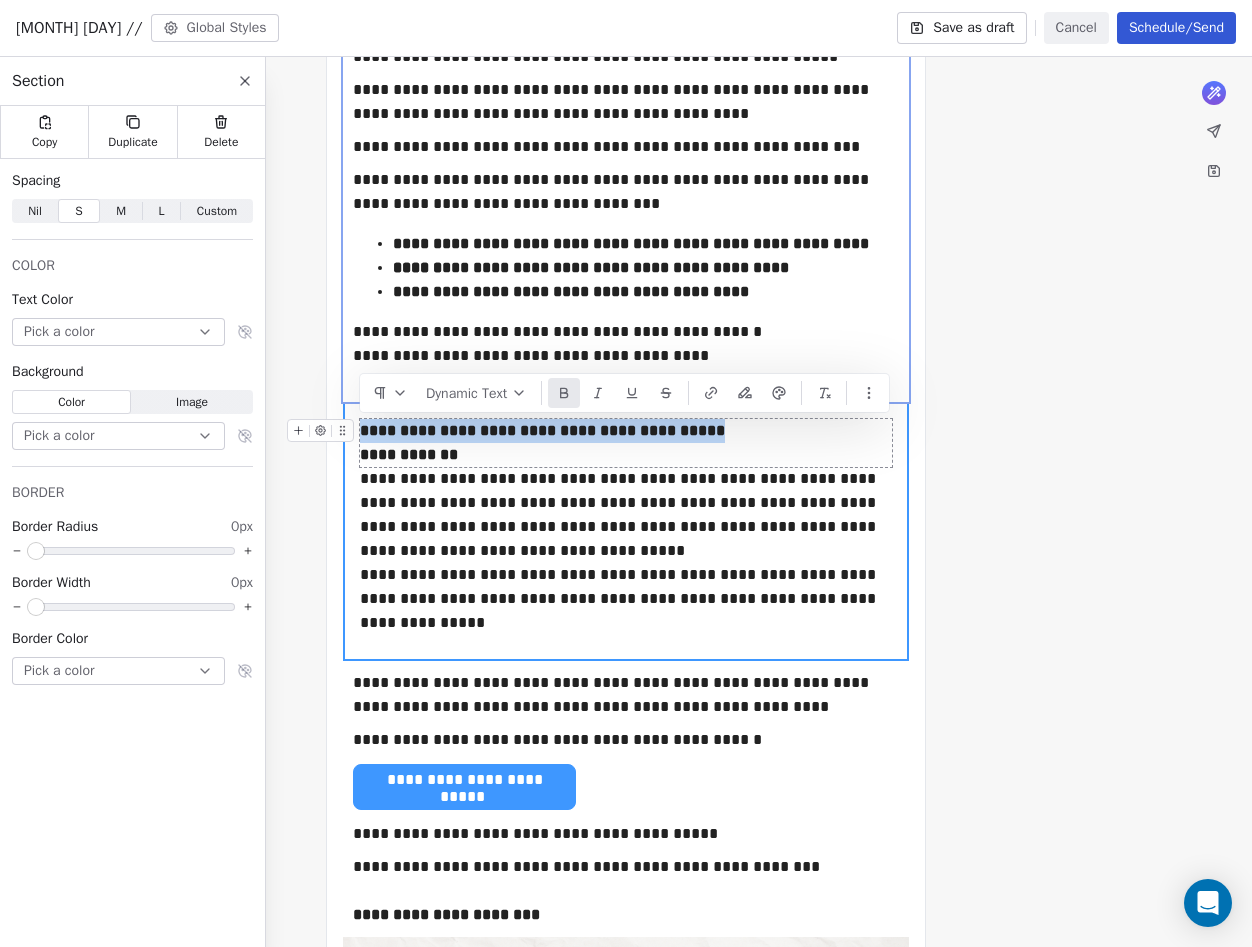drag, startPoint x: 720, startPoint y: 433, endPoint x: 333, endPoint y: 429, distance: 387.02066 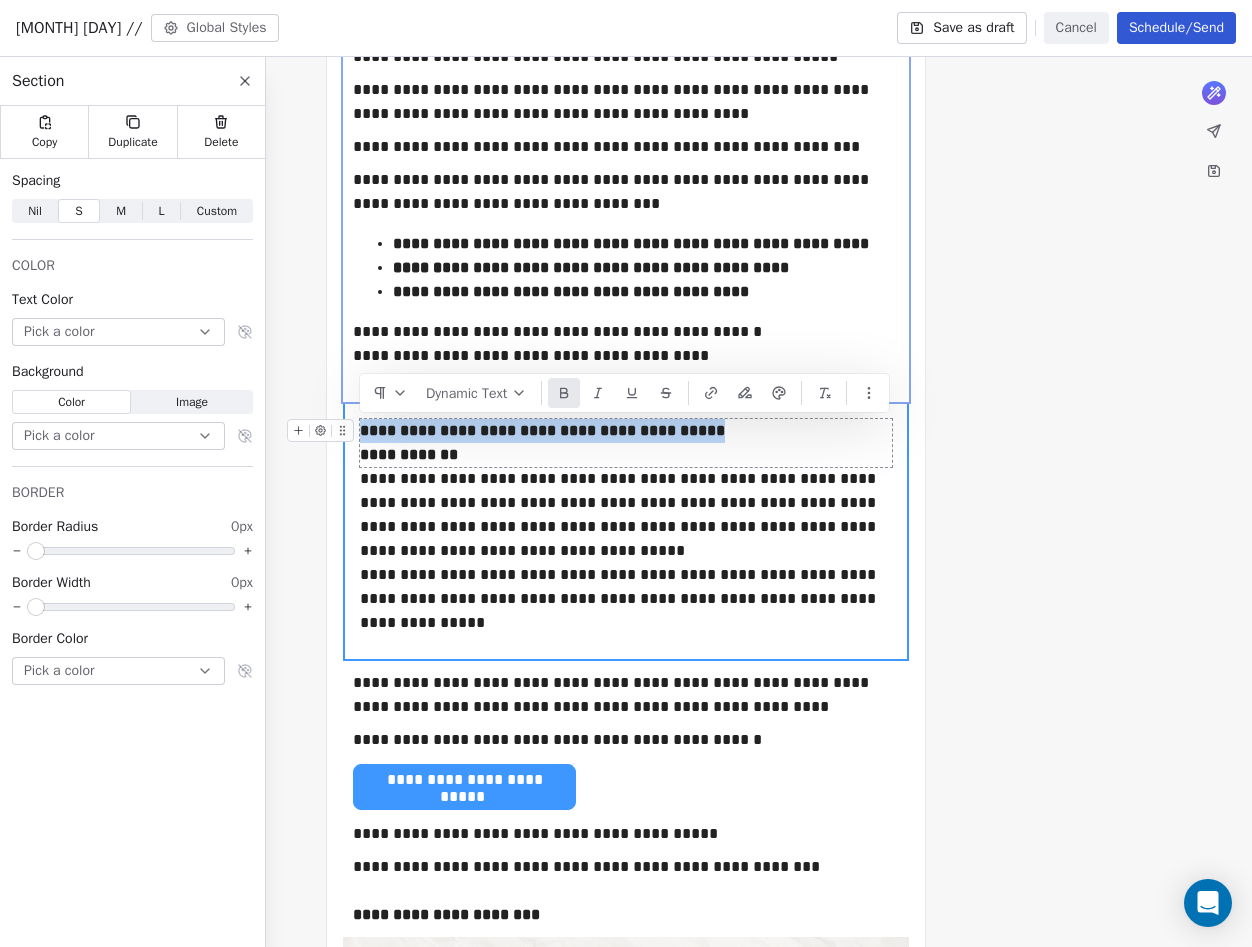 click on "**********" at bounding box center (626, 443) 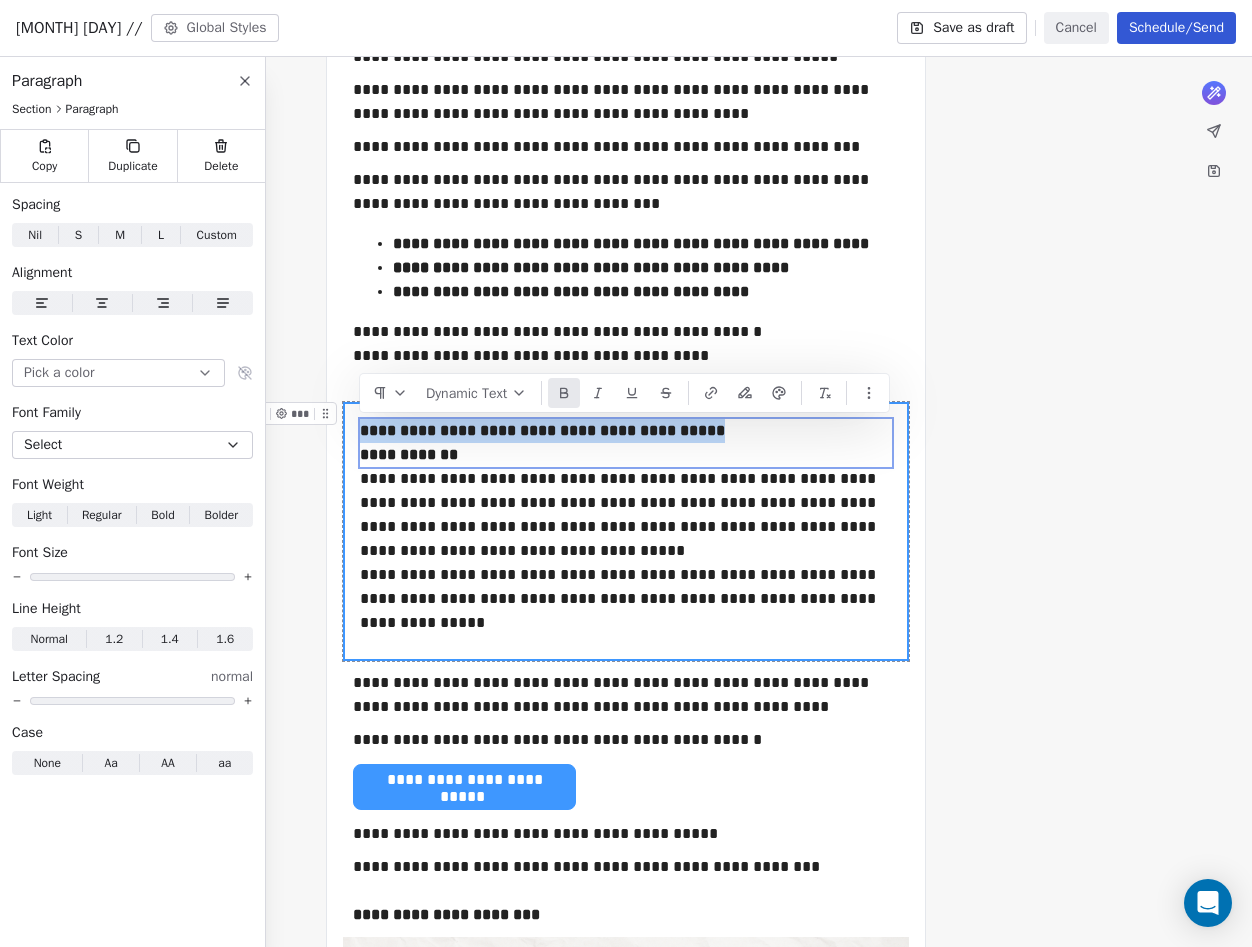 click 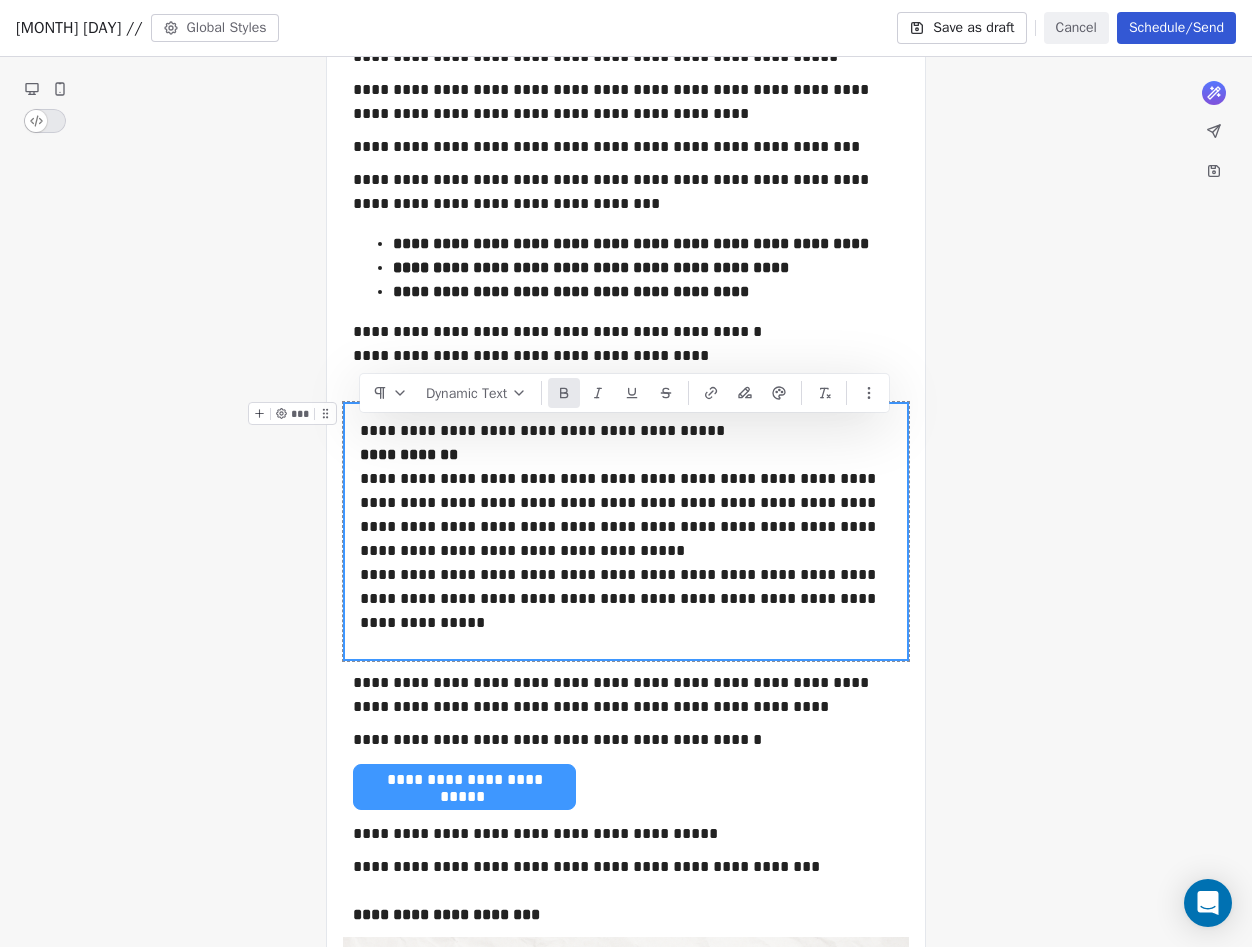click 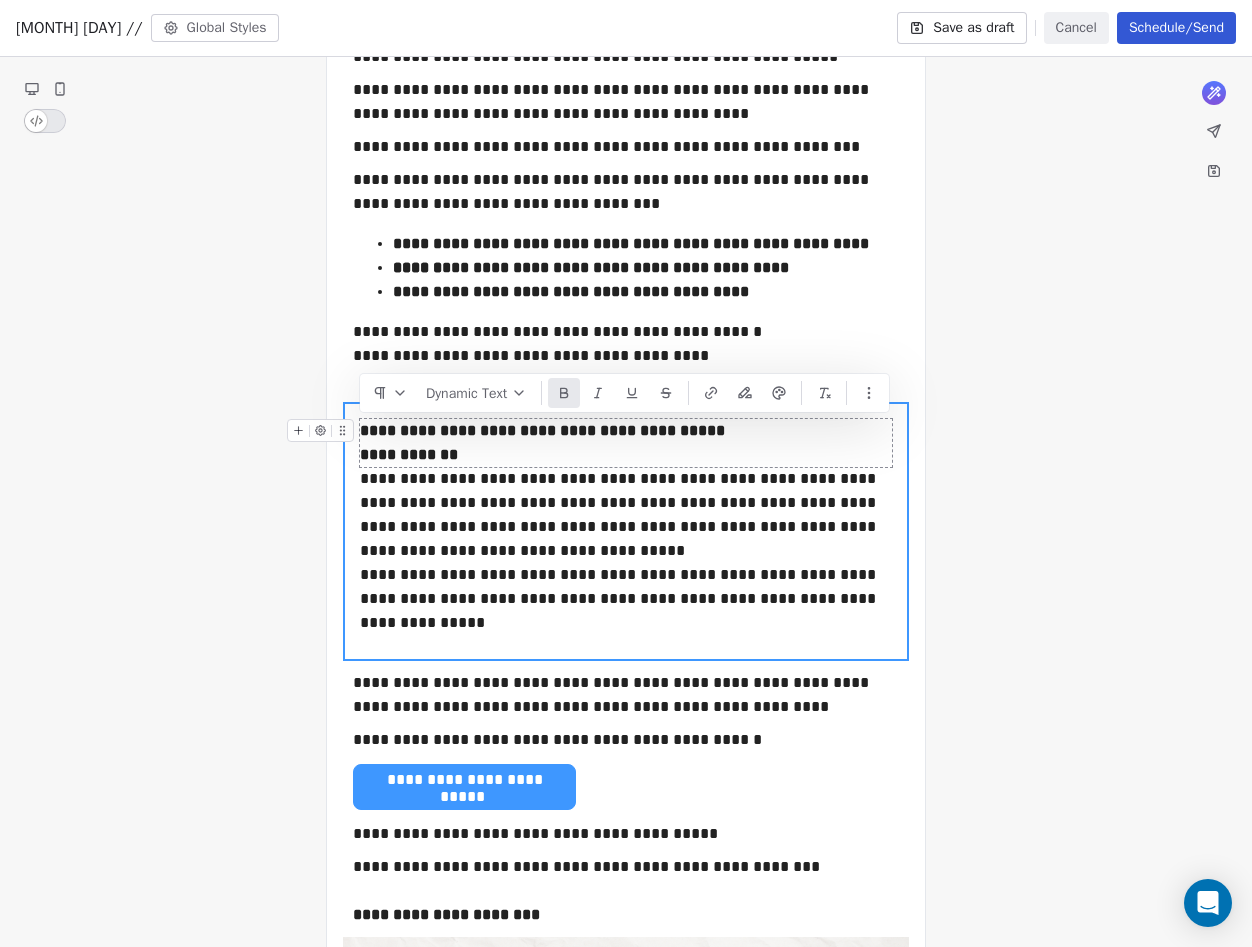 click on "**********" at bounding box center [626, 515] 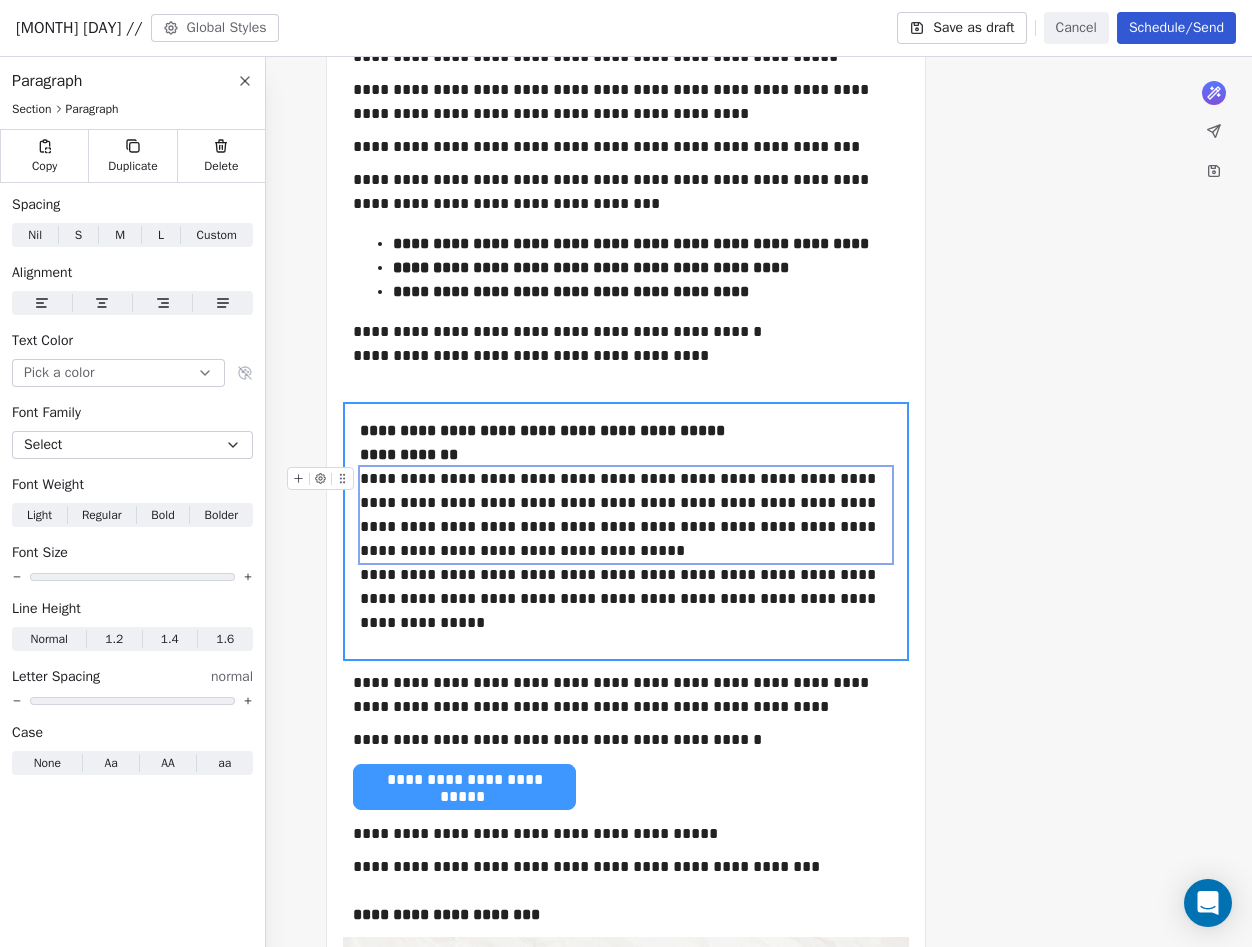 click on "**********" at bounding box center [626, 515] 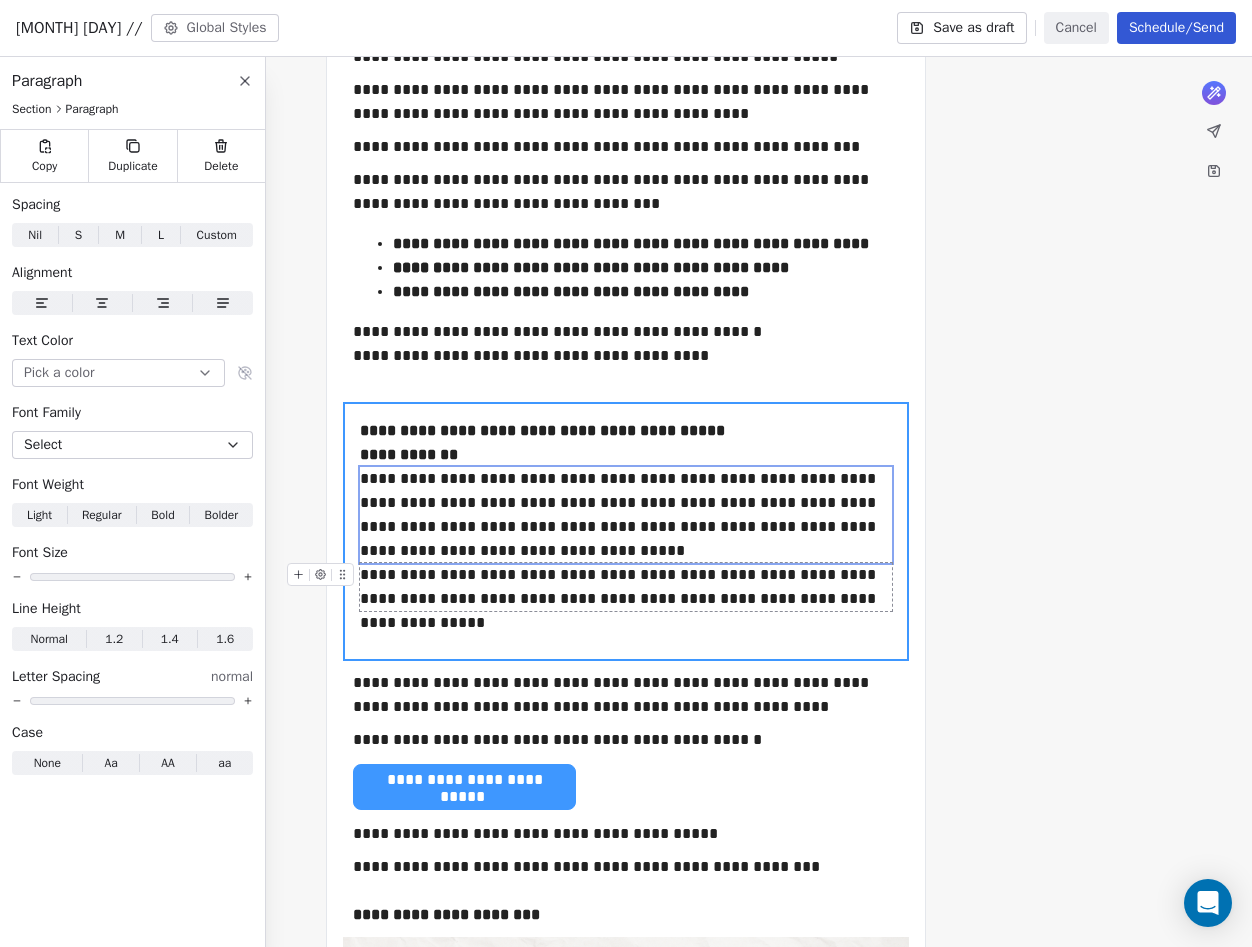 click on "**********" at bounding box center [626, 587] 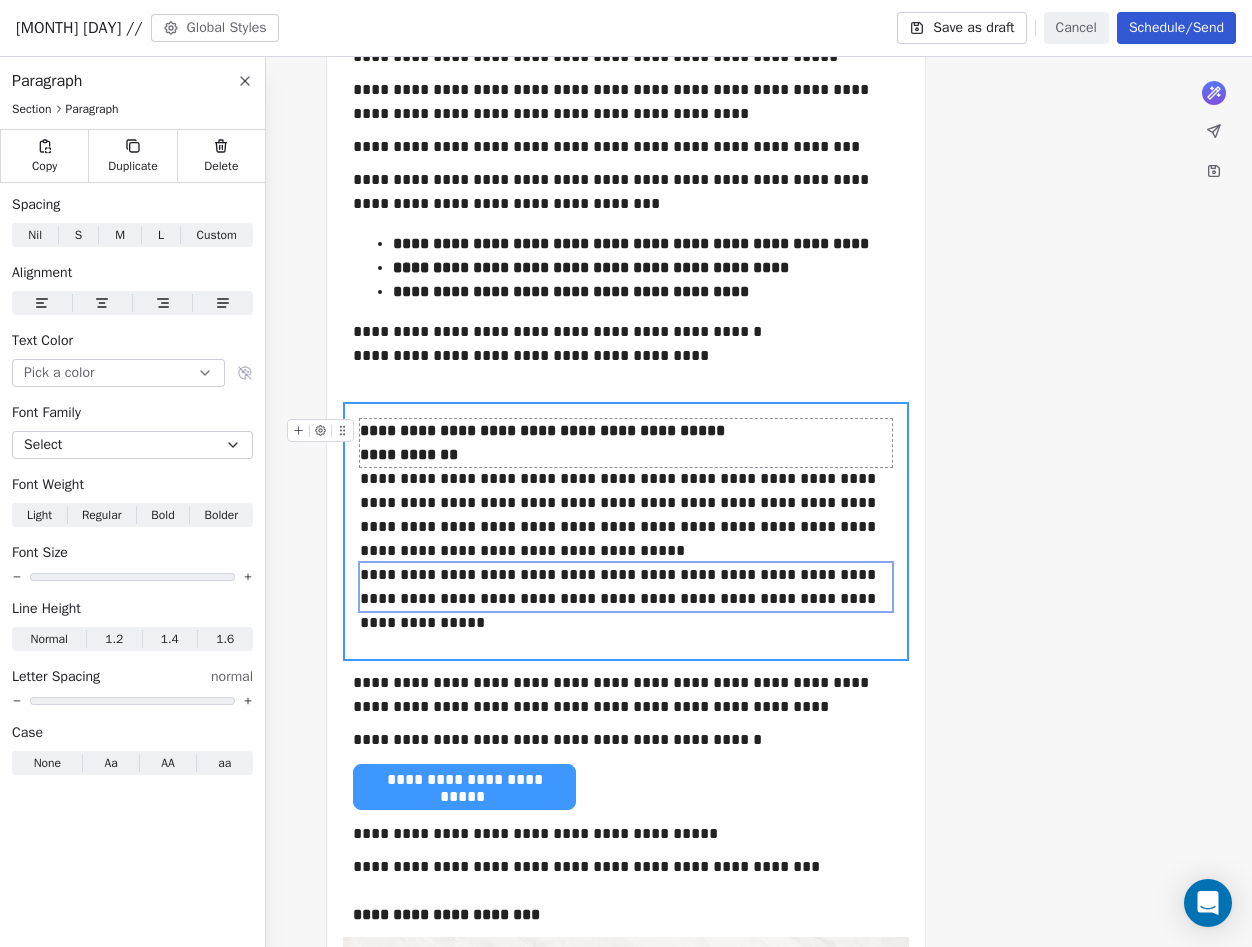click on "**********" at bounding box center [626, 443] 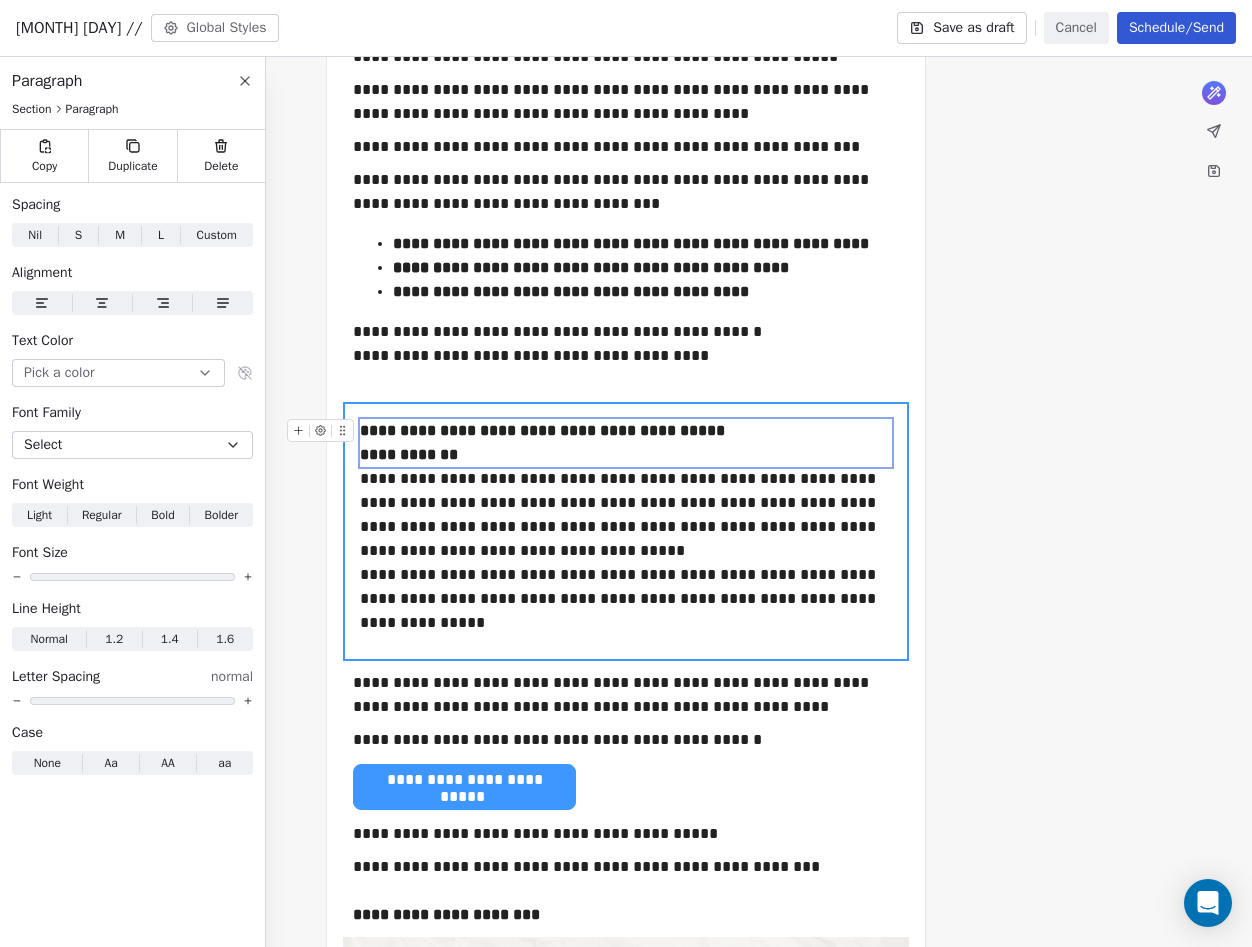 click on "**********" at bounding box center [409, 454] 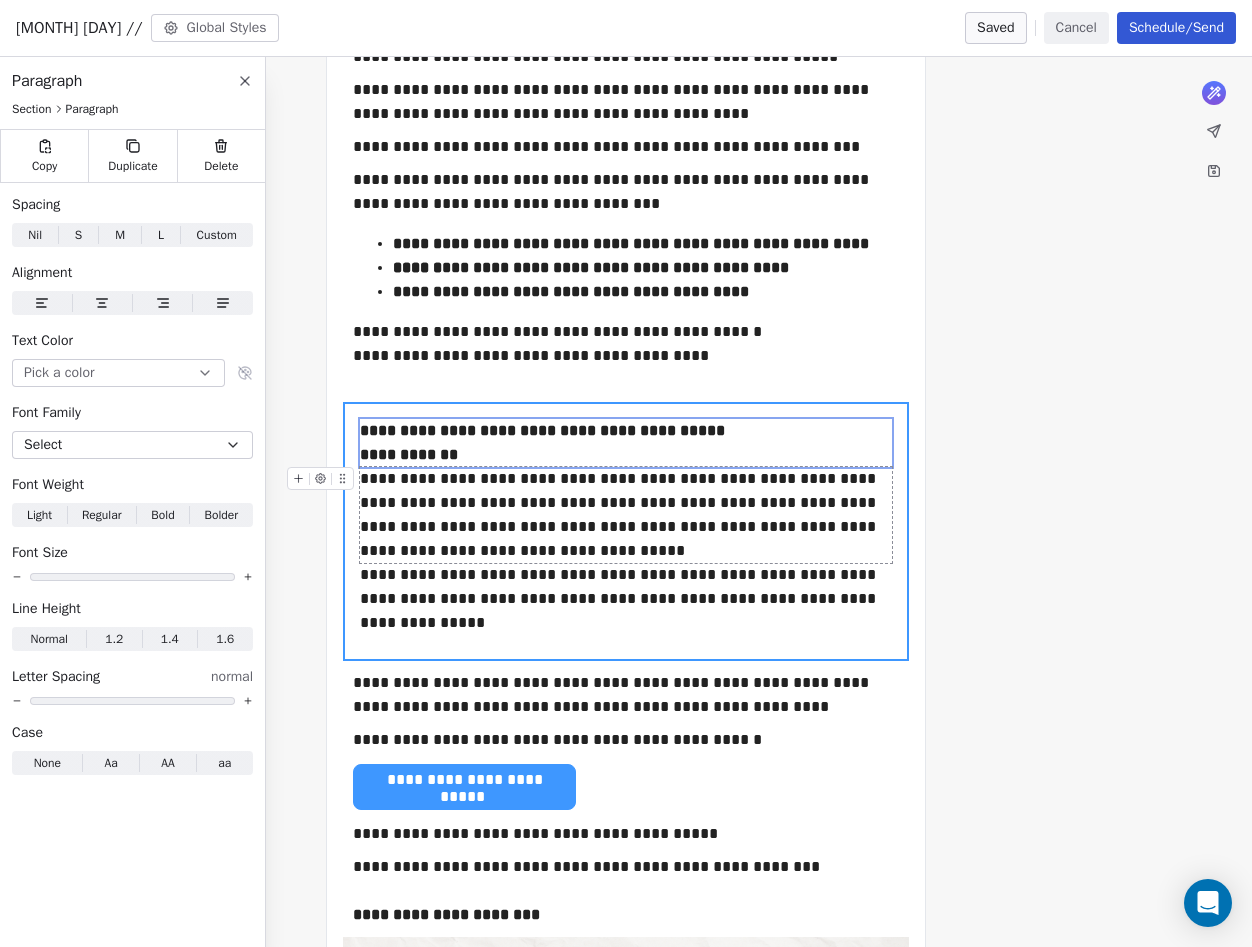 click on "**********" at bounding box center [626, 515] 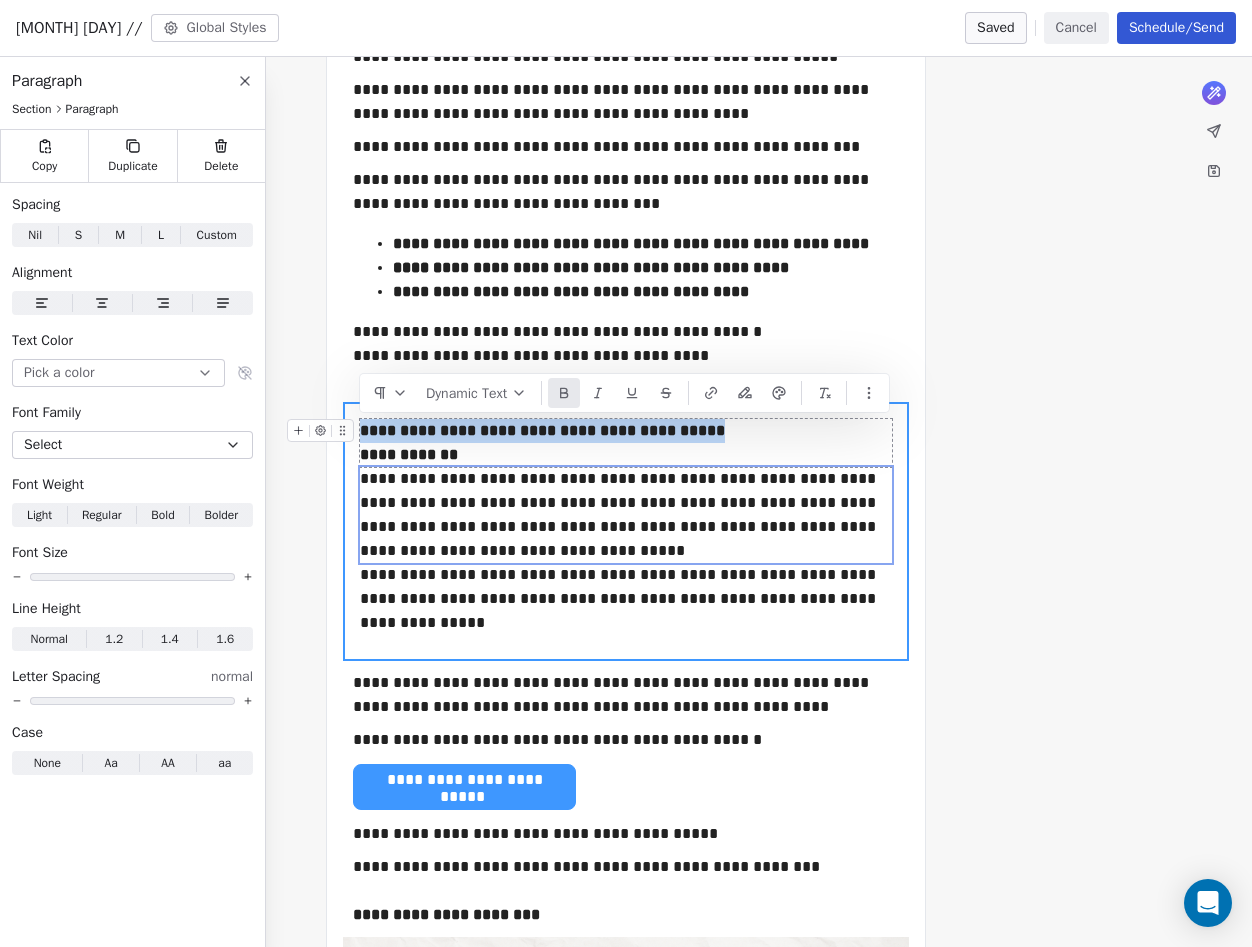 drag, startPoint x: 714, startPoint y: 429, endPoint x: 360, endPoint y: 428, distance: 354.0014 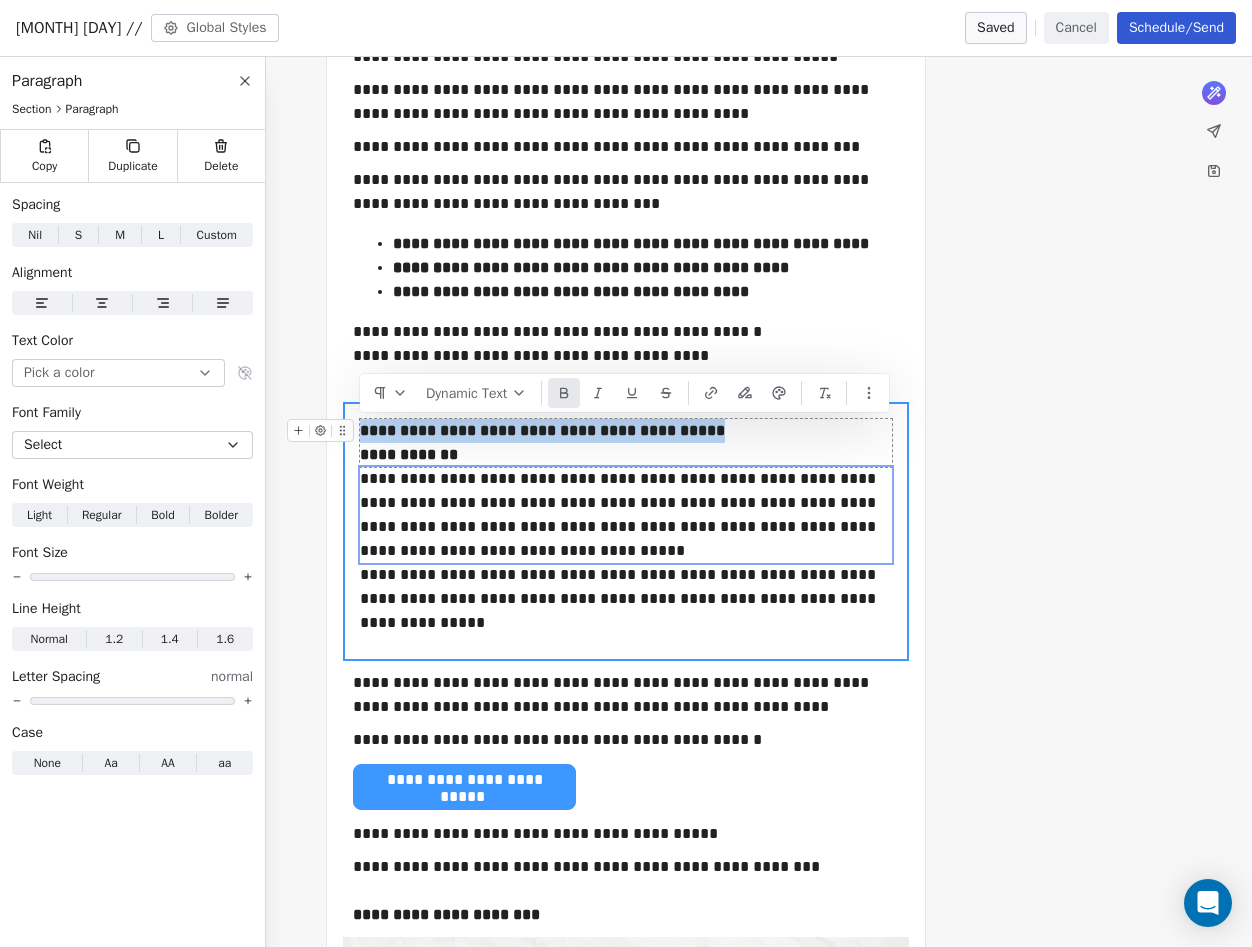 click on "**********" at bounding box center (626, 443) 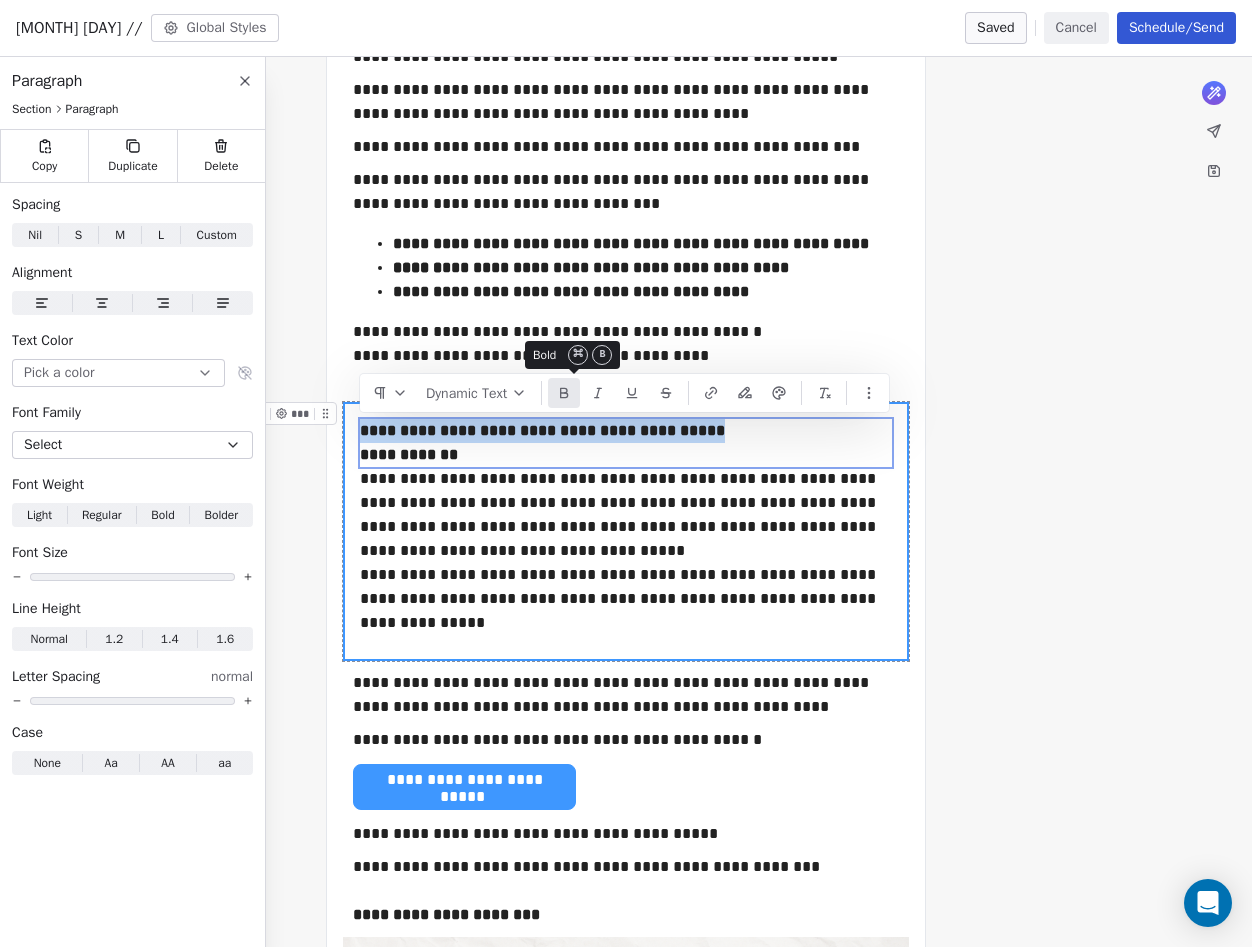 click 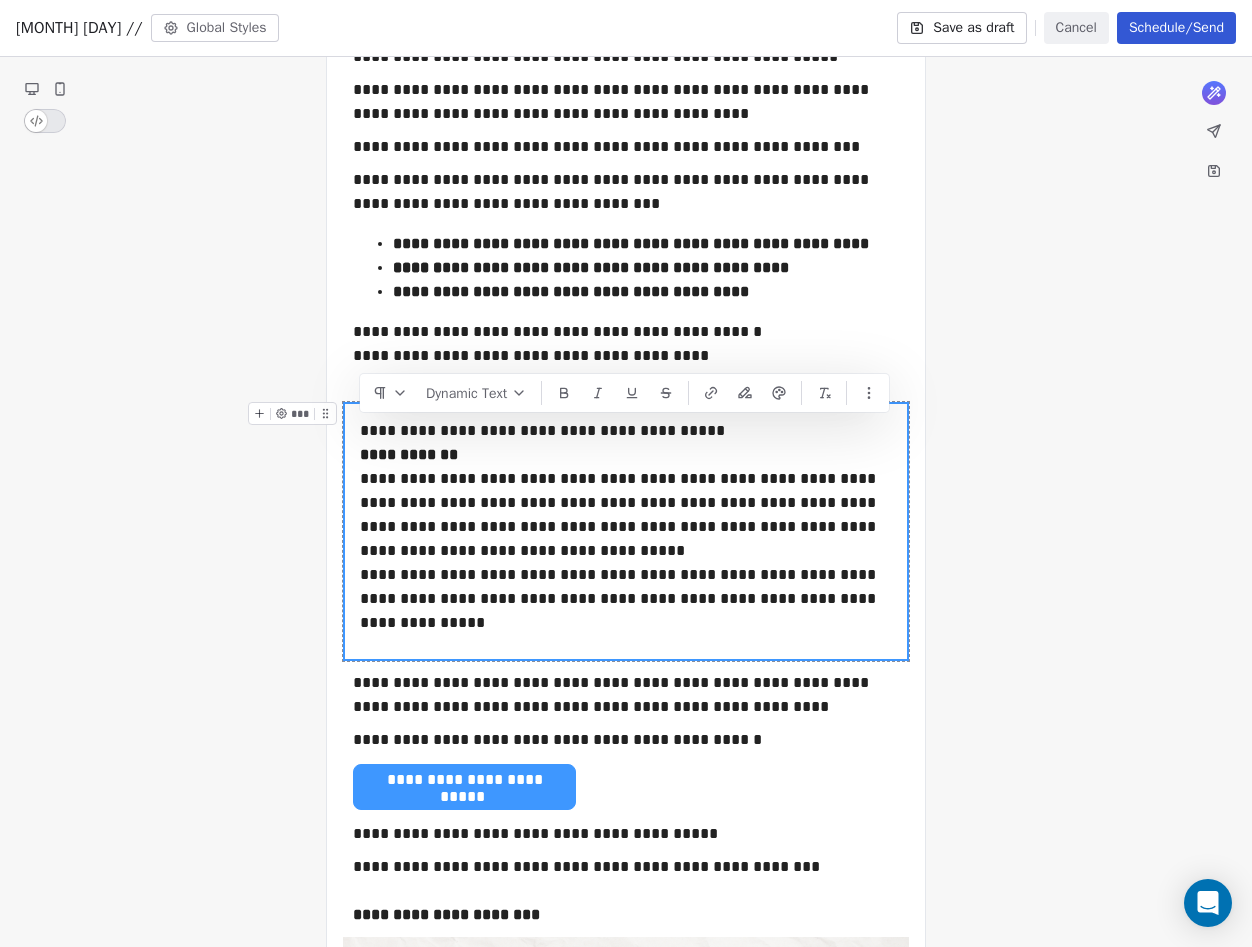 click on "**********" at bounding box center (626, 581) 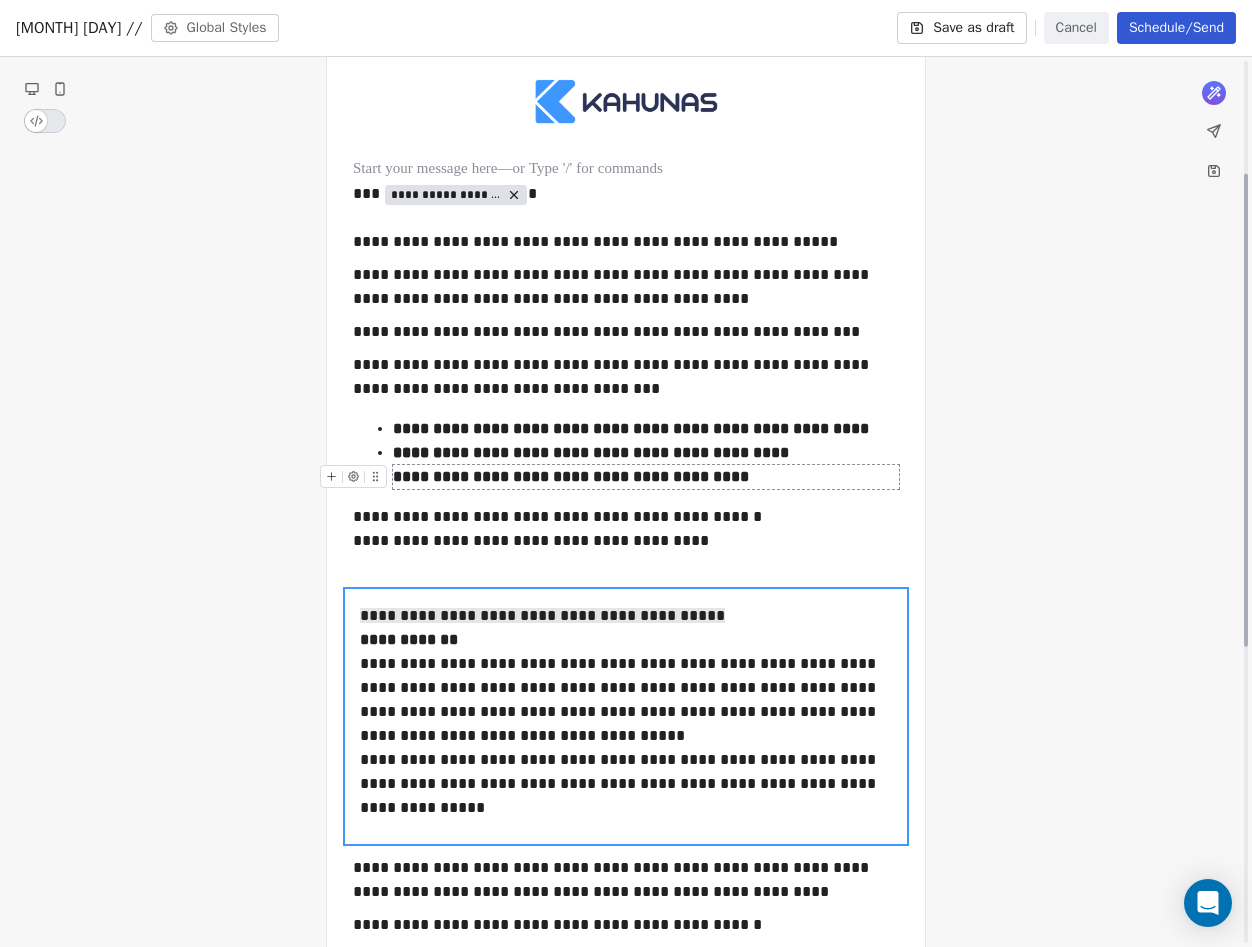 scroll, scrollTop: 123, scrollLeft: 0, axis: vertical 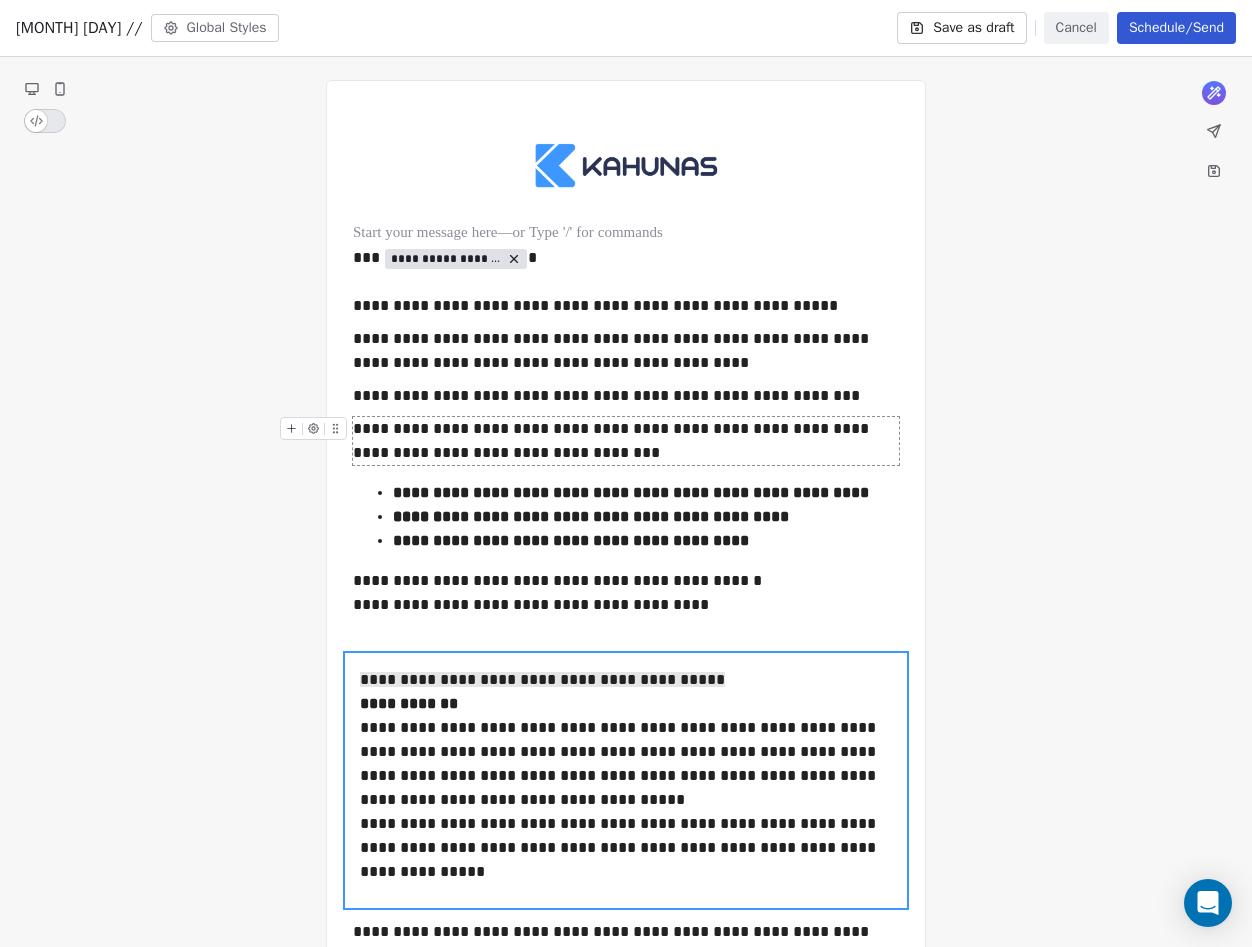 click on "**********" at bounding box center (626, 441) 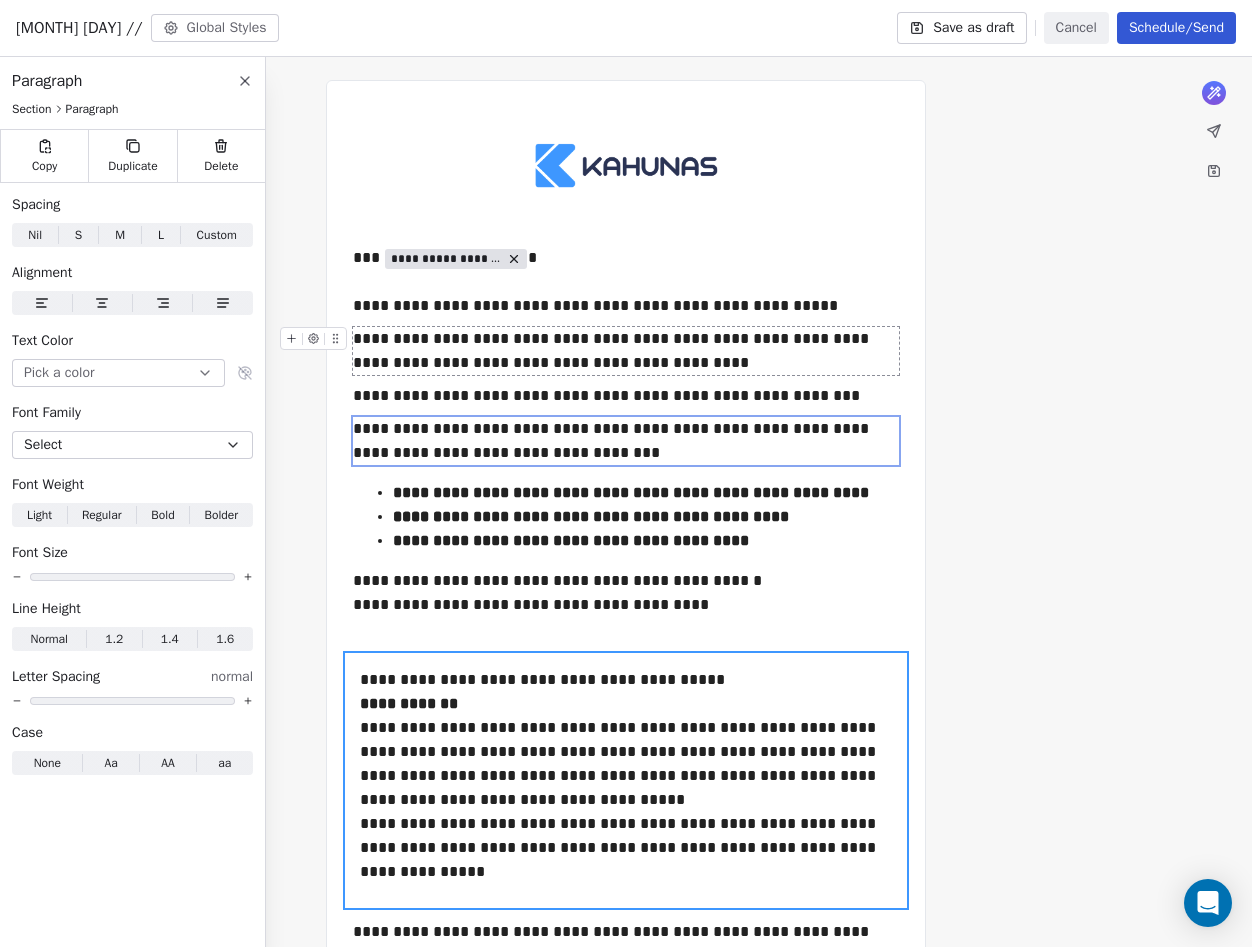 click on "**********" at bounding box center (626, 351) 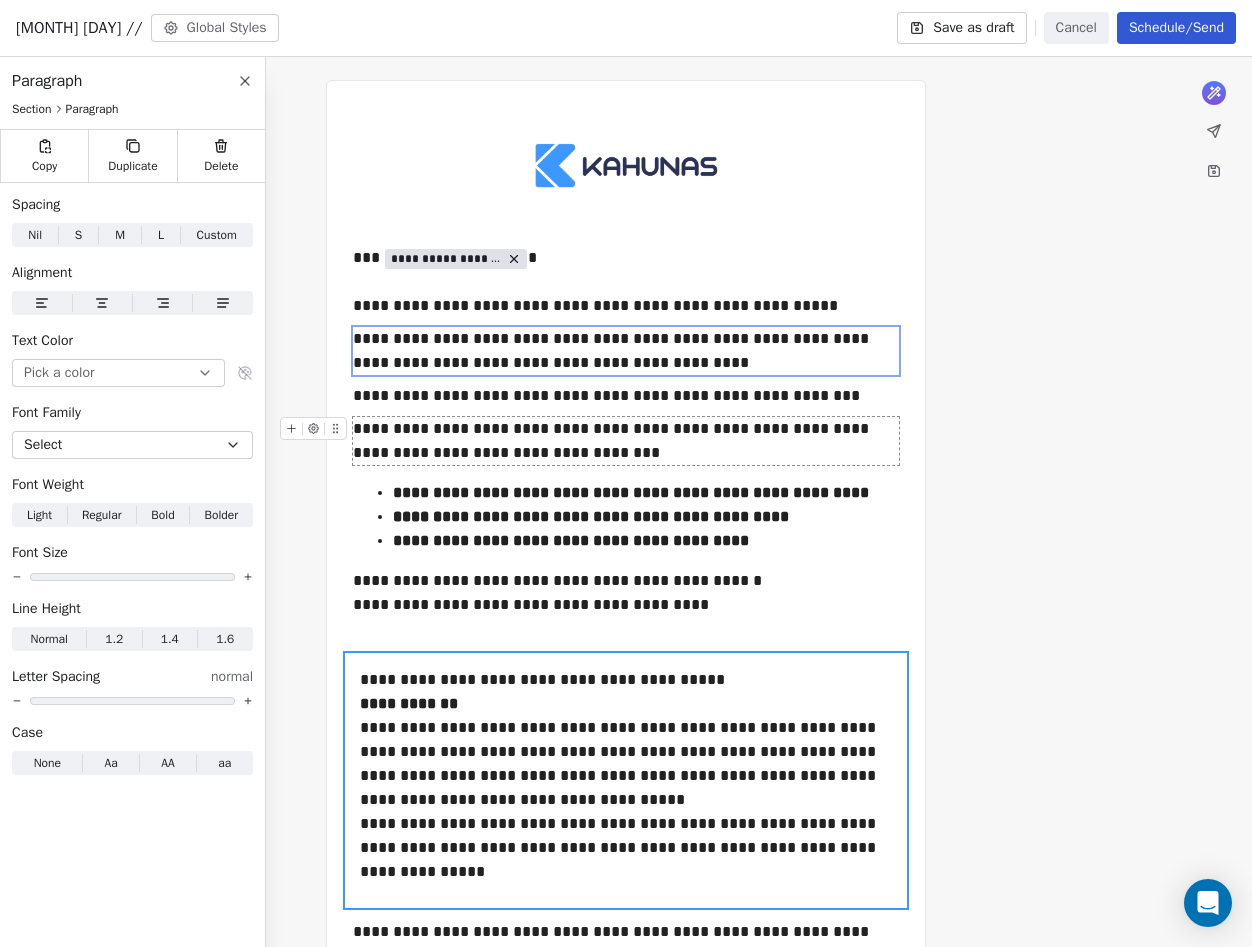 click on "**********" at bounding box center (626, 441) 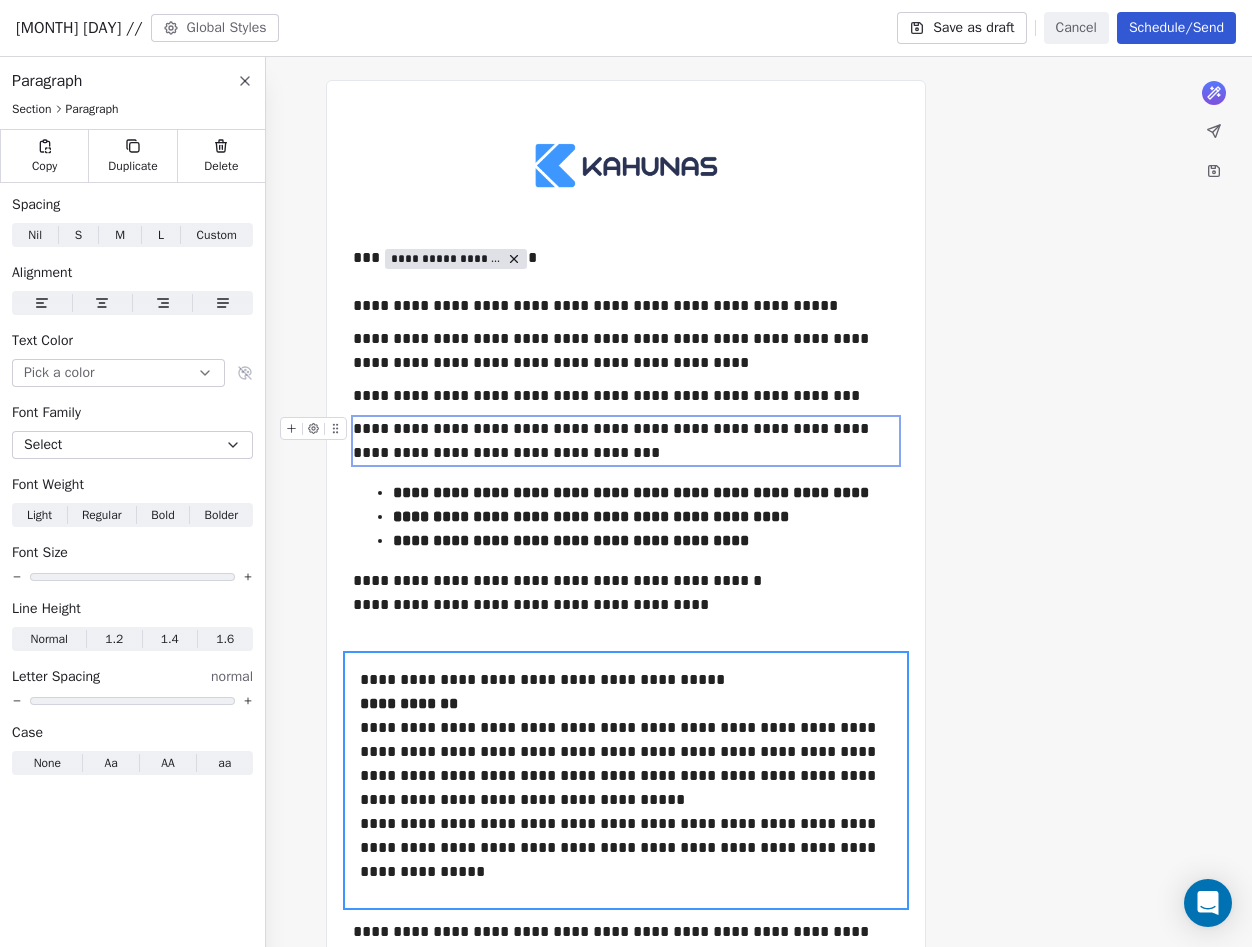 click on "**********" at bounding box center [626, 441] 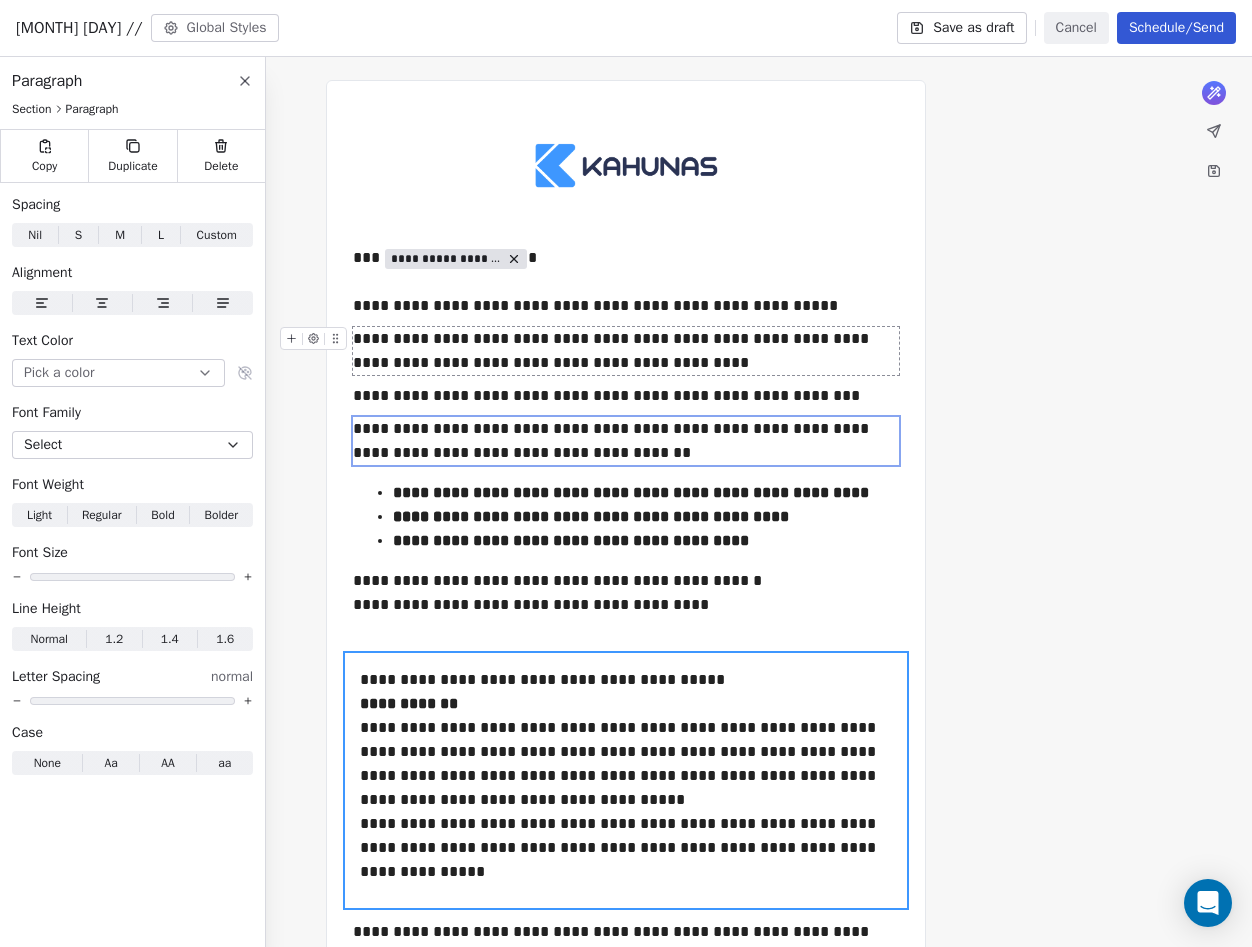 click on "**********" at bounding box center [626, 351] 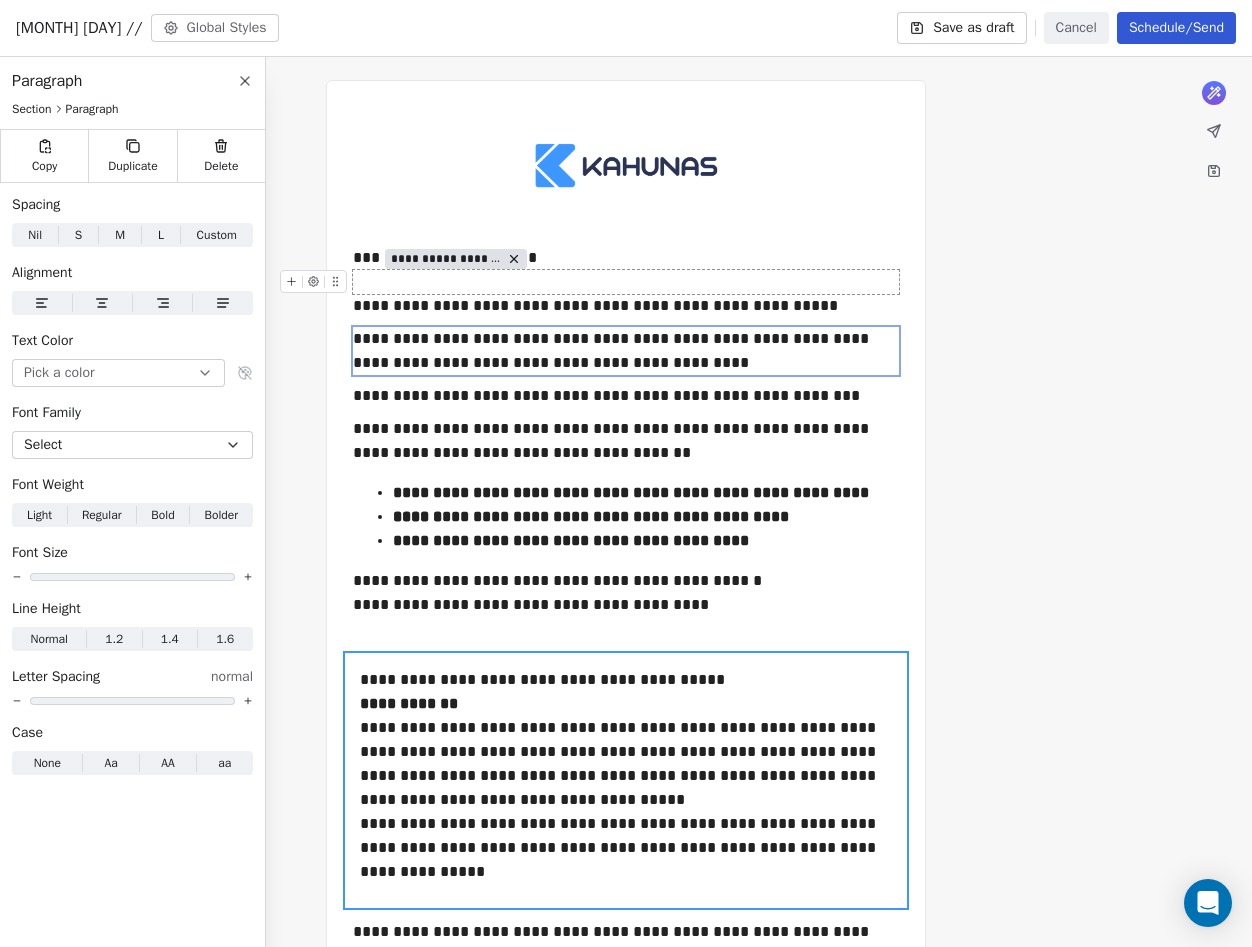 click at bounding box center [626, 282] 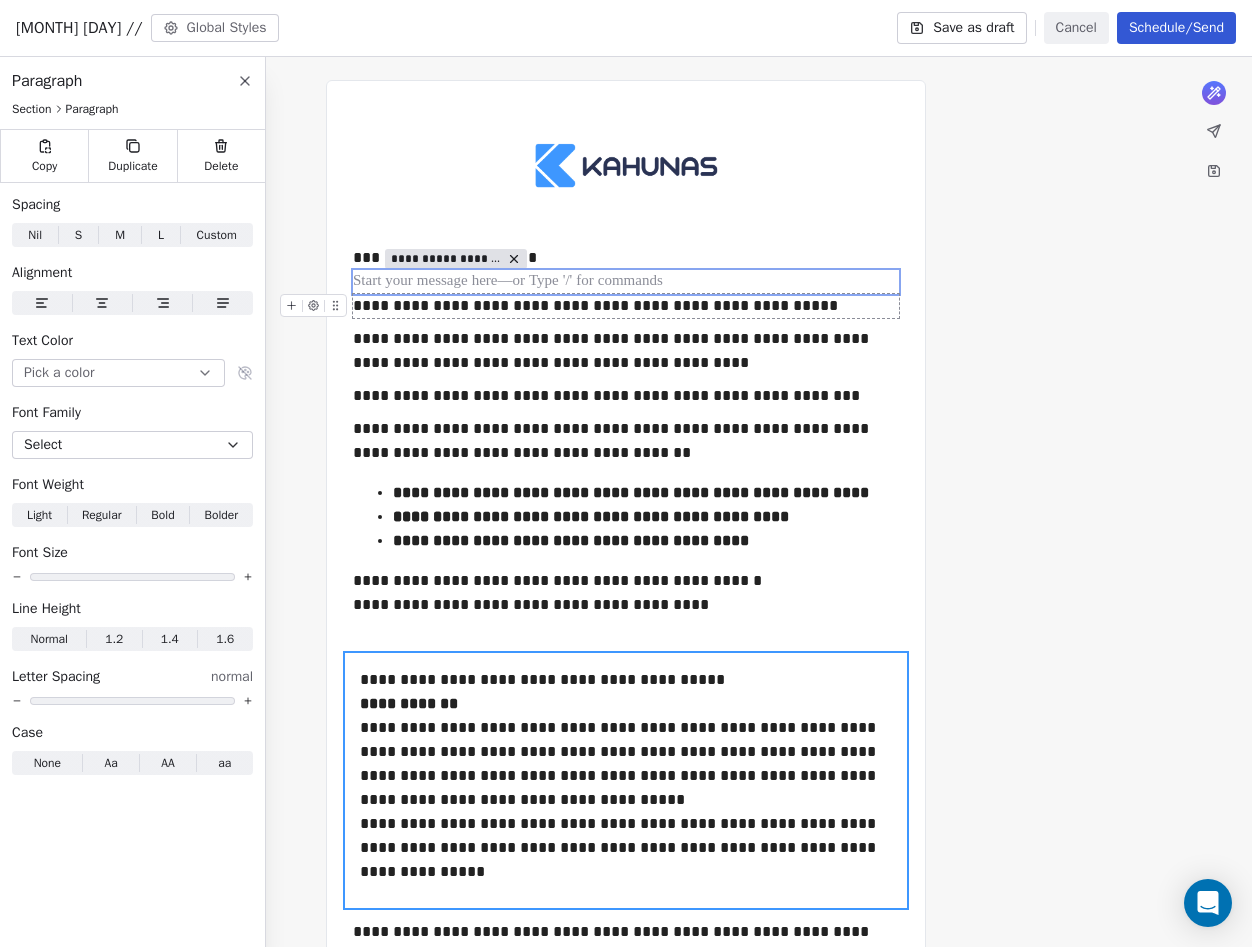 click on "**********" at bounding box center [626, 306] 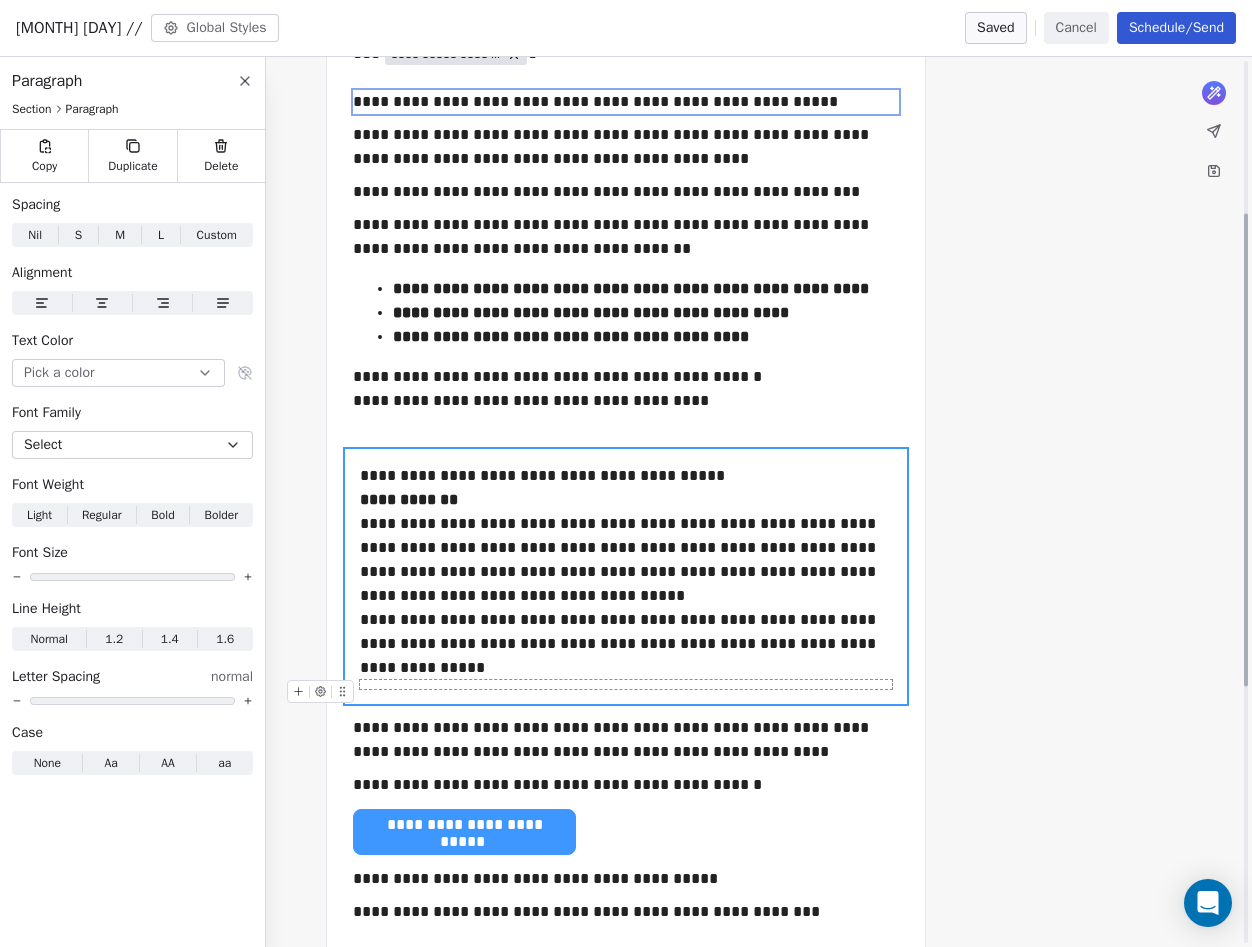 scroll, scrollTop: 390, scrollLeft: 0, axis: vertical 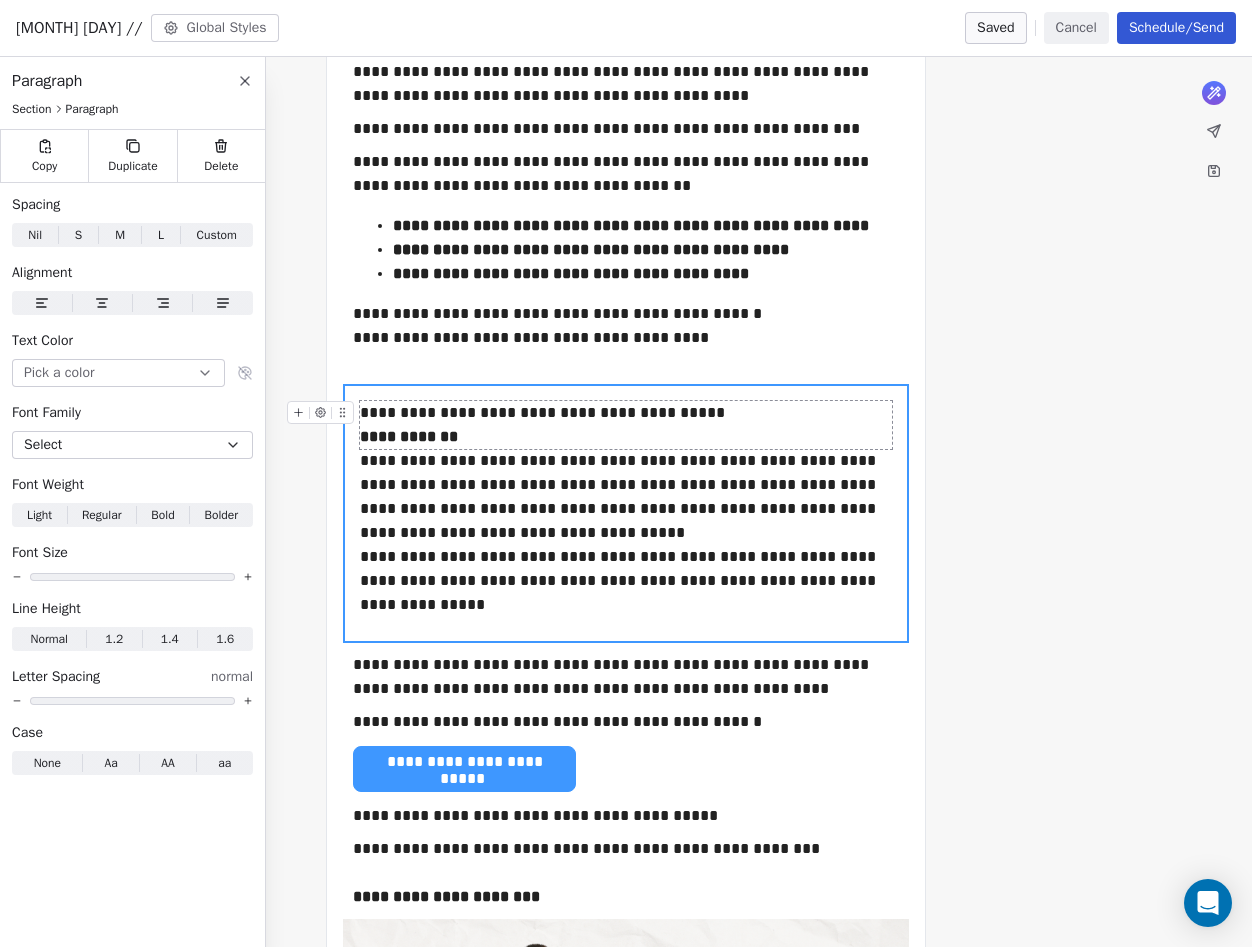 click on "**********" at bounding box center (626, 425) 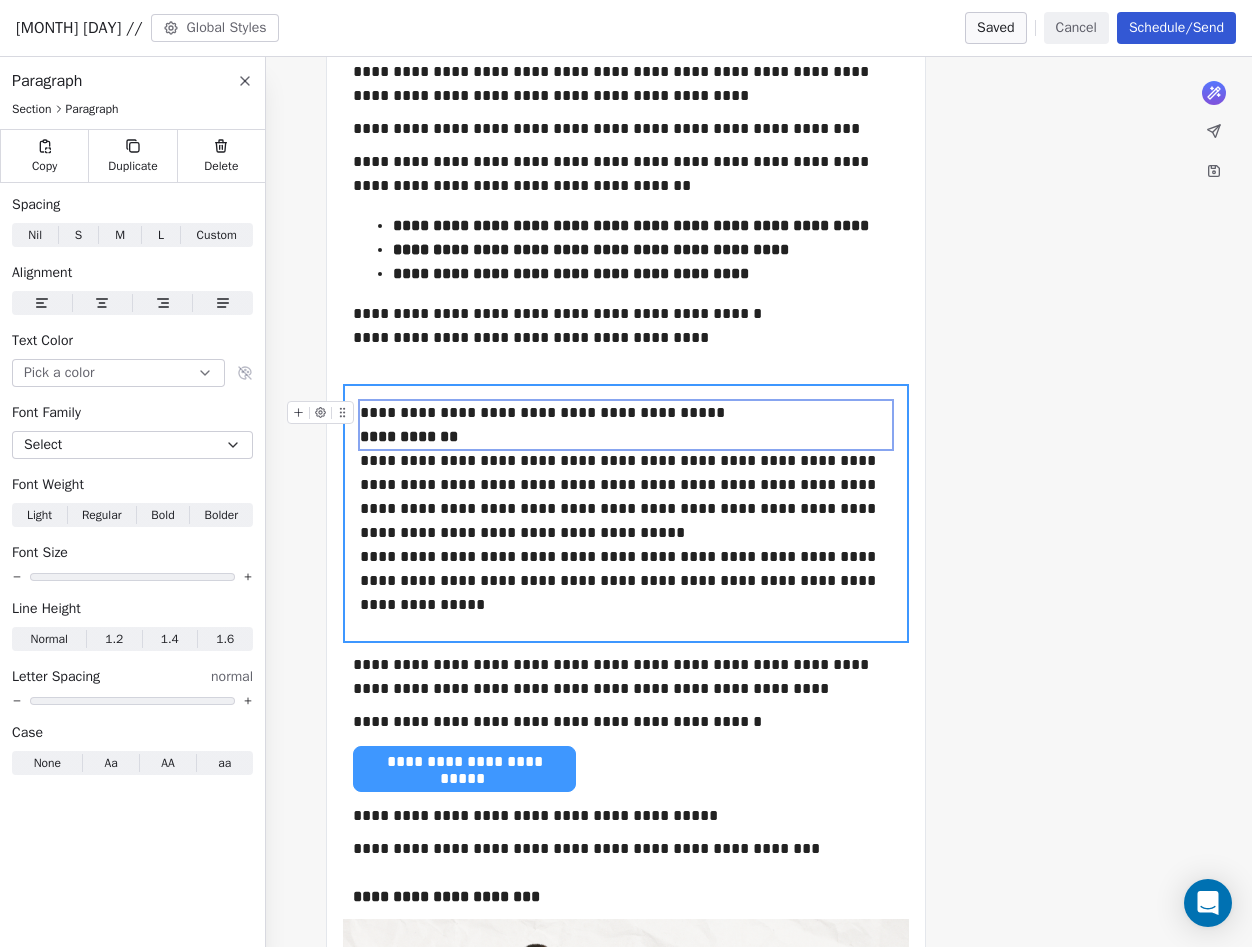 click on "**********" at bounding box center [626, 425] 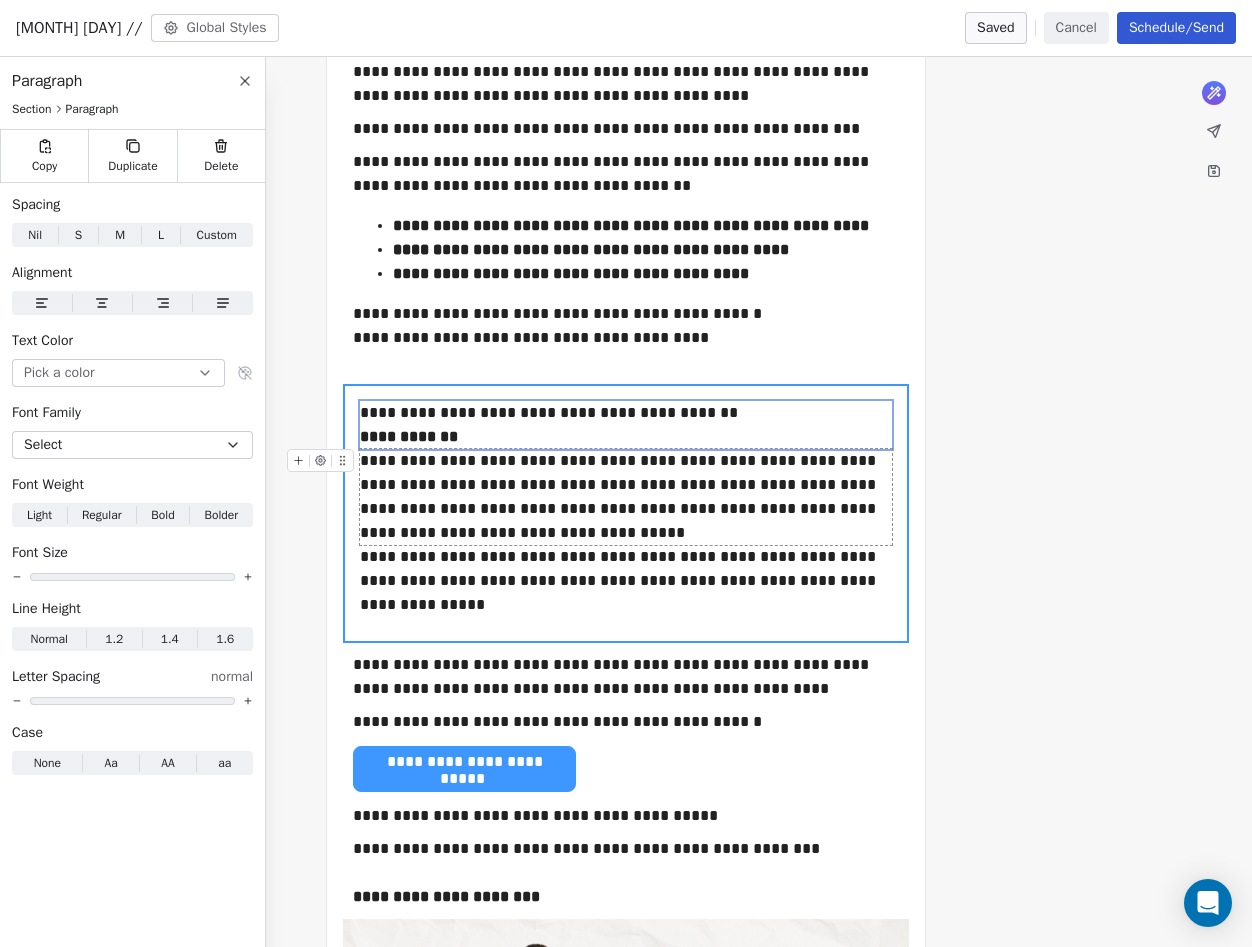 click on "**********" at bounding box center (626, 497) 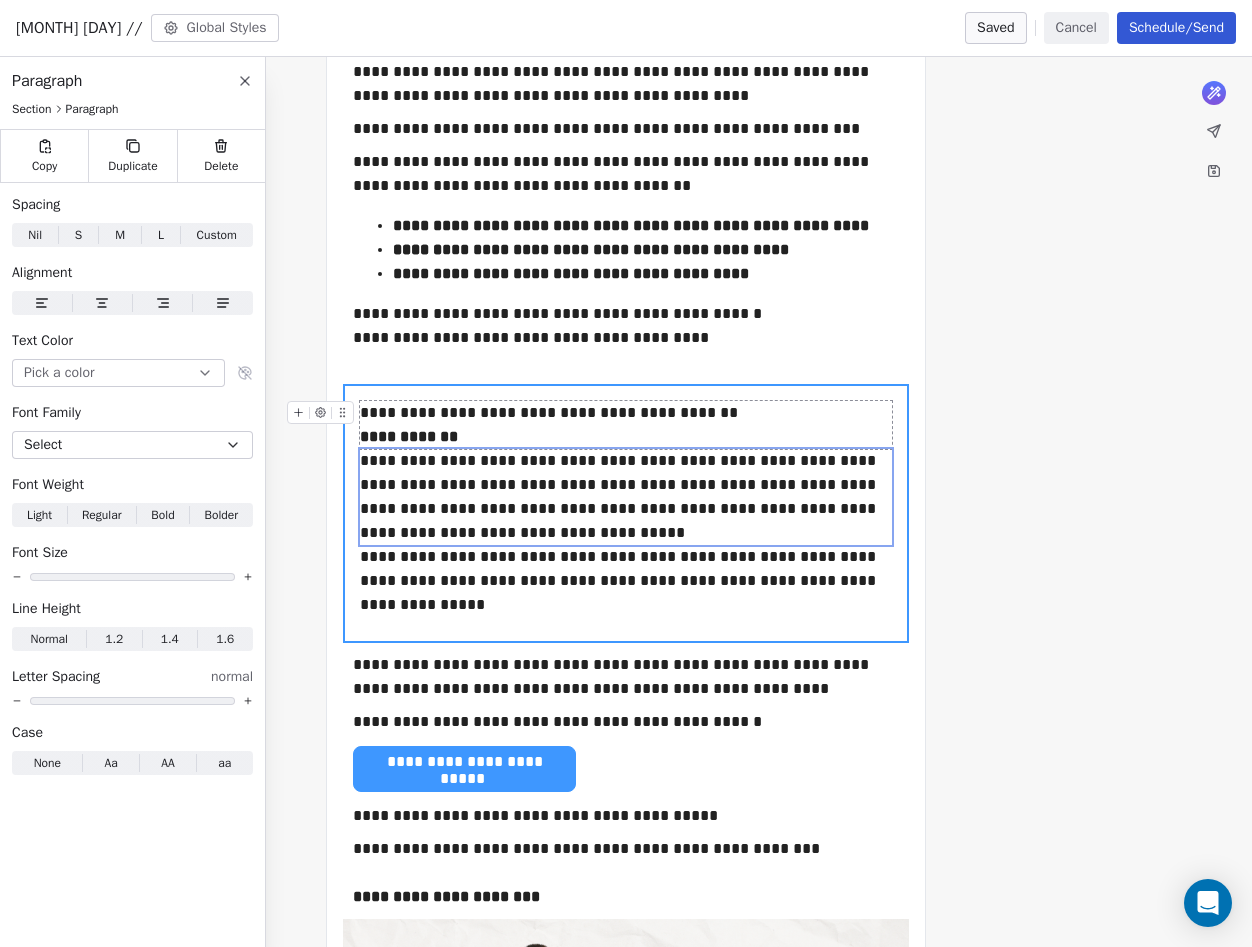 click on "**********" at bounding box center (626, 425) 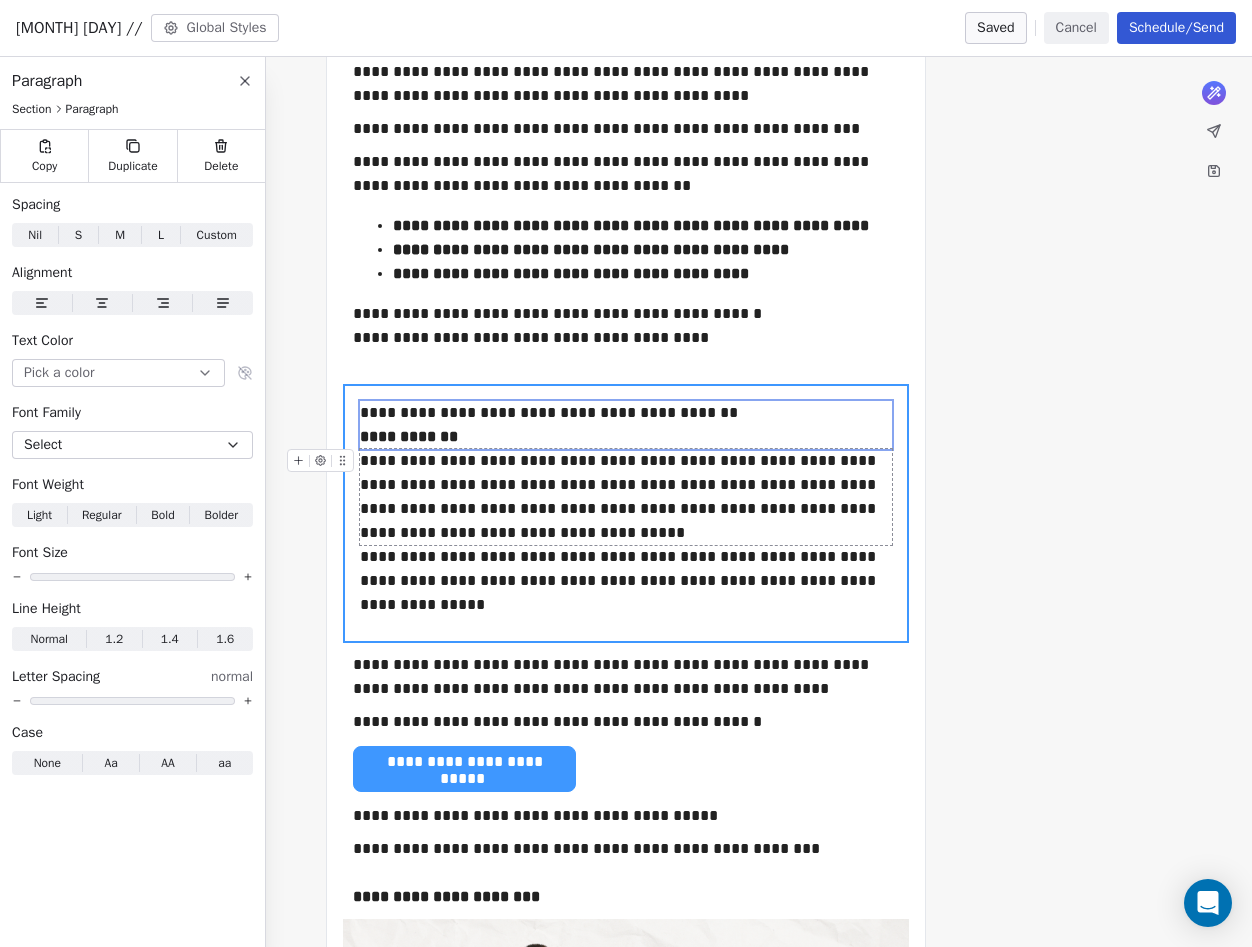 click on "**********" at bounding box center [626, 497] 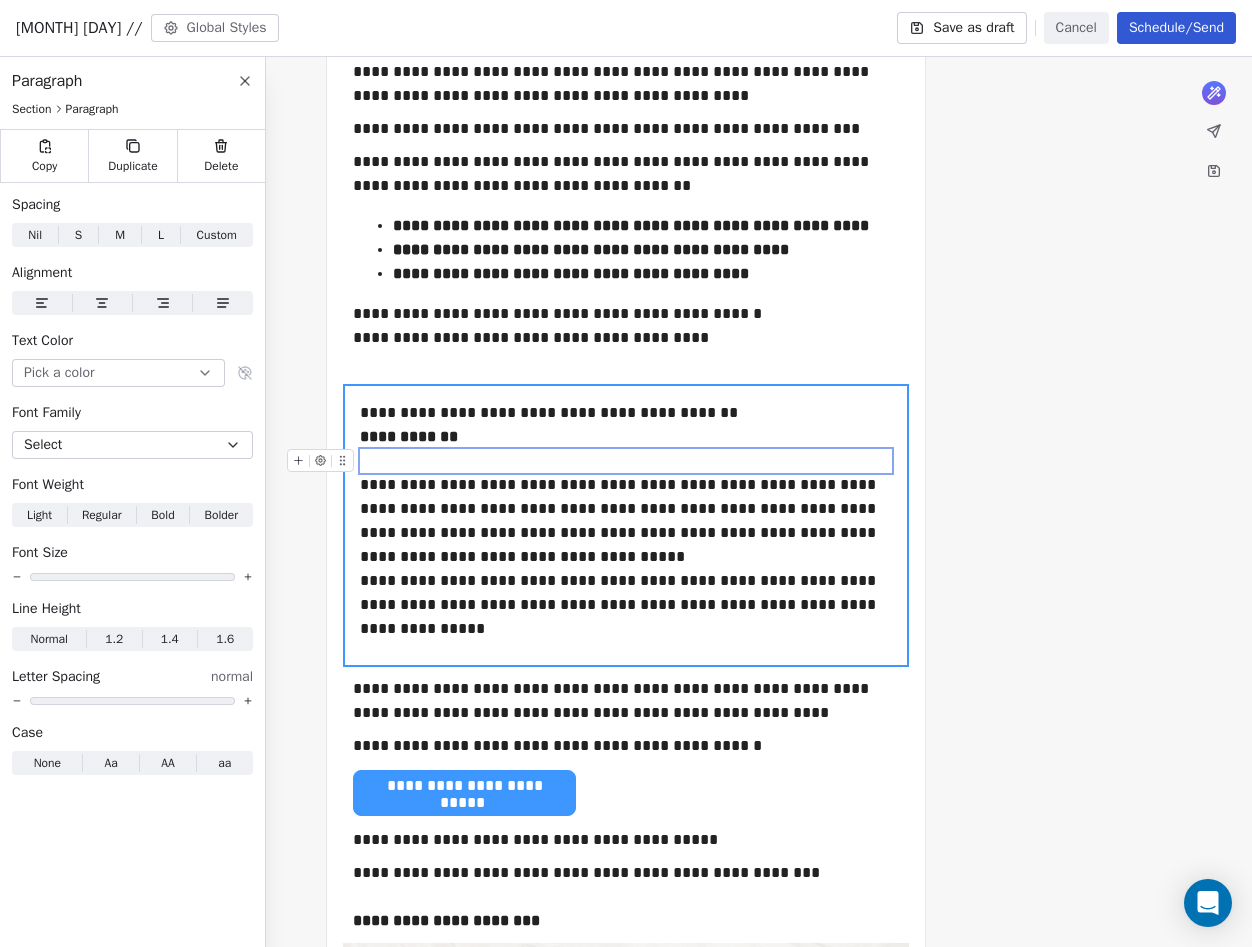 click at bounding box center (626, 461) 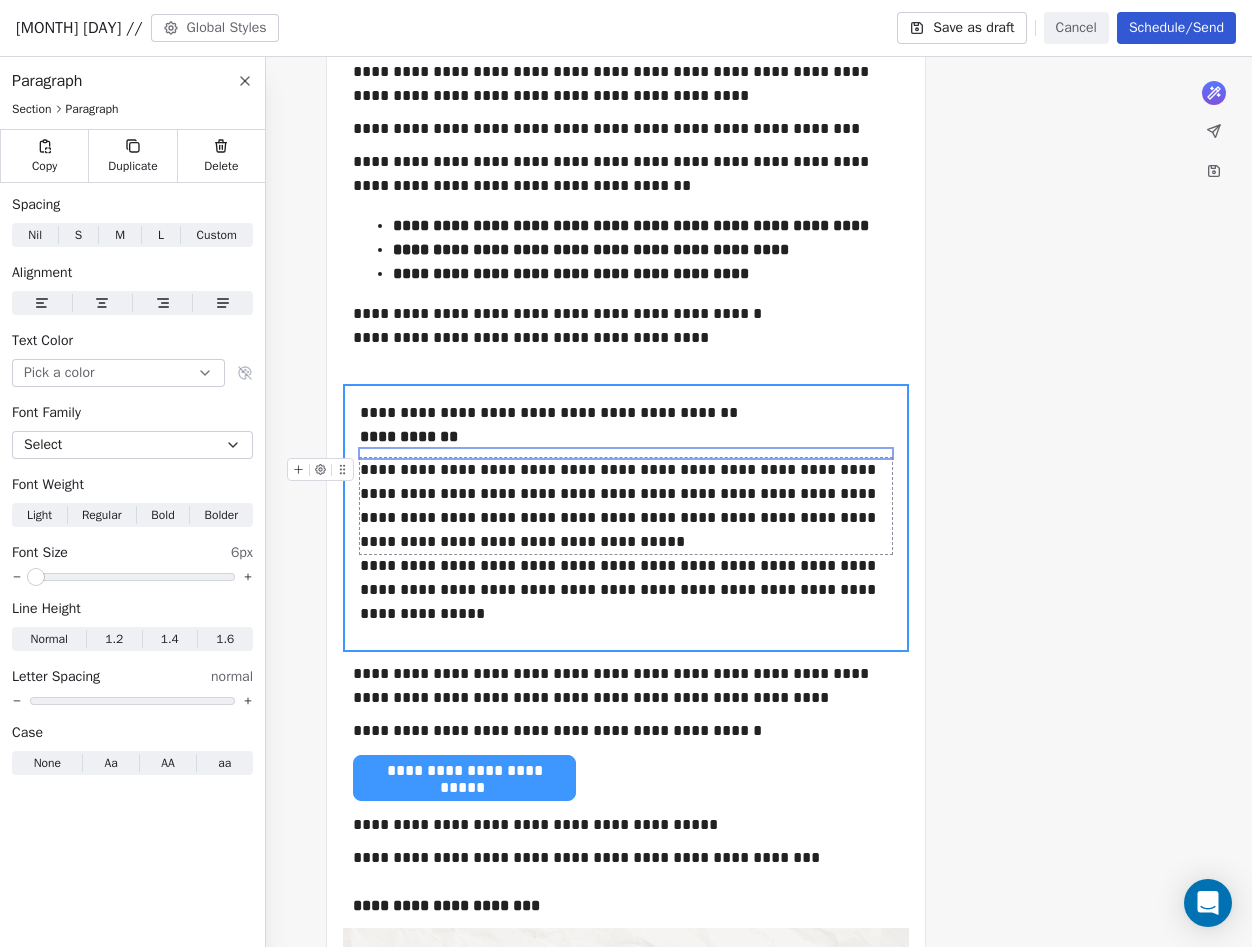 click on "K Kahunas Contacts People Marketing Workflows Campaigns Sales Pipelines Sequences Beta Tools Apps AI Agents Help & Support Campaigns  Create new campaign All ( 66 ) All ( 66 ) Drafts ( 11 ) Drafts ( 11 ) In Progress ( 0 ) In Progress ( 0 ) Scheduled ( 0 ) Scheduled ( 0 ) Sent ( 55 ) Sent ( 55 ) Name Status Analytics Actions [MONTH] [DAY] // Created on [MONTH] [DAY], [YEAR], [HOUR]:[MINUTE] [AM/PM] To: Subscribers  Draft - Open Rate - Click Rate - Unsubscribe Kahunas at 4 //  Sent on [MONTH] [DAY], [YEAR], [HOUR]:[MINUTE] [AM/PM] To: Subscribers  Sent 13017 / 13017 39.33% (4562) Open Rate 0.38% (44) Click Rate 0.38% (44) Unsubscribe [MONTH] [DAY] // (Copy) Sent on [MONTH] [DAY], [YEAR], [HOUR]:[MINUTE] [AM/PM] To: Subscribers  Sent 13070 / 13070 37.58% (4376) Open Rate 0.32% (37) Click Rate 0.32% (37) Unsubscribe [MONTH] [DAY] // Sent on [MONTH] [DAY], [YEAR], [HOUR]:[MINUTE] [AM/PM] To: Subscribers  Sent 13143 / 13143 36.52% (4276) Open Rate 0.16% (19) Click Rate 0.16% (19) Unsubscribe [MONTH] [DAY] //  Sent on [MONTH] [DAY], [YEAR], [HOUR]:[MINUTE] [AM/PM] To: Subscribers  Sent 12988 / 12988 34.42% (3983) Open Rate 0.36% (42) Click Rate 0.36% (42) Sent" at bounding box center [626, 473] 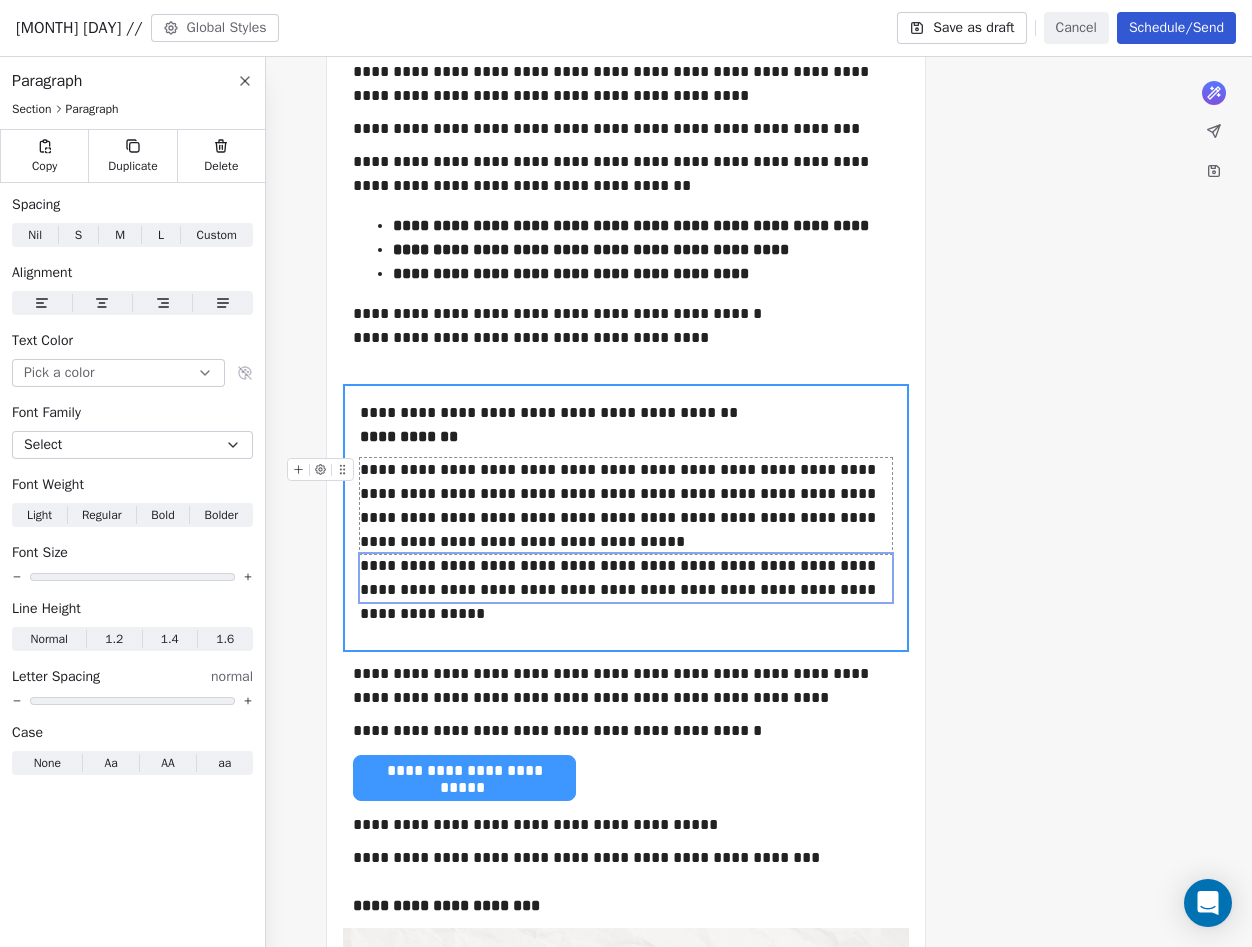 click on "**********" at bounding box center [626, 506] 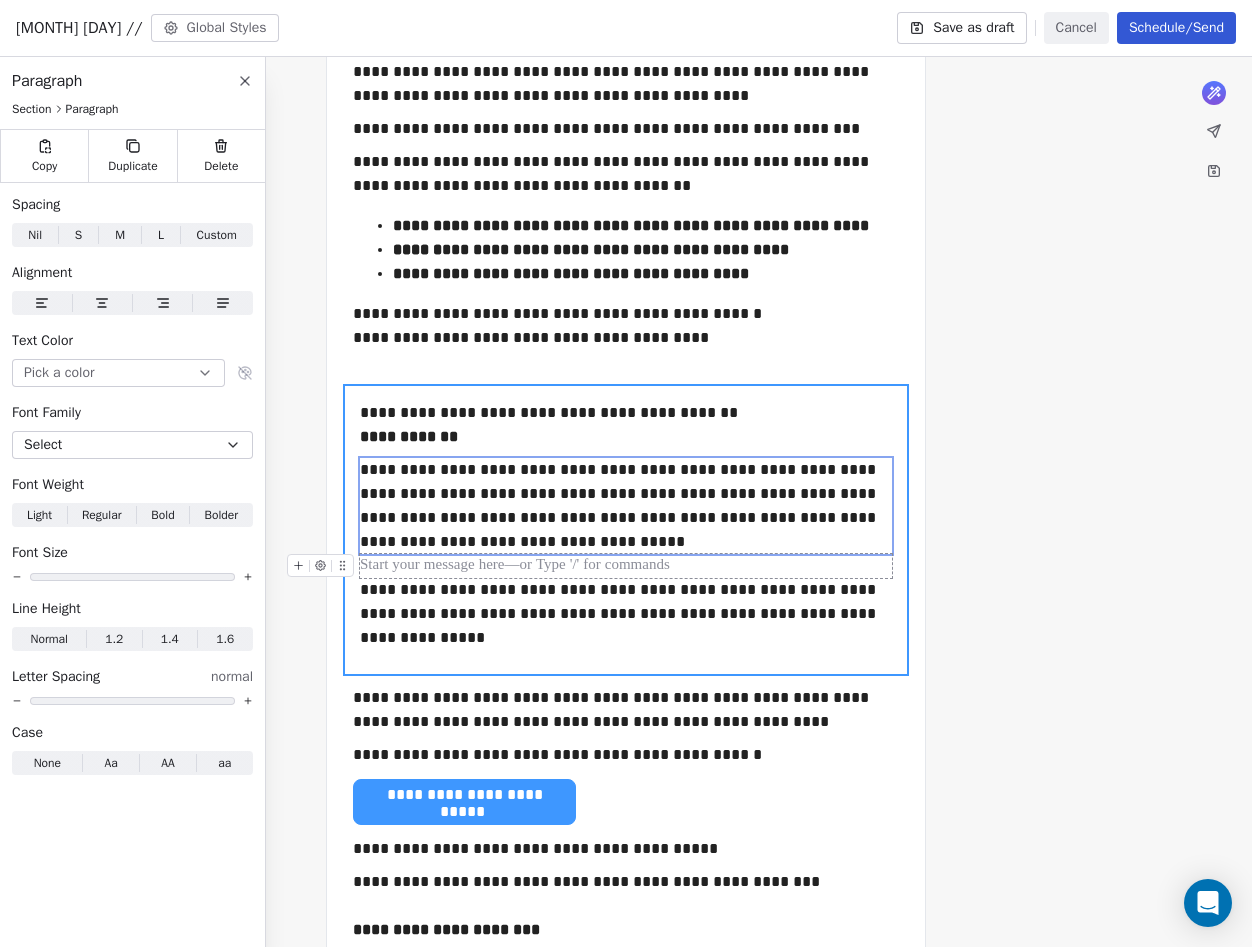 click at bounding box center (626, 566) 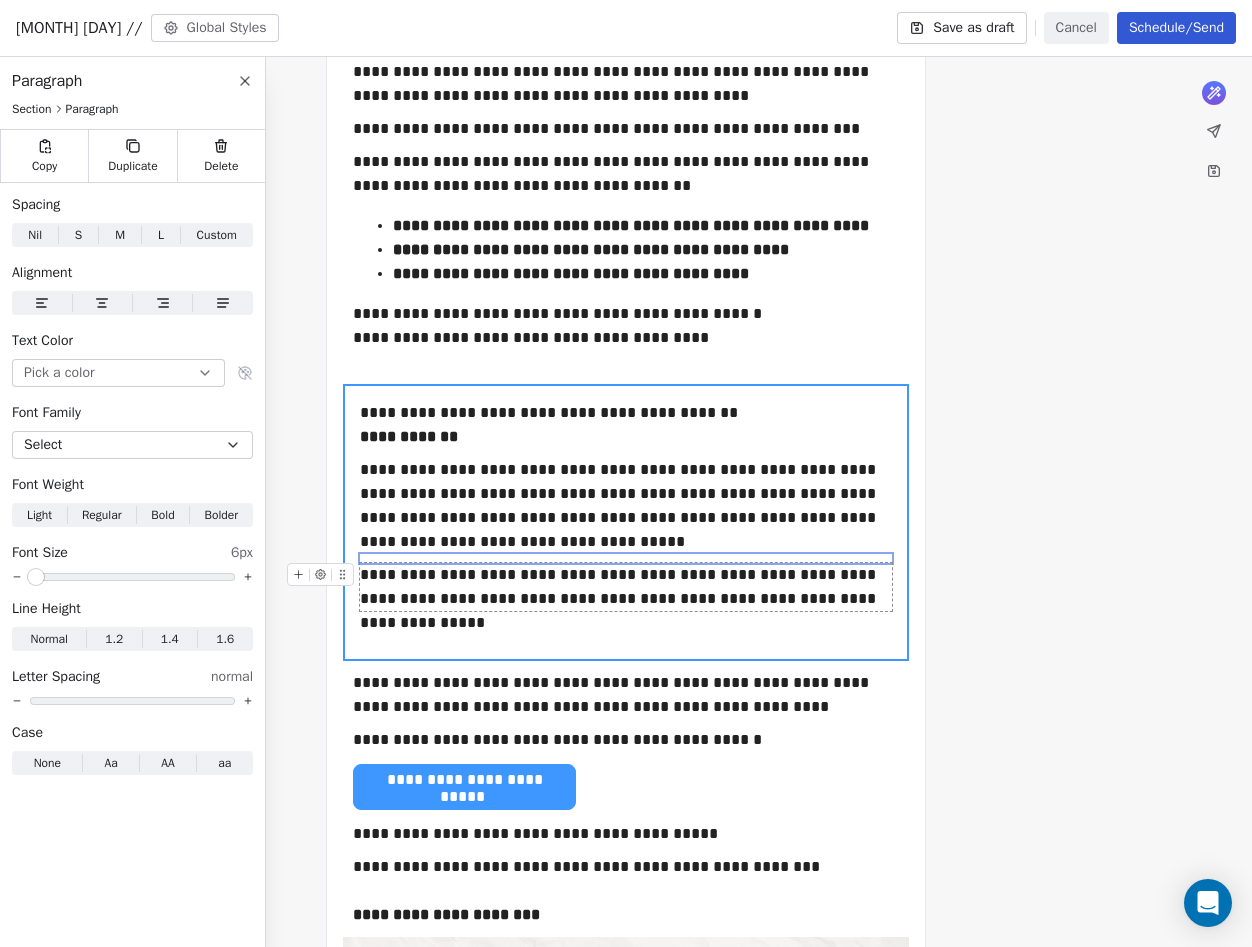 click on "K Kahunas Contacts People Marketing Workflows Campaigns Sales Pipelines Sequences Beta Tools Apps AI Agents Help & Support Campaigns  Create new campaign All ( 66 ) All ( 66 ) Drafts ( 11 ) Drafts ( 11 ) In Progress ( 0 ) In Progress ( 0 ) Scheduled ( 0 ) Scheduled ( 0 ) Sent ( 55 ) Sent ( 55 ) Name Status Analytics Actions [MONTH] [DAY] // Created on [MONTH] [DAY], [YEAR], [HOUR]:[MINUTE] [AM/PM] To: Subscribers  Draft - Open Rate - Click Rate - Unsubscribe Kahunas at 4 //  Sent on [MONTH] [DAY], [YEAR], [HOUR]:[MINUTE] [AM/PM] To: Subscribers  Sent 13017 / 13017 39.33% (4562) Open Rate 0.38% (44) Click Rate 0.38% (44) Unsubscribe [MONTH] [DAY] // (Copy) Sent on [MONTH] [DAY], [YEAR], [HOUR]:[MINUTE] [AM/PM] To: Subscribers  Sent 13070 / 13070 37.58% (4376) Open Rate 0.32% (37) Click Rate 0.32% (37) Unsubscribe [MONTH] [DAY] // Sent on [MONTH] [DAY], [YEAR], [HOUR]:[MINUTE] [AM/PM] To: Subscribers  Sent 13143 / 13143 36.52% (4276) Open Rate 0.16% (19) Click Rate 0.16% (19) Unsubscribe [MONTH] [DAY] //  Sent on [MONTH] [DAY], [YEAR], [HOUR]:[MINUTE] [AM/PM] To: Subscribers  Sent 12988 / 12988 34.42% (3983) Open Rate 0.36% (42) Click Rate 0.36% (42) Sent" at bounding box center (626, 473) 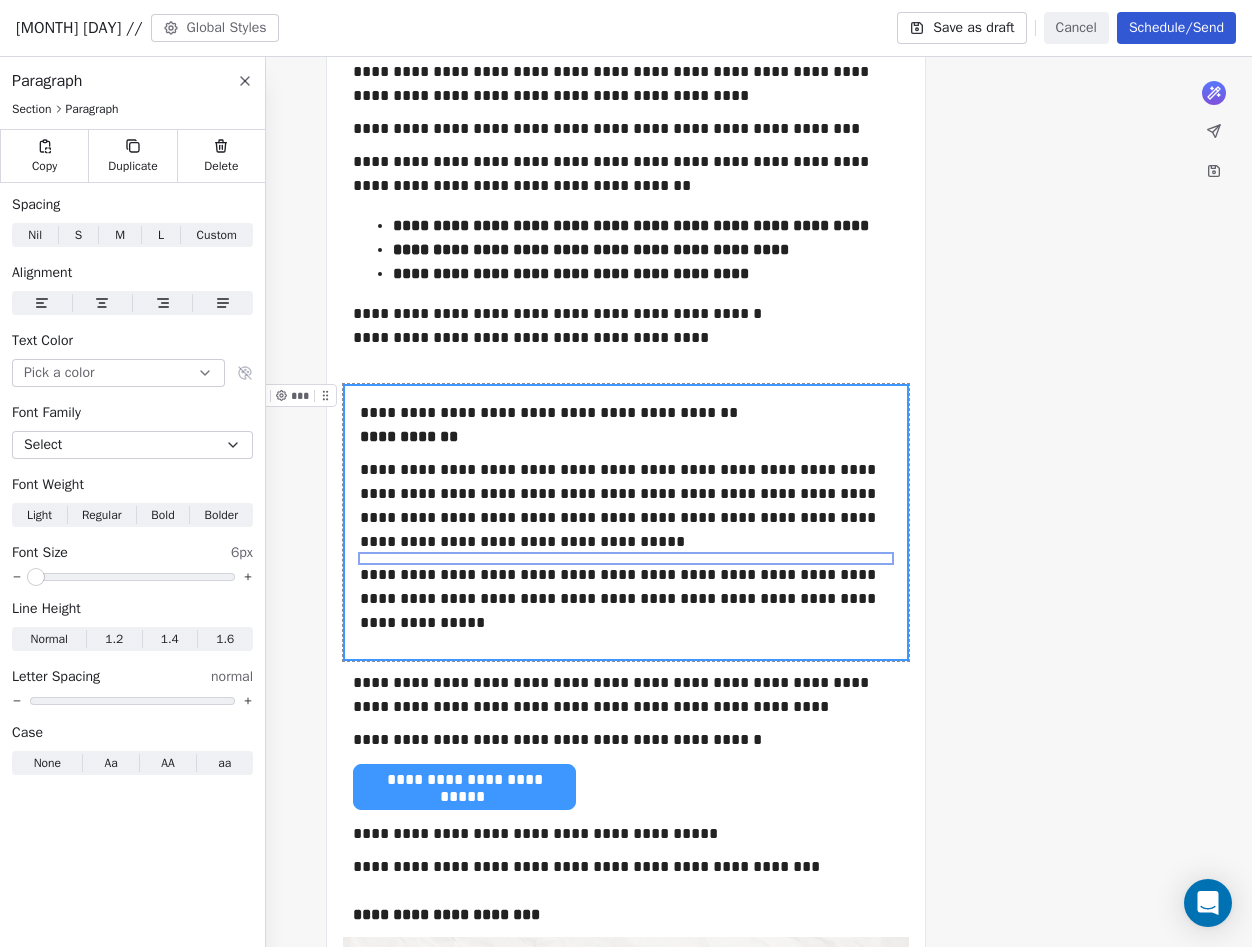 click on "**********" at bounding box center [626, 522] 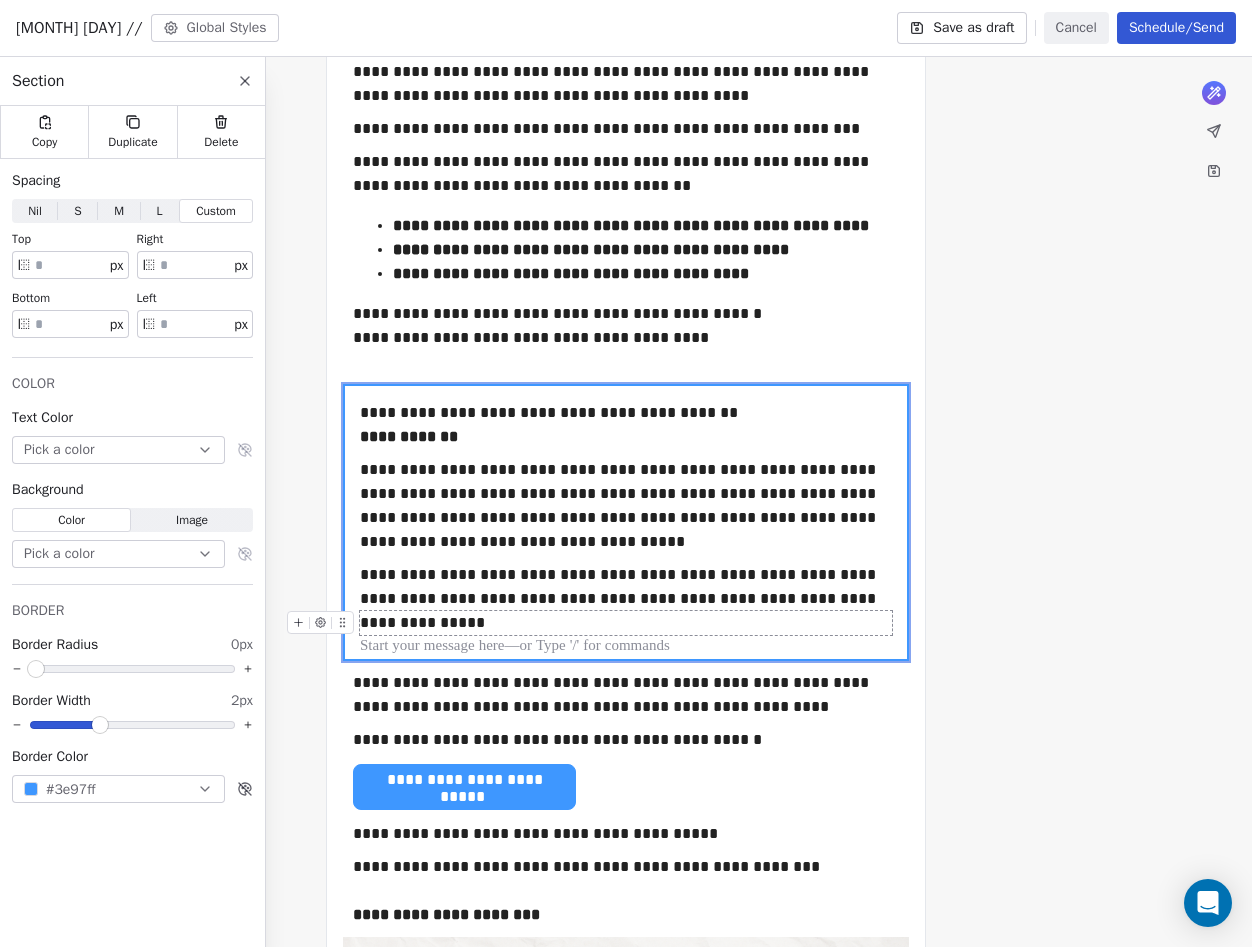 click at bounding box center [626, 623] 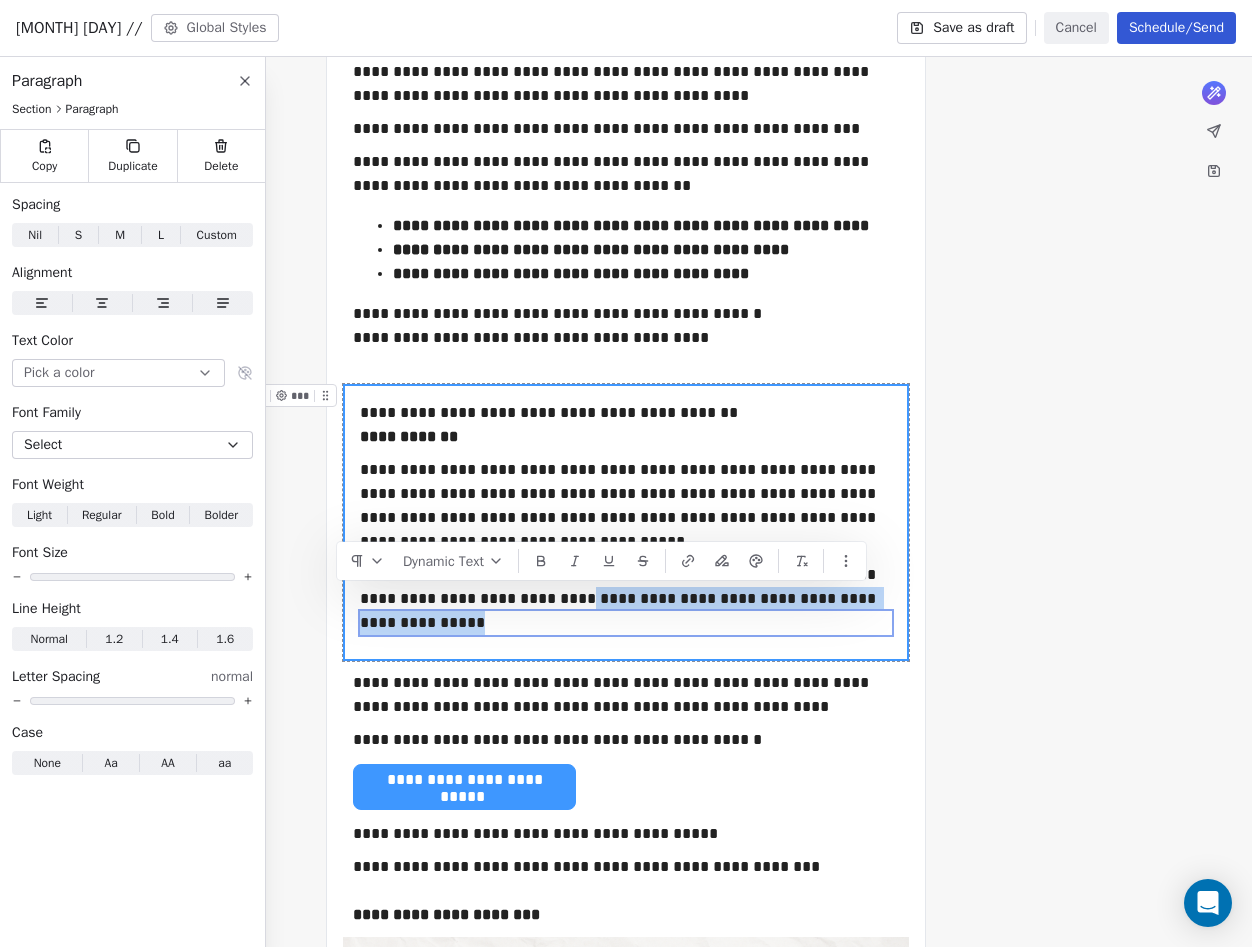 drag, startPoint x: 485, startPoint y: 602, endPoint x: 894, endPoint y: 607, distance: 409.03055 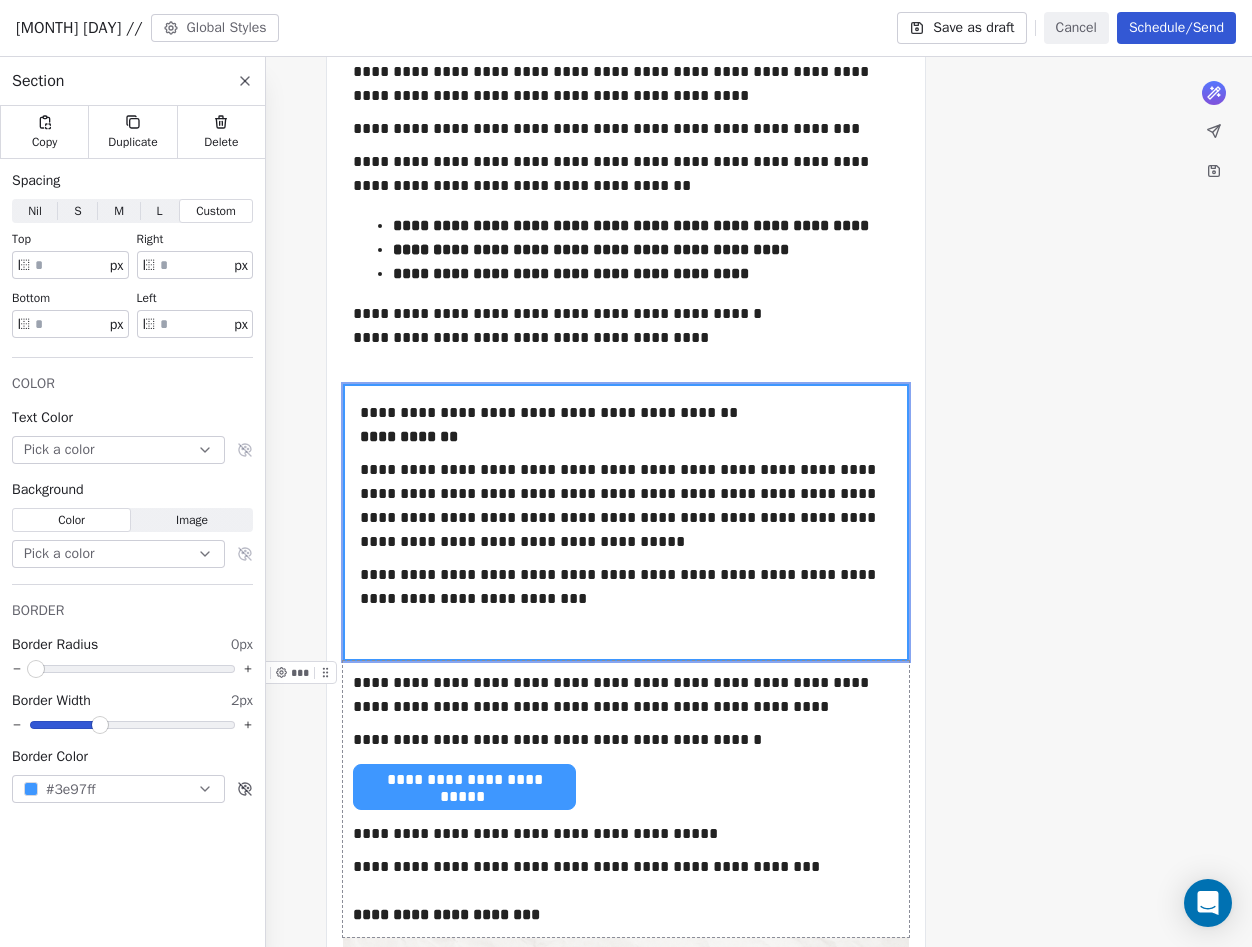 click on "**********" at bounding box center (626, 695) 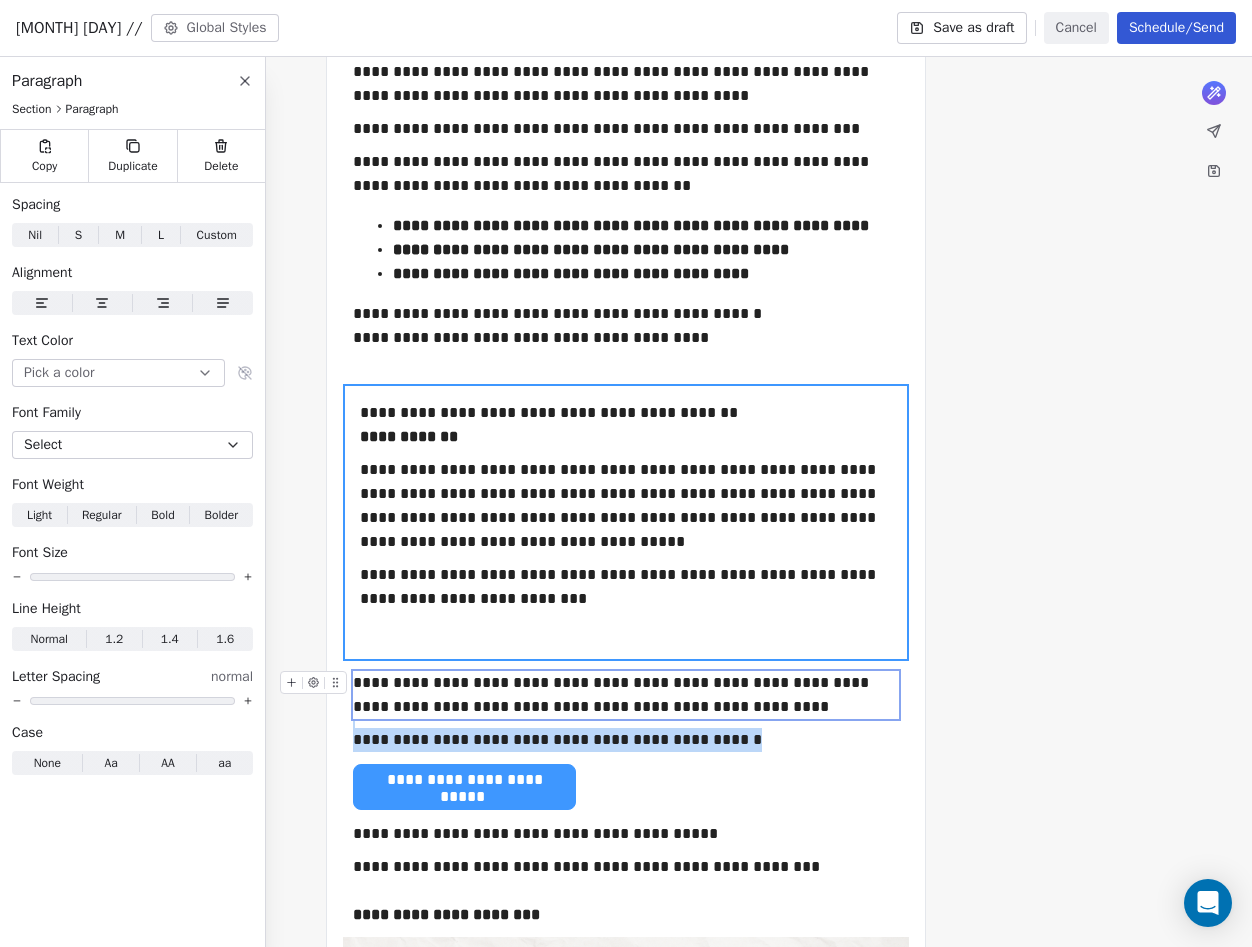 drag, startPoint x: 735, startPoint y: 739, endPoint x: 352, endPoint y: 685, distance: 386.78806 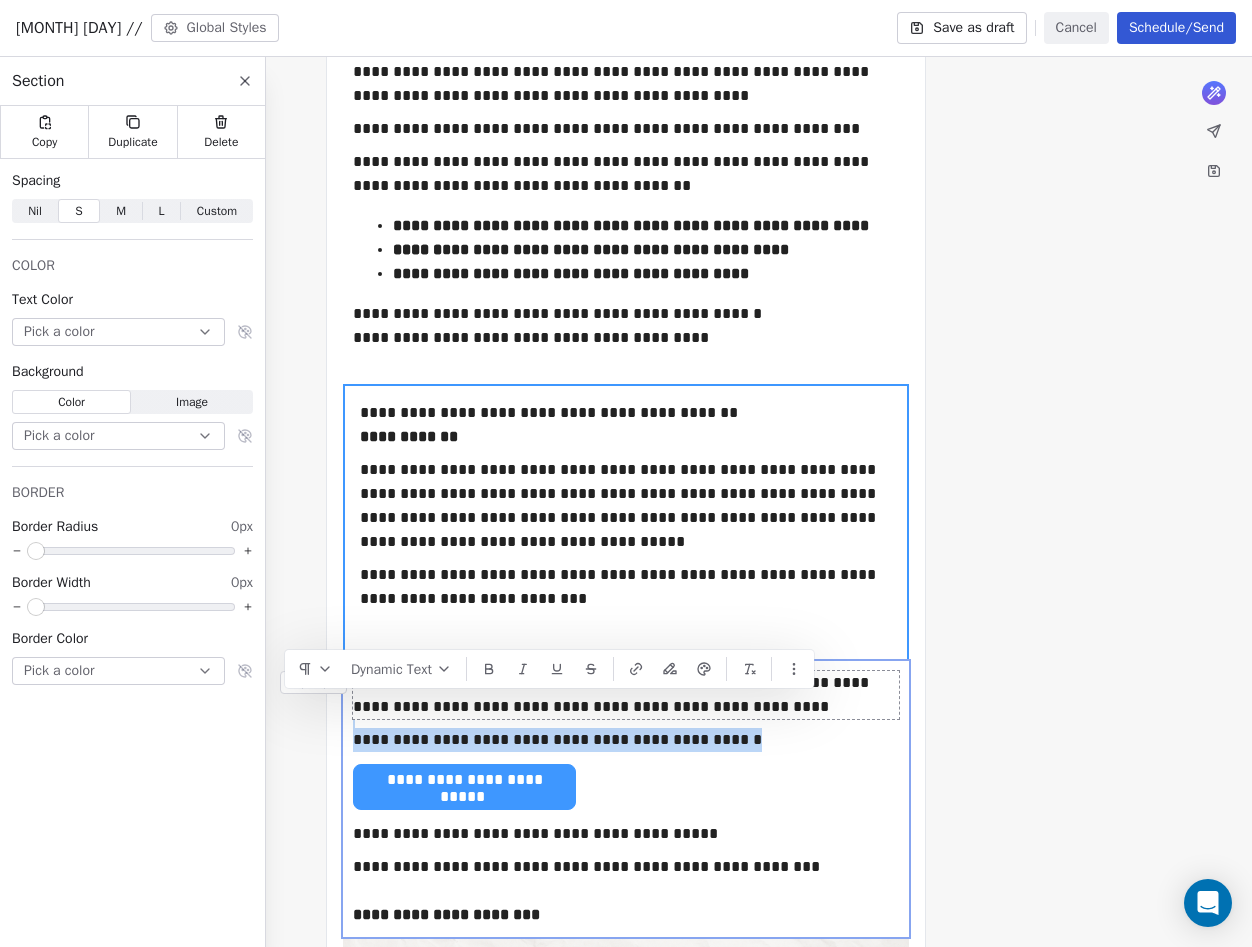 click on "**********" at bounding box center [626, 695] 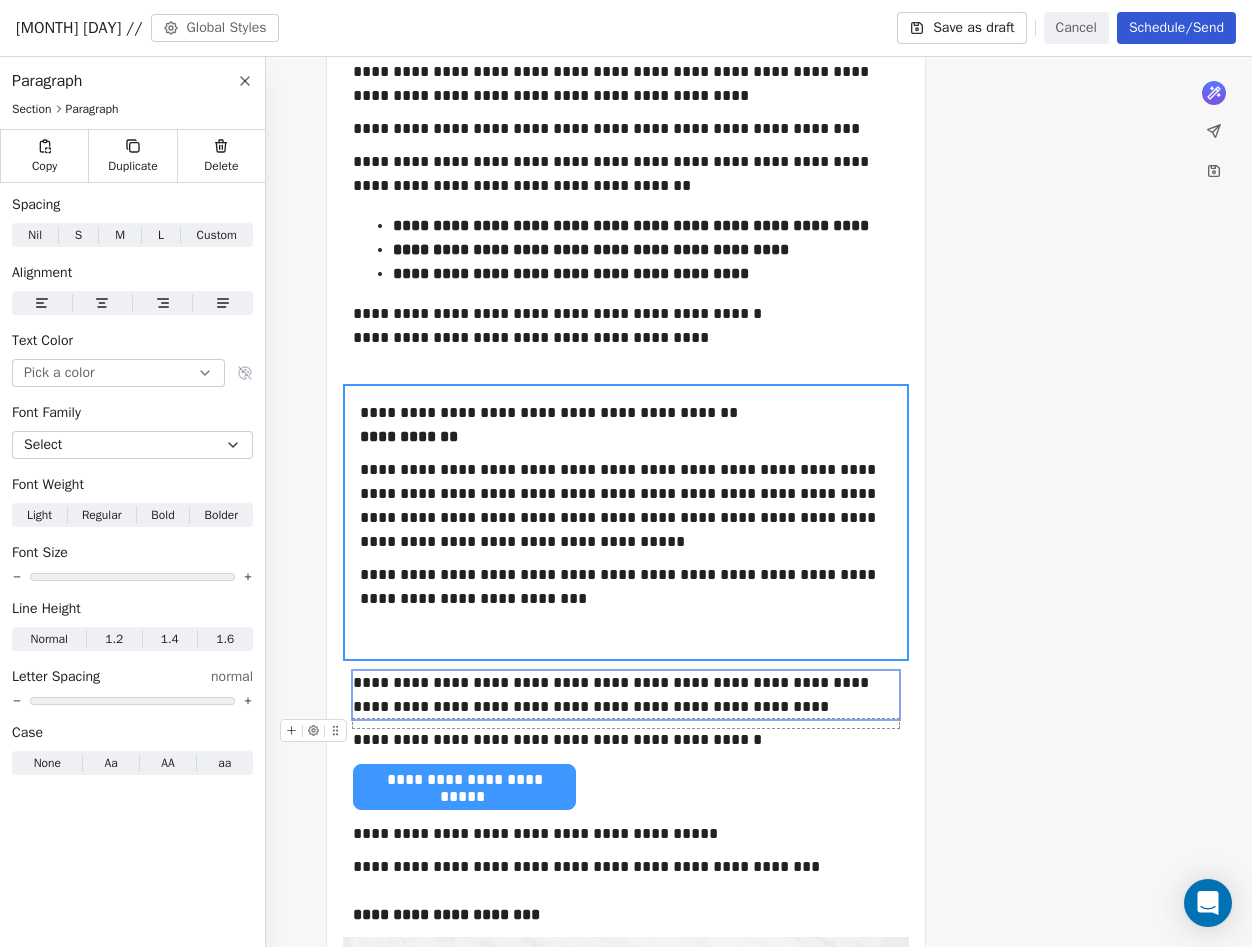 click at bounding box center (626, 723) 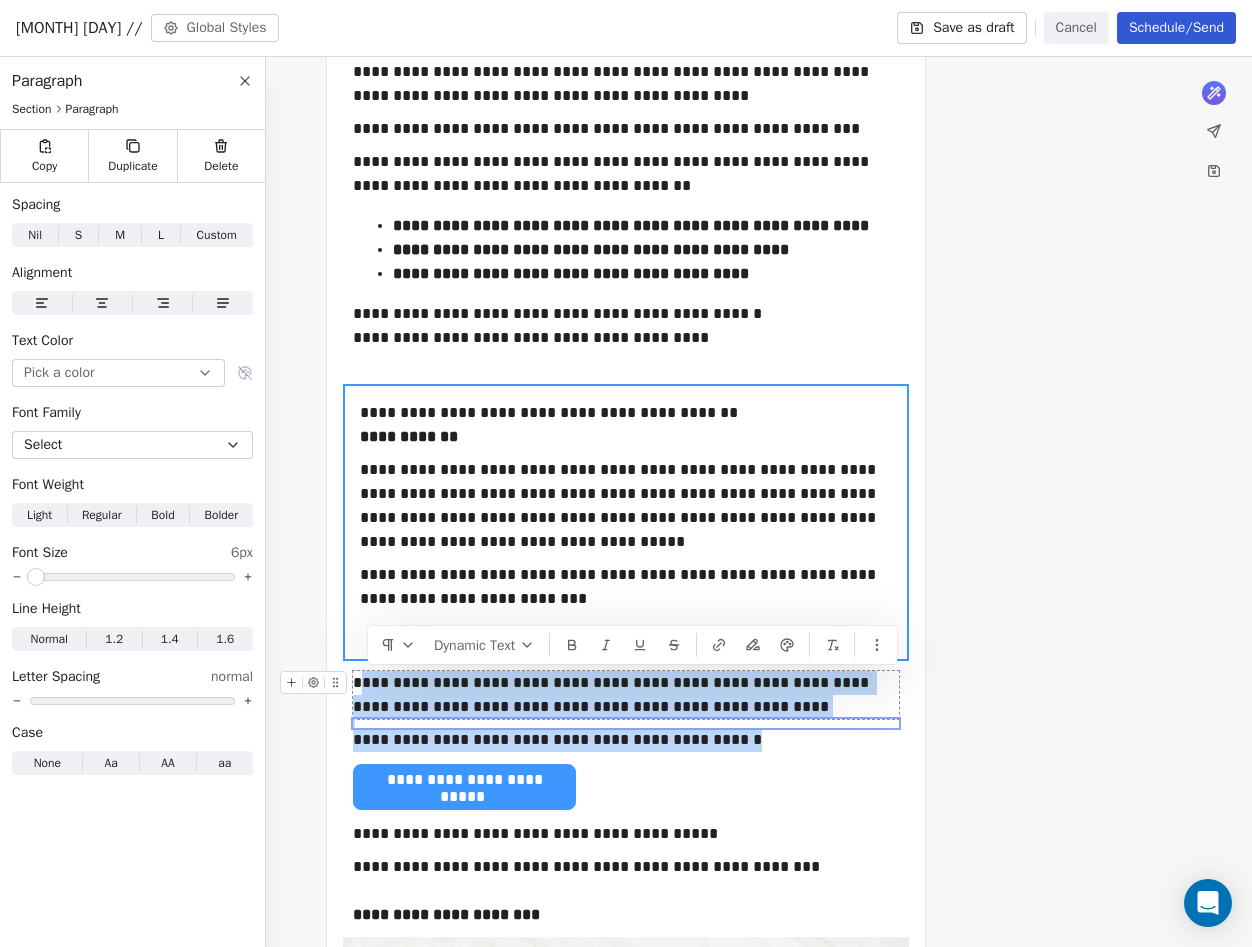 drag, startPoint x: 734, startPoint y: 743, endPoint x: 361, endPoint y: 682, distance: 377.95502 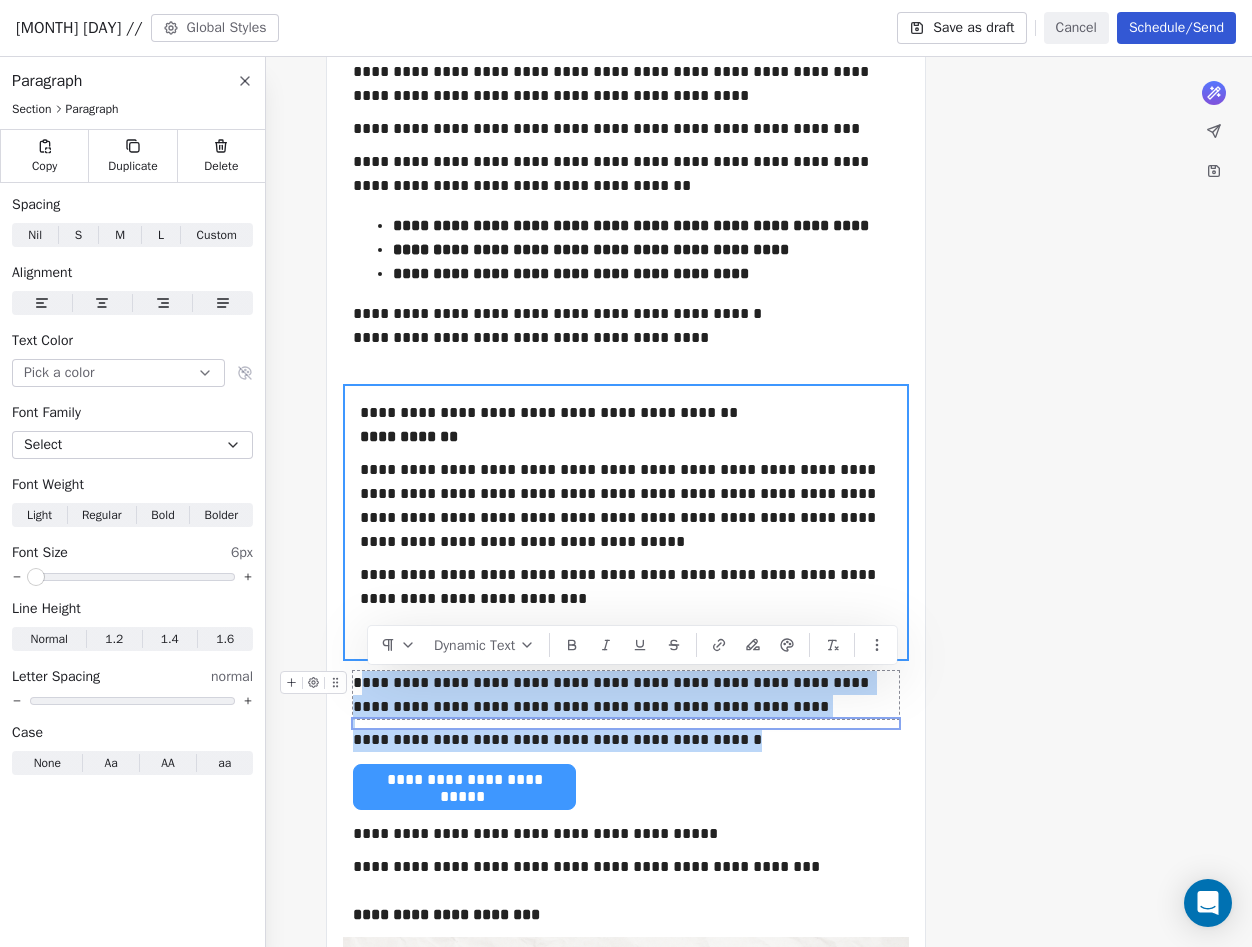 click on "**********" at bounding box center (626, 799) 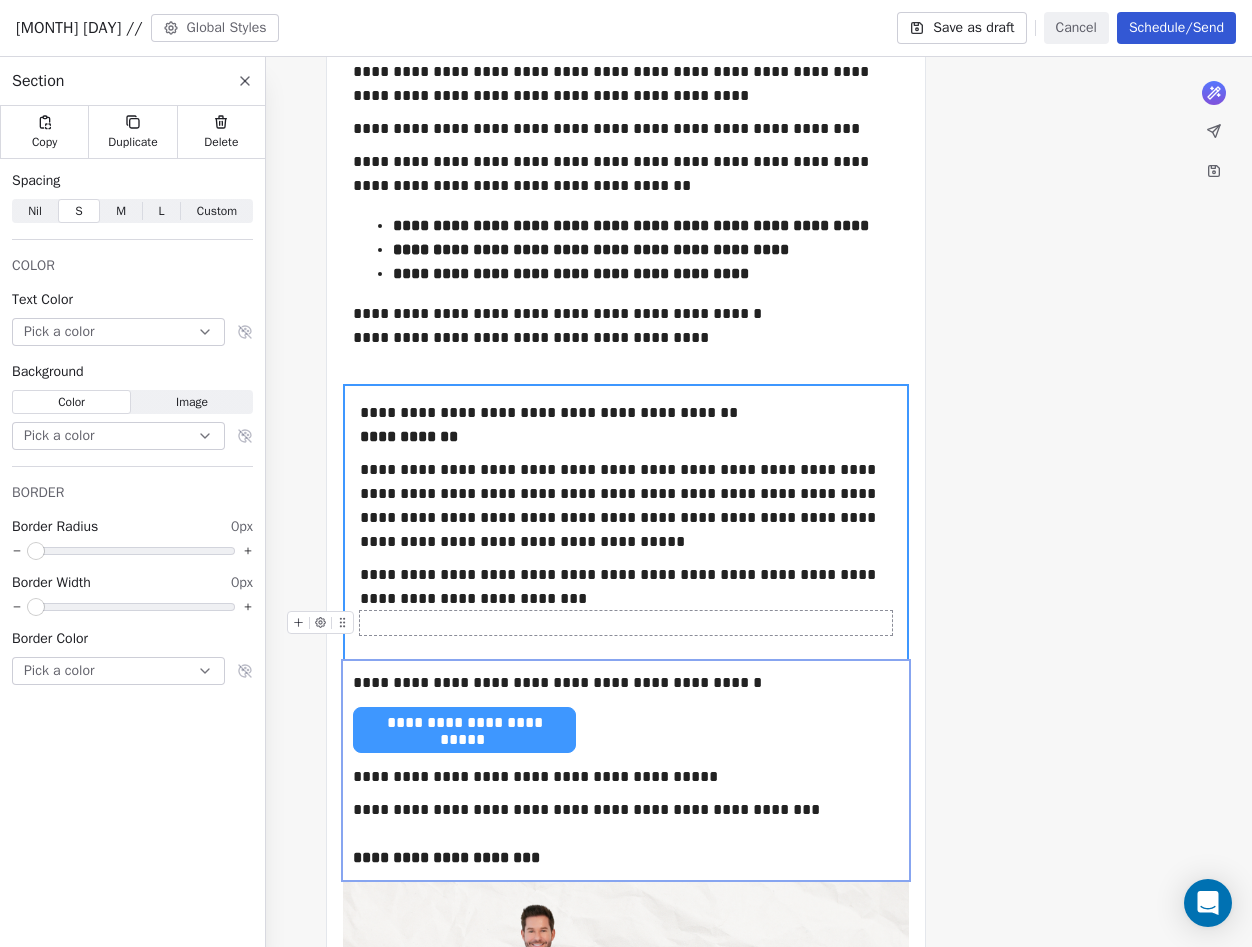 click at bounding box center [626, 639] 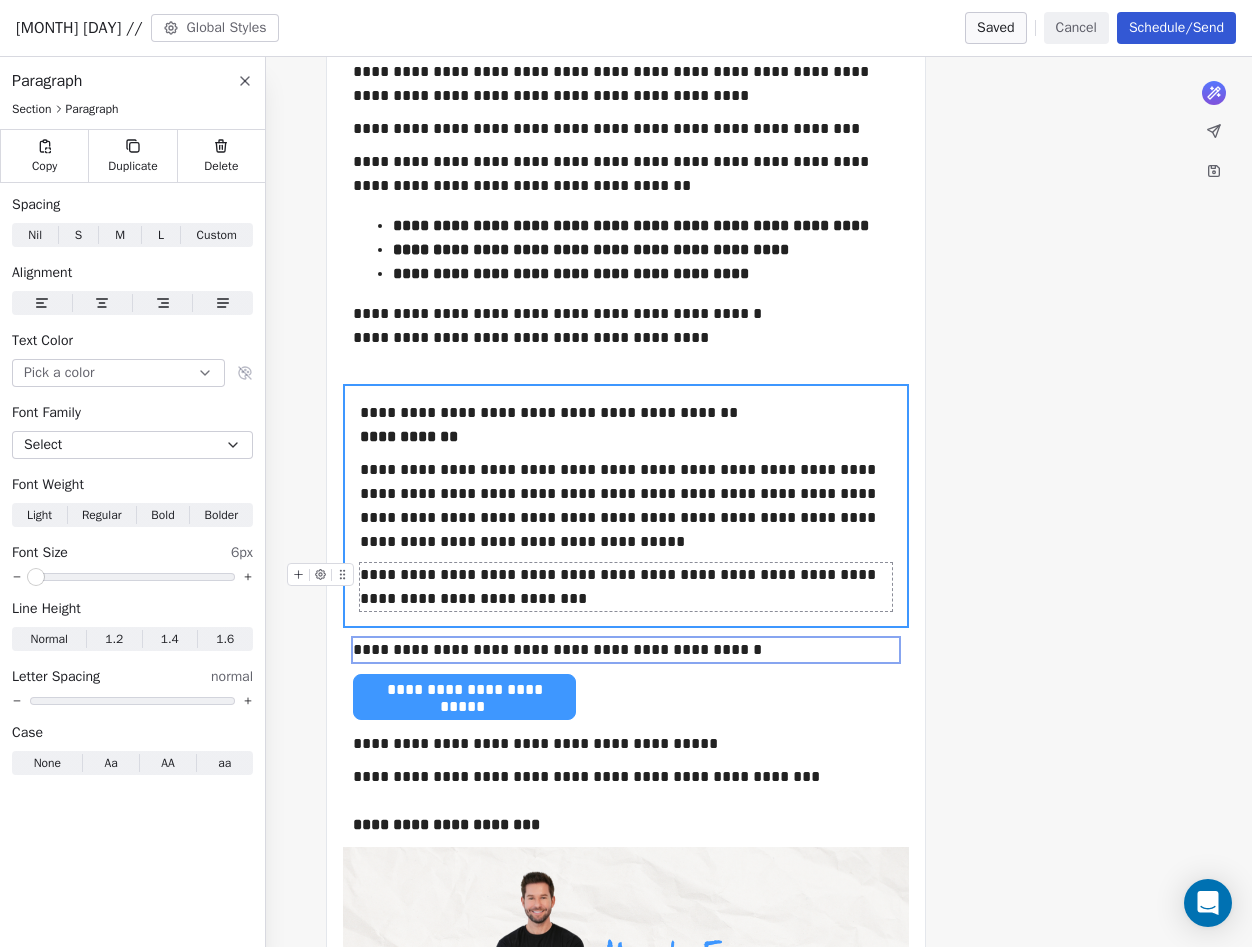 scroll, scrollTop: 623, scrollLeft: 0, axis: vertical 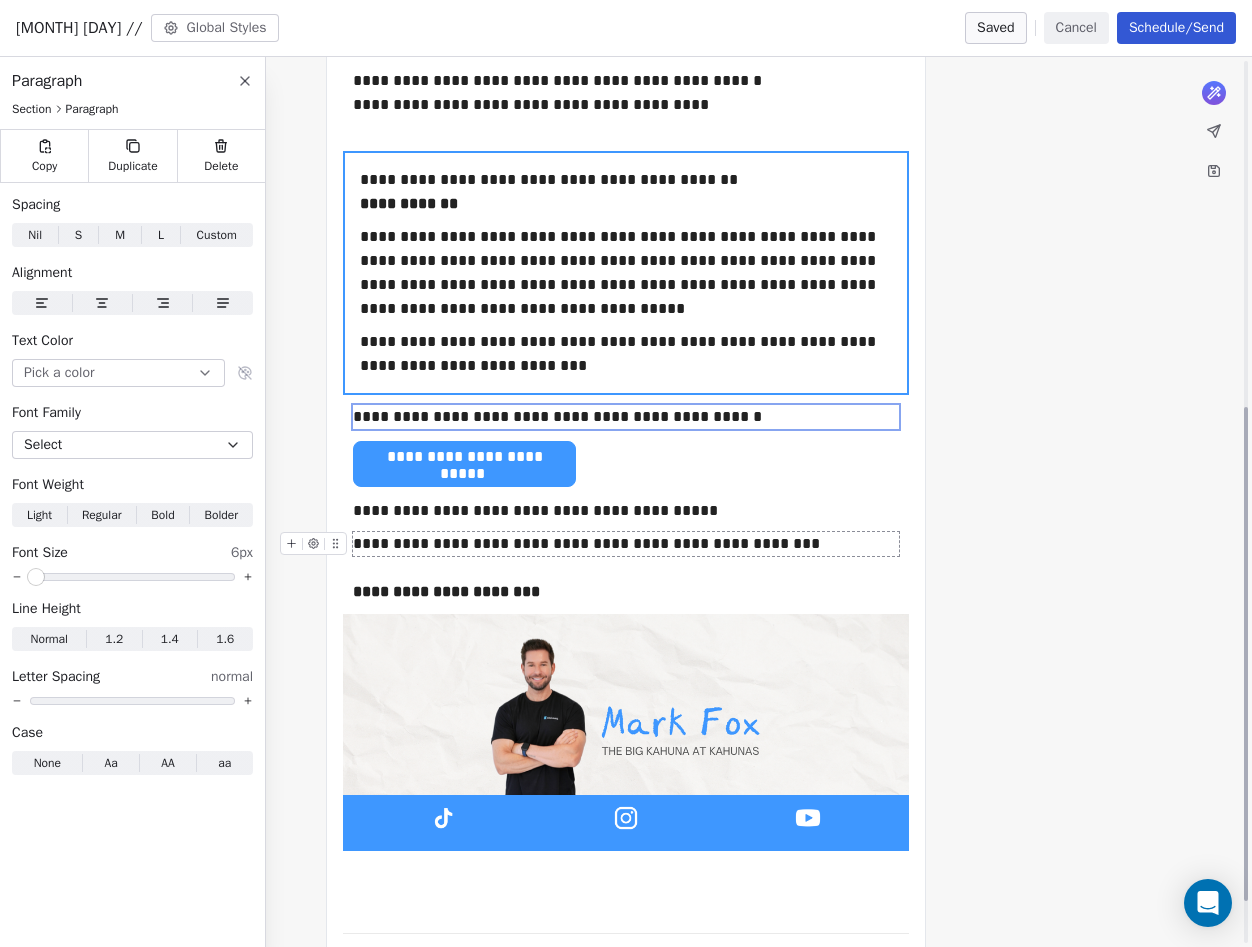 click on "**********" at bounding box center (626, 544) 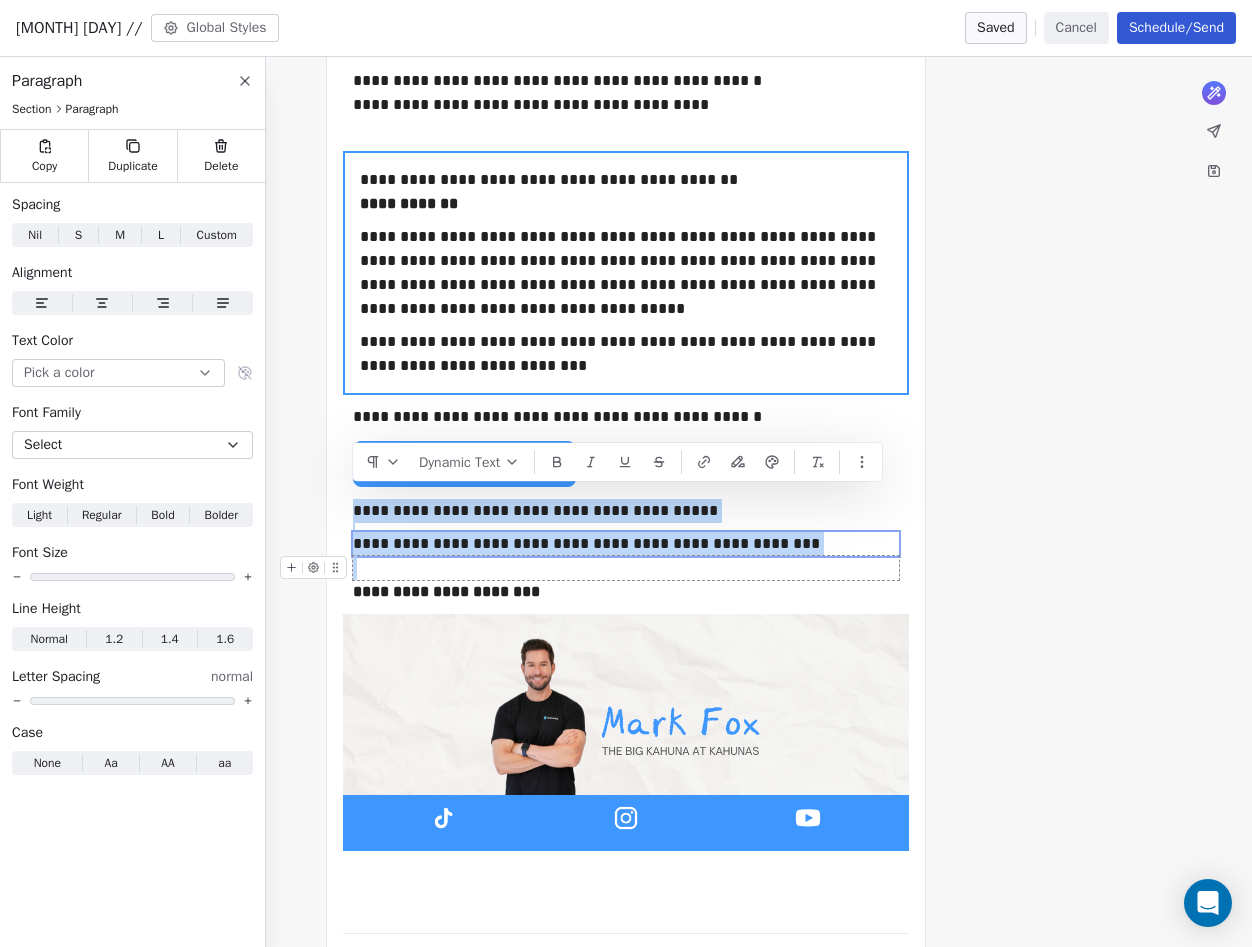 drag, startPoint x: 358, startPoint y: 497, endPoint x: 790, endPoint y: 552, distance: 435.4871 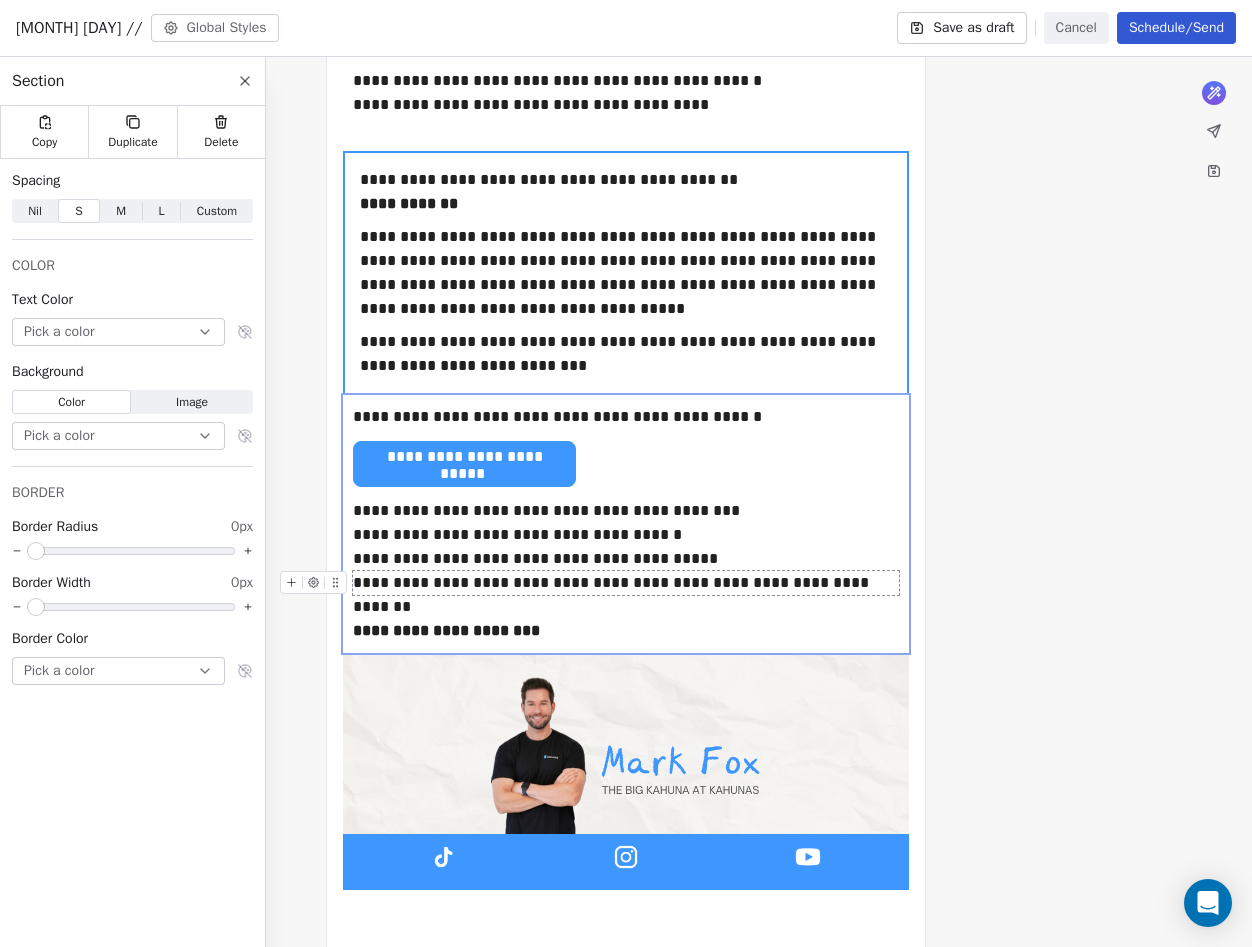 click on "**********" at bounding box center (626, 583) 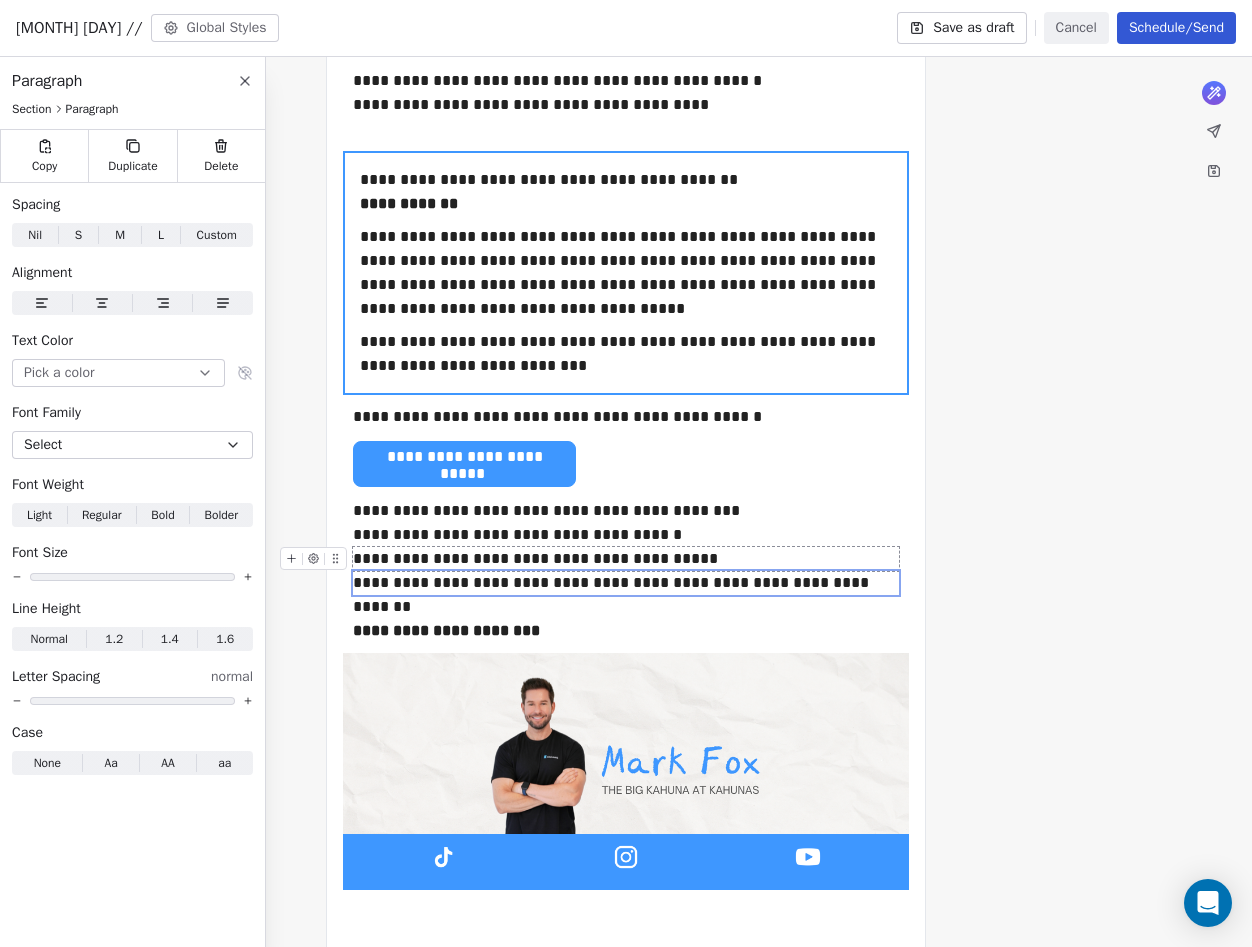 click on "**********" at bounding box center [626, 559] 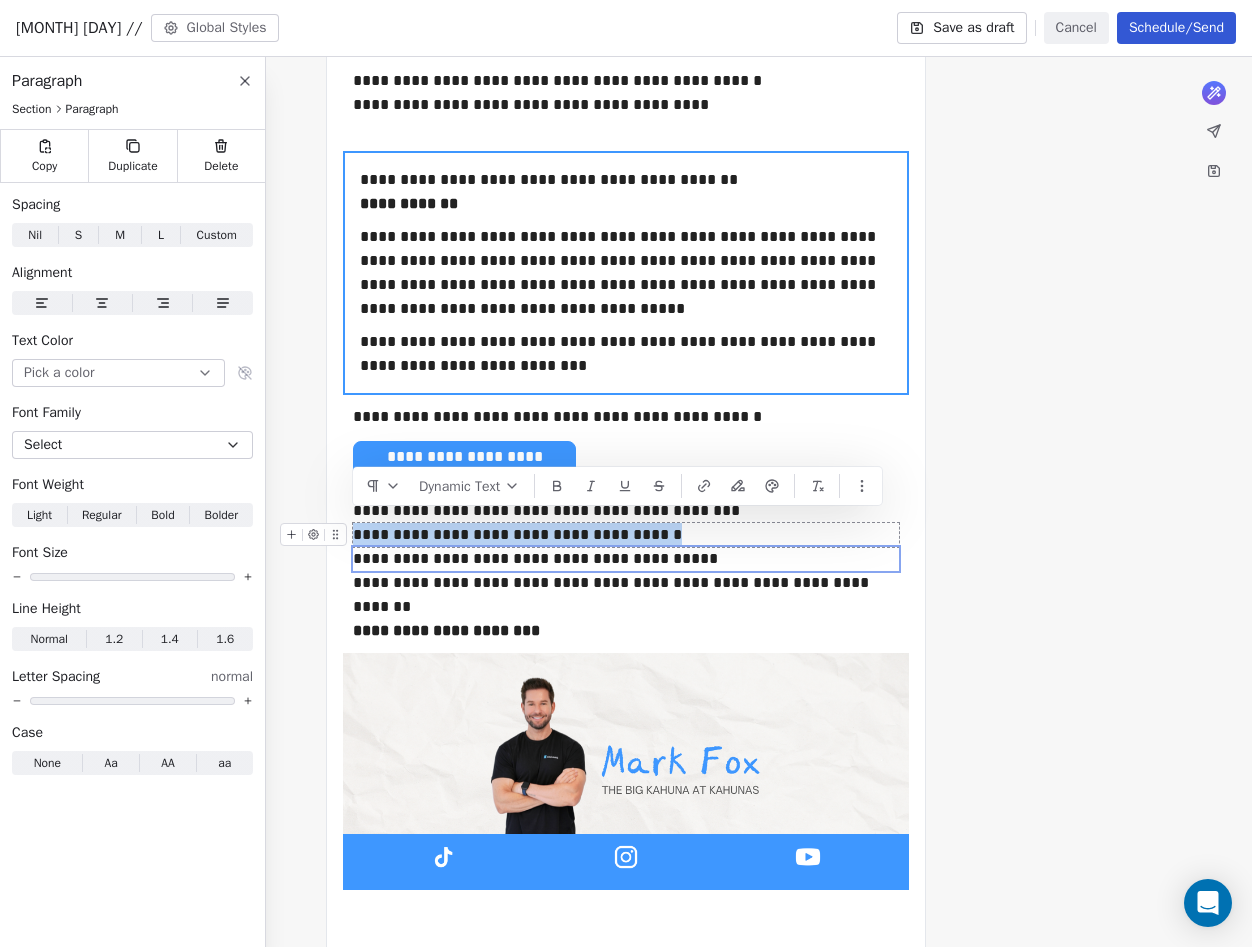 drag, startPoint x: 665, startPoint y: 531, endPoint x: 353, endPoint y: 532, distance: 312.00162 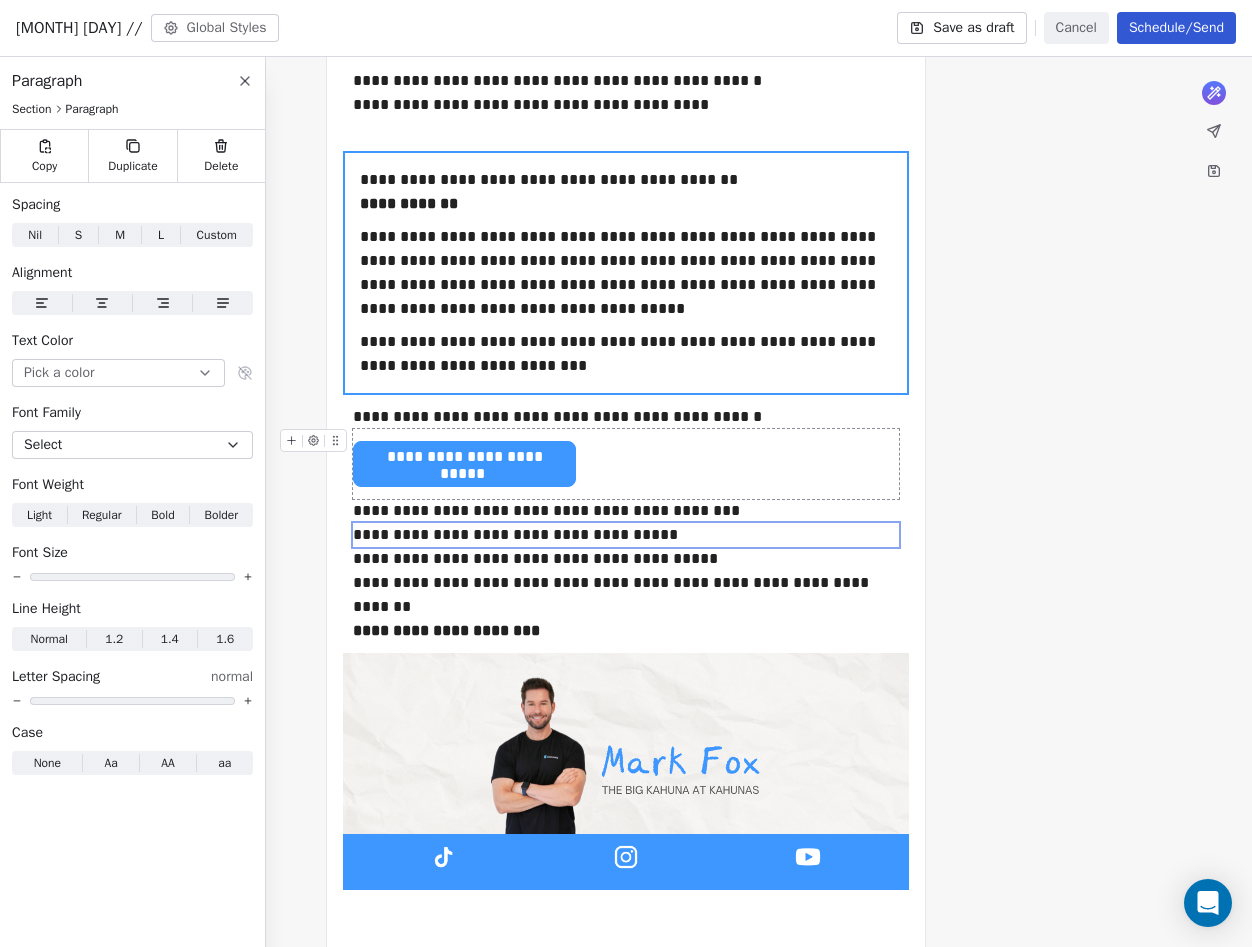click on "**********" at bounding box center (626, 464) 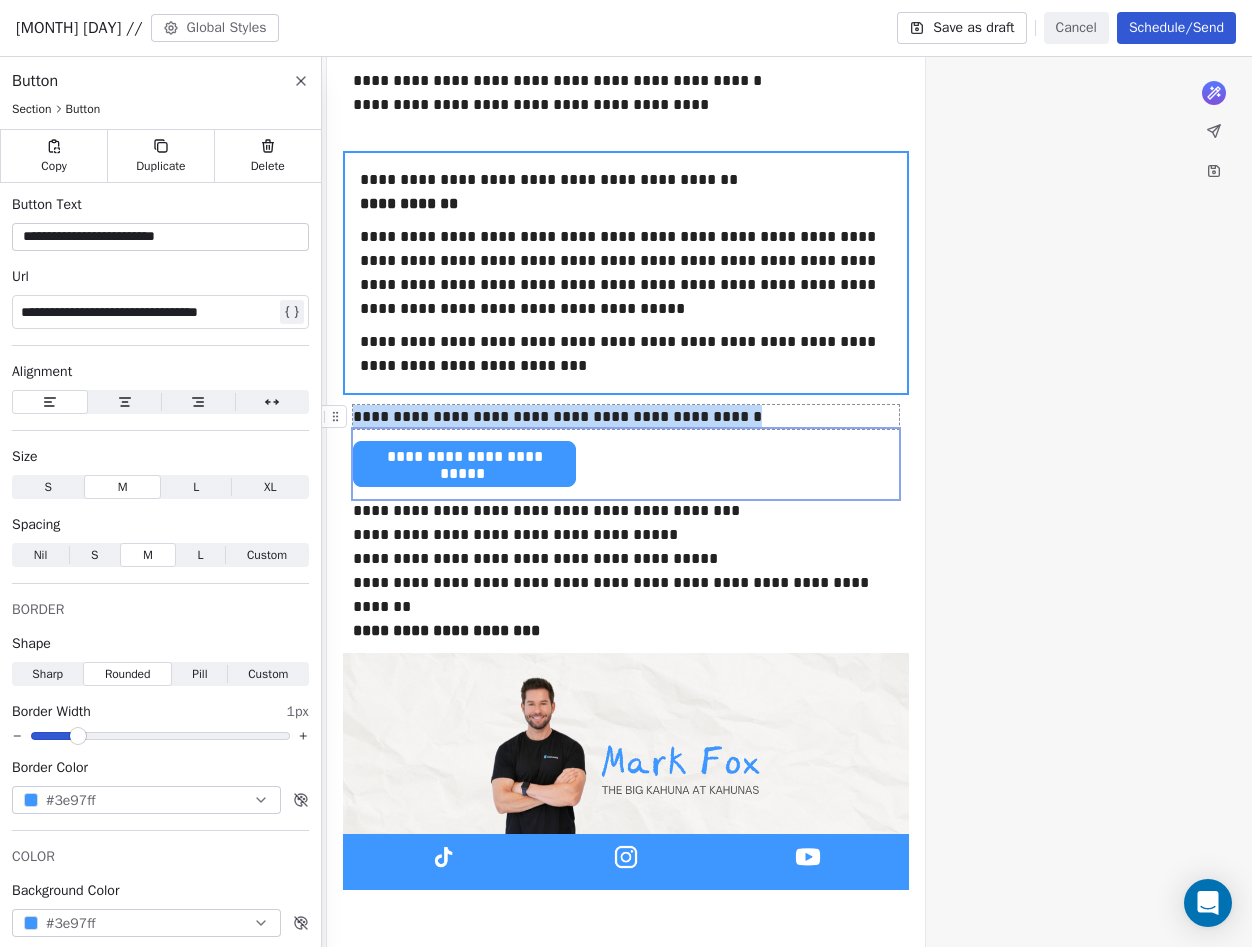 click on "**********" at bounding box center [626, 417] 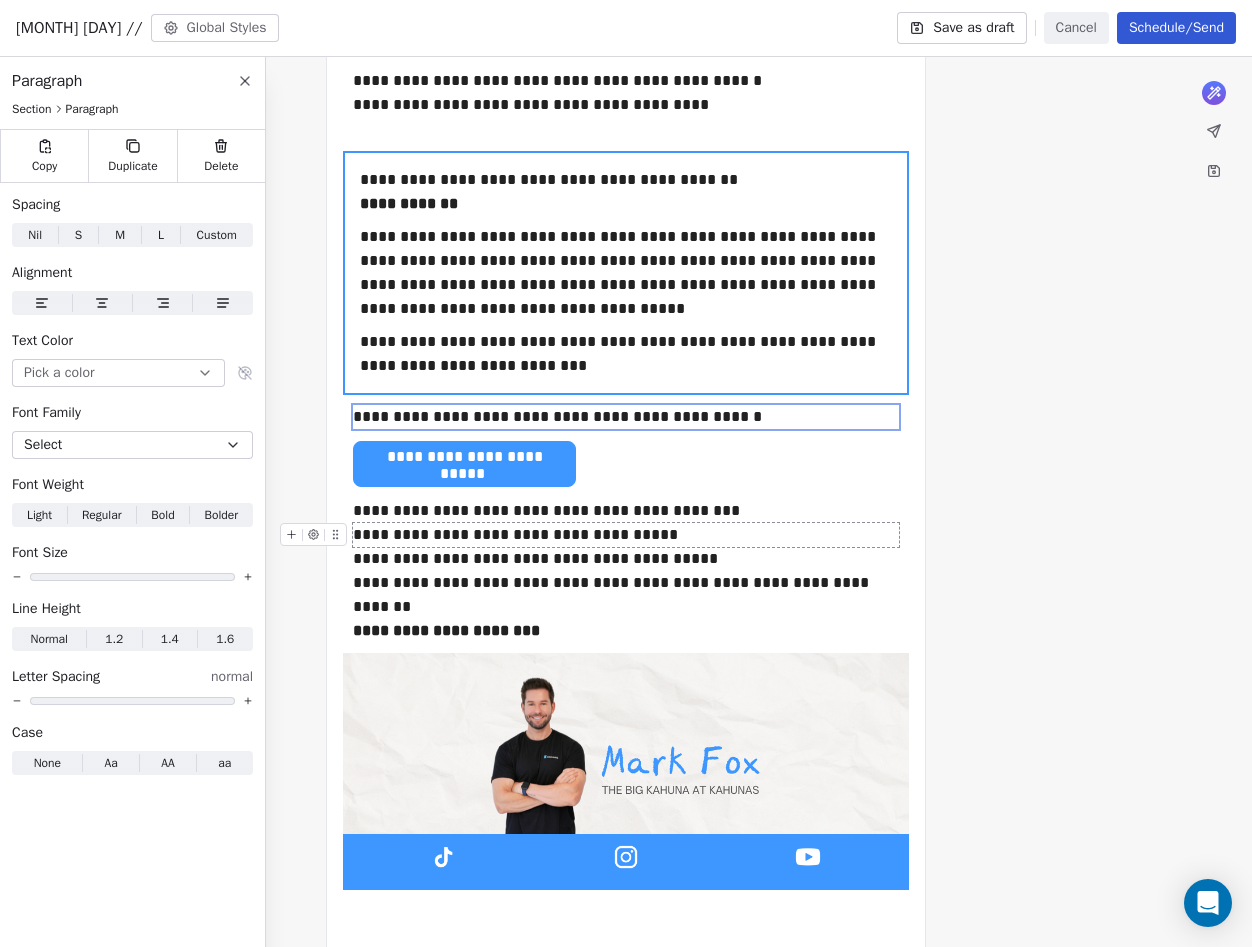click on "**********" at bounding box center [626, 535] 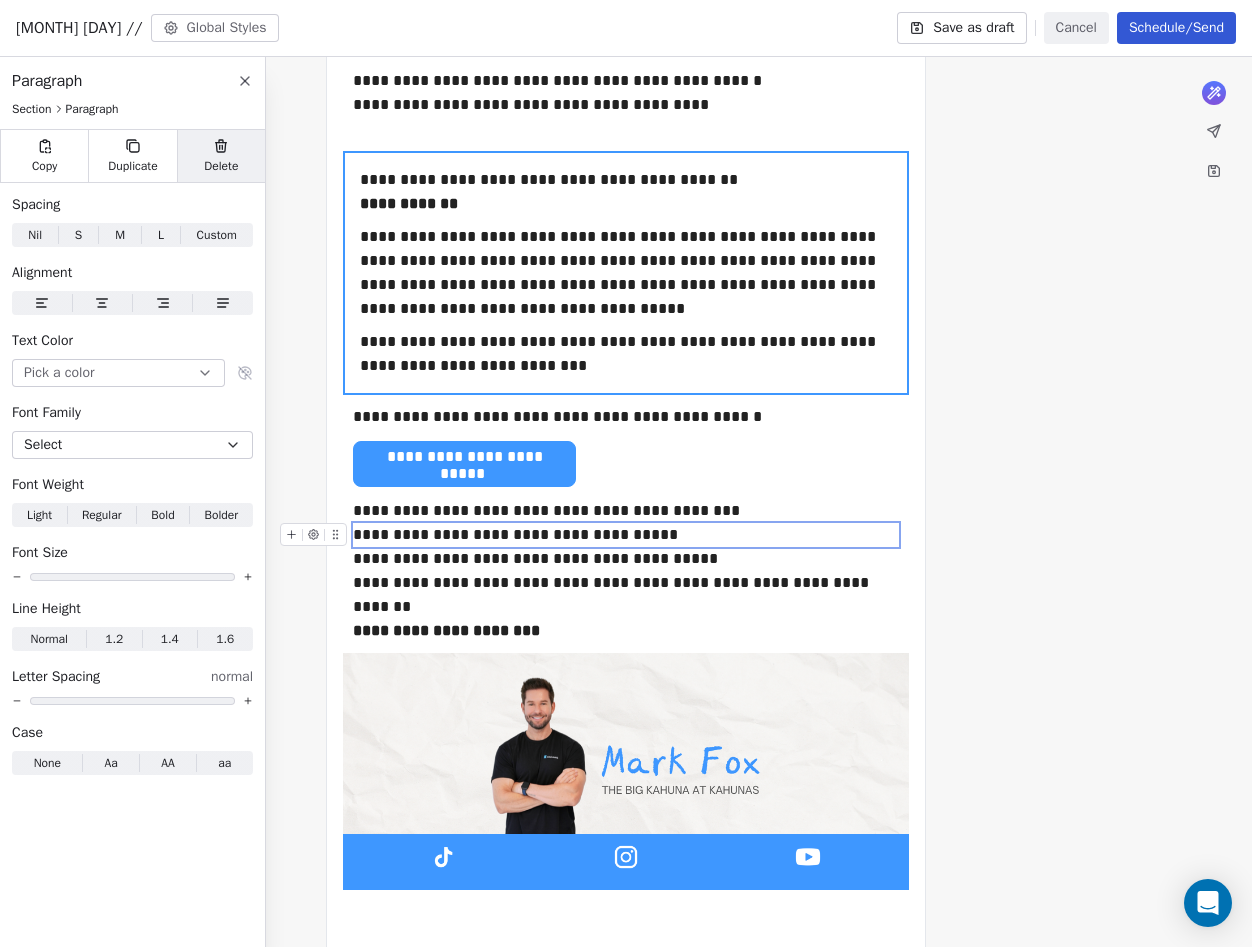 click on "Delete" at bounding box center [221, 166] 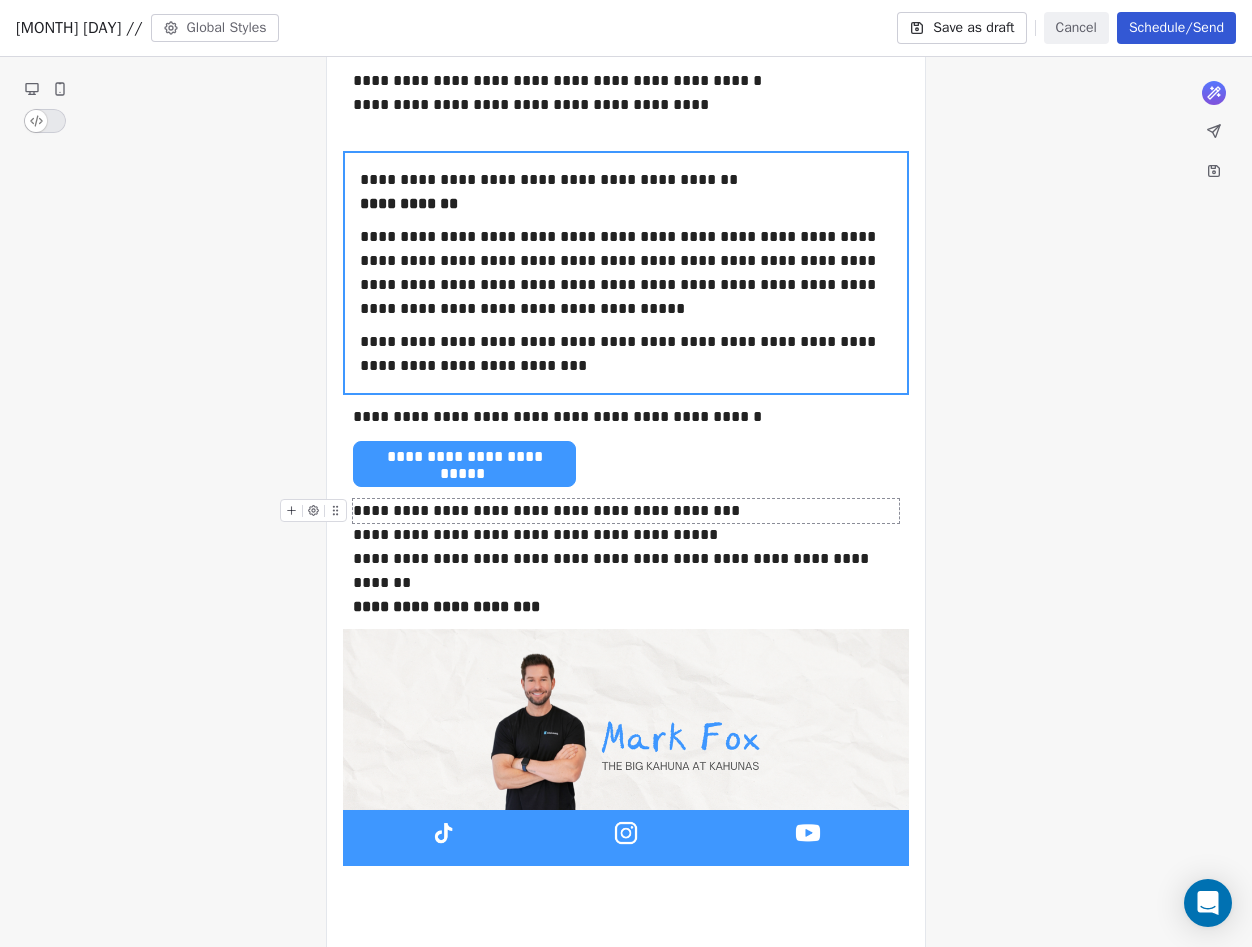click on "**********" at bounding box center [626, 511] 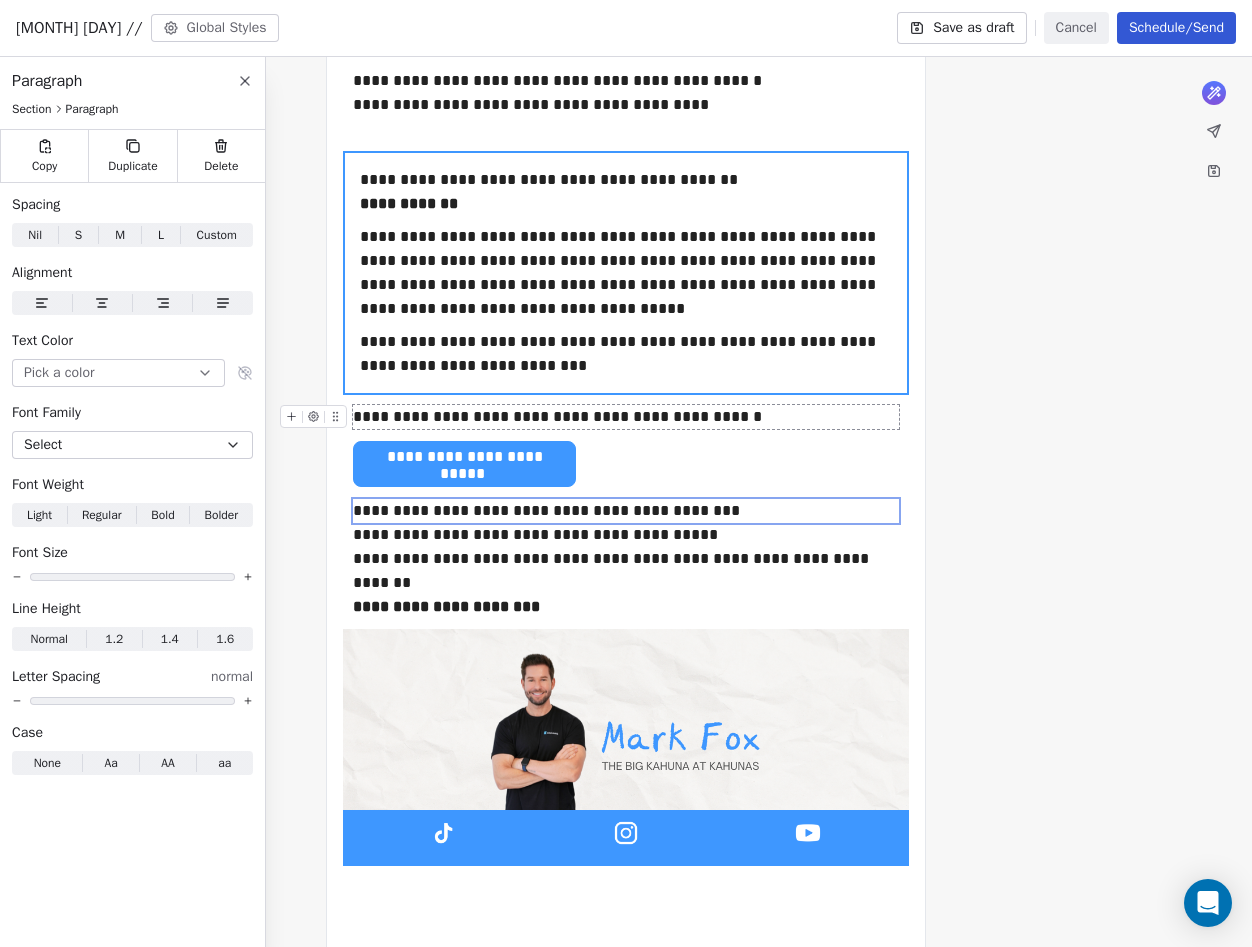 click on "**********" at bounding box center [626, 417] 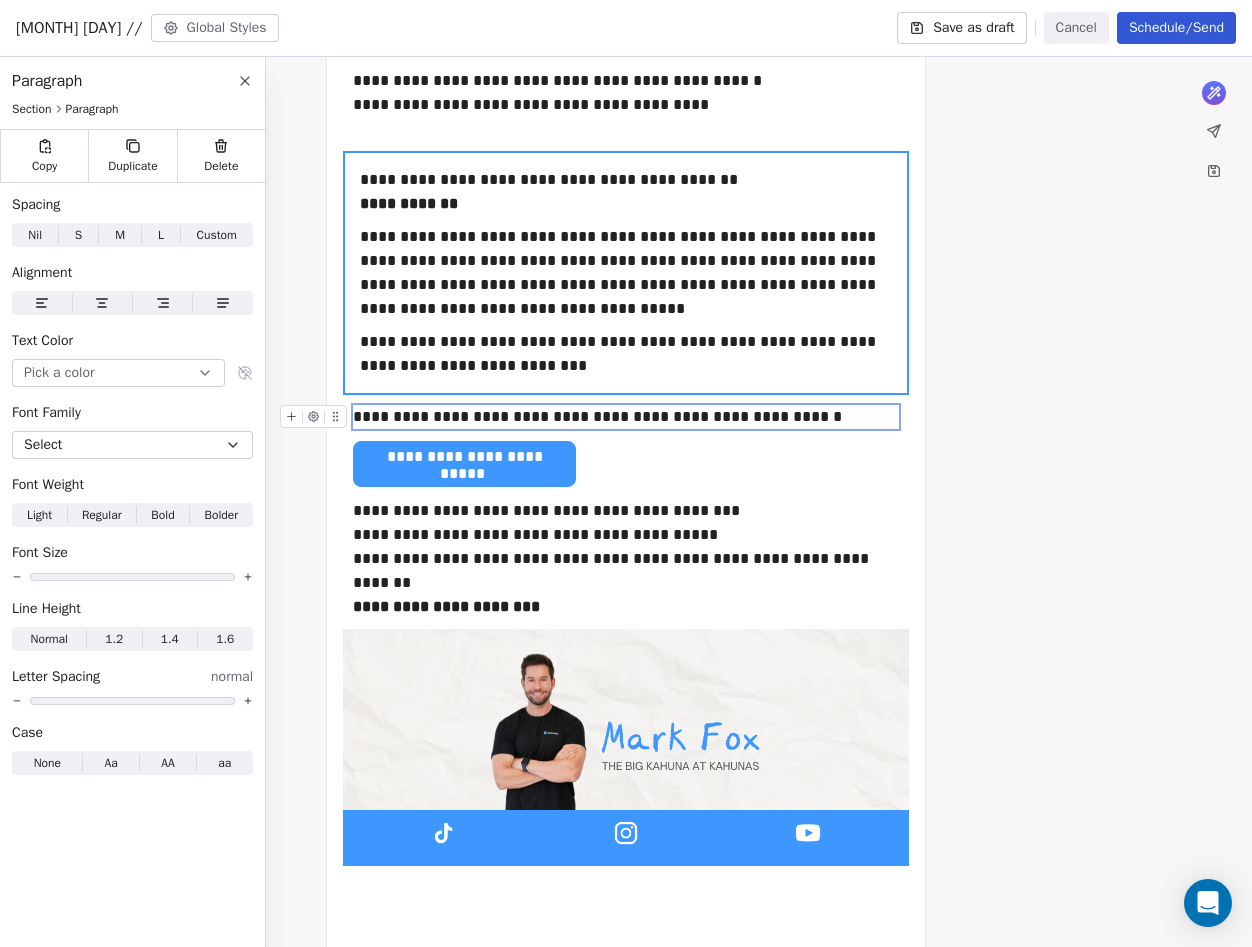 click on "**********" at bounding box center [626, 417] 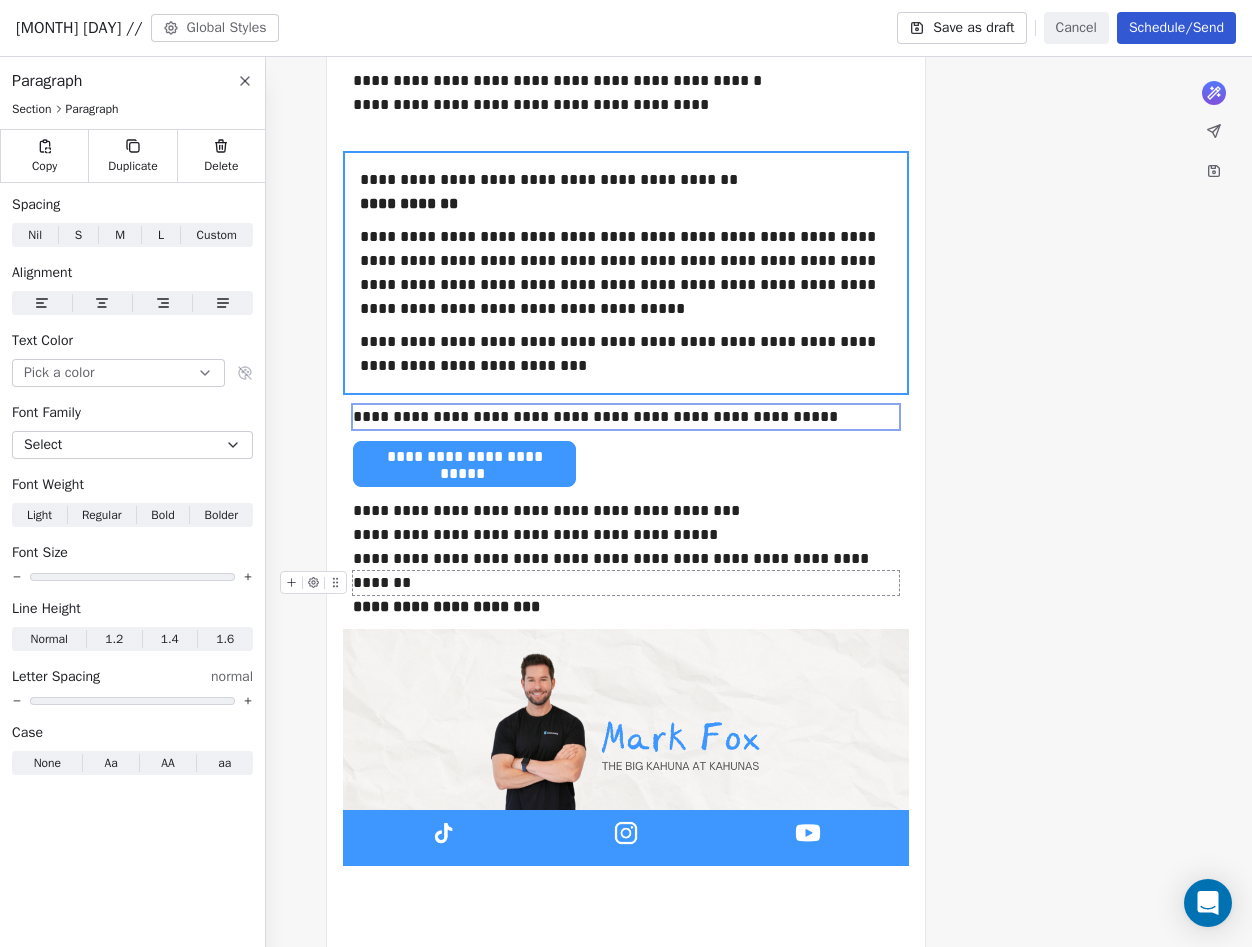 click at bounding box center (626, 583) 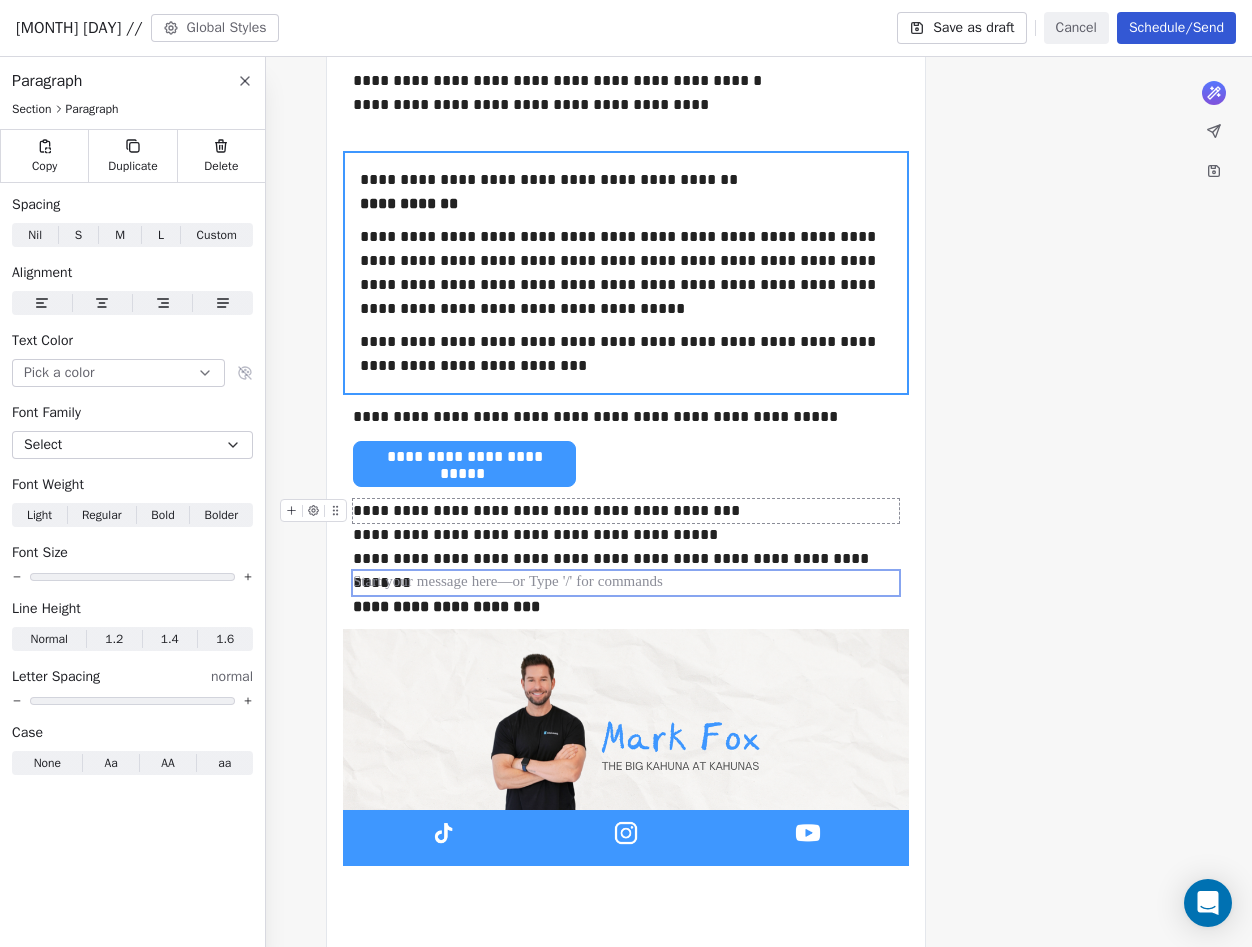 click on "**********" at bounding box center [626, 511] 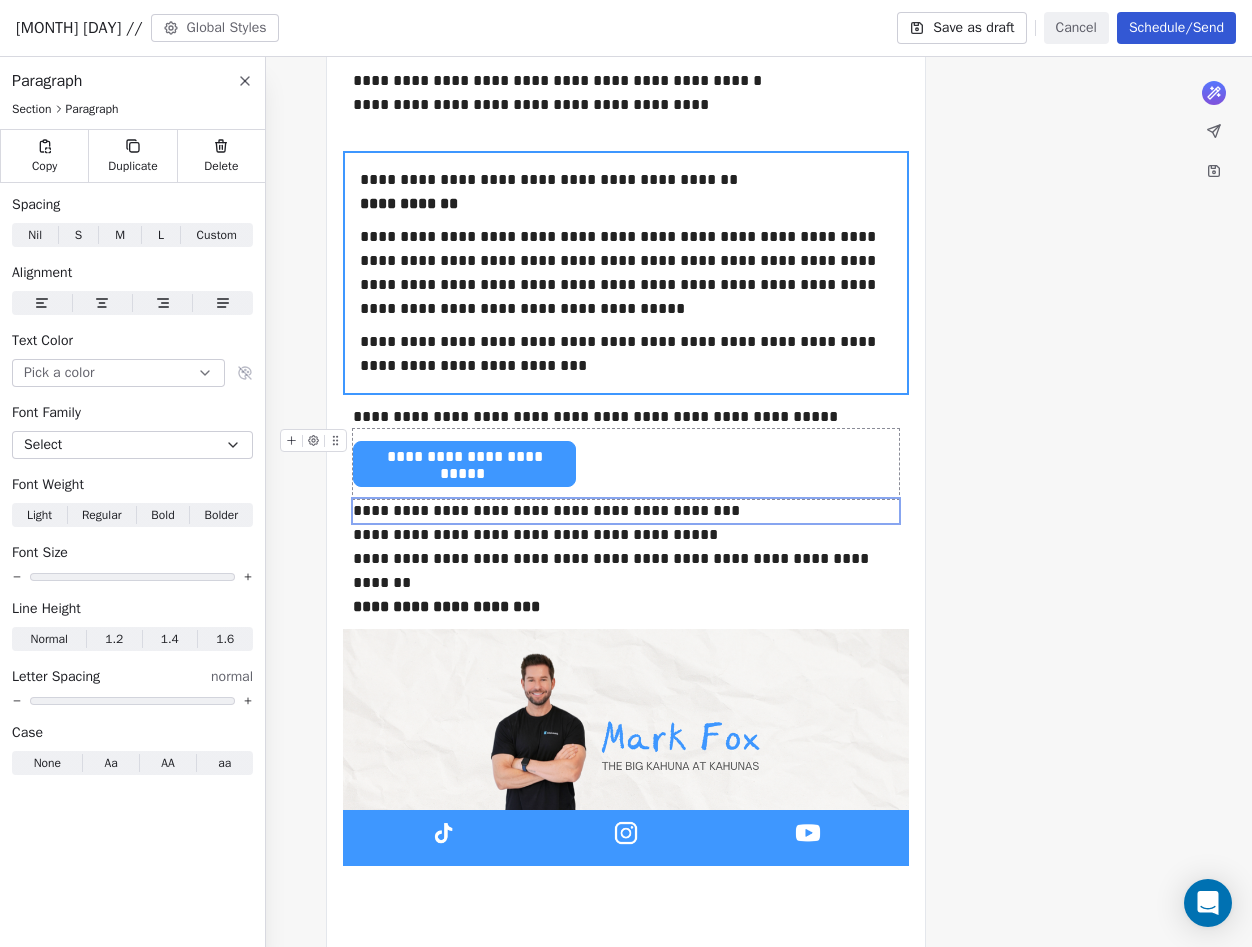click on "**********" at bounding box center [626, 464] 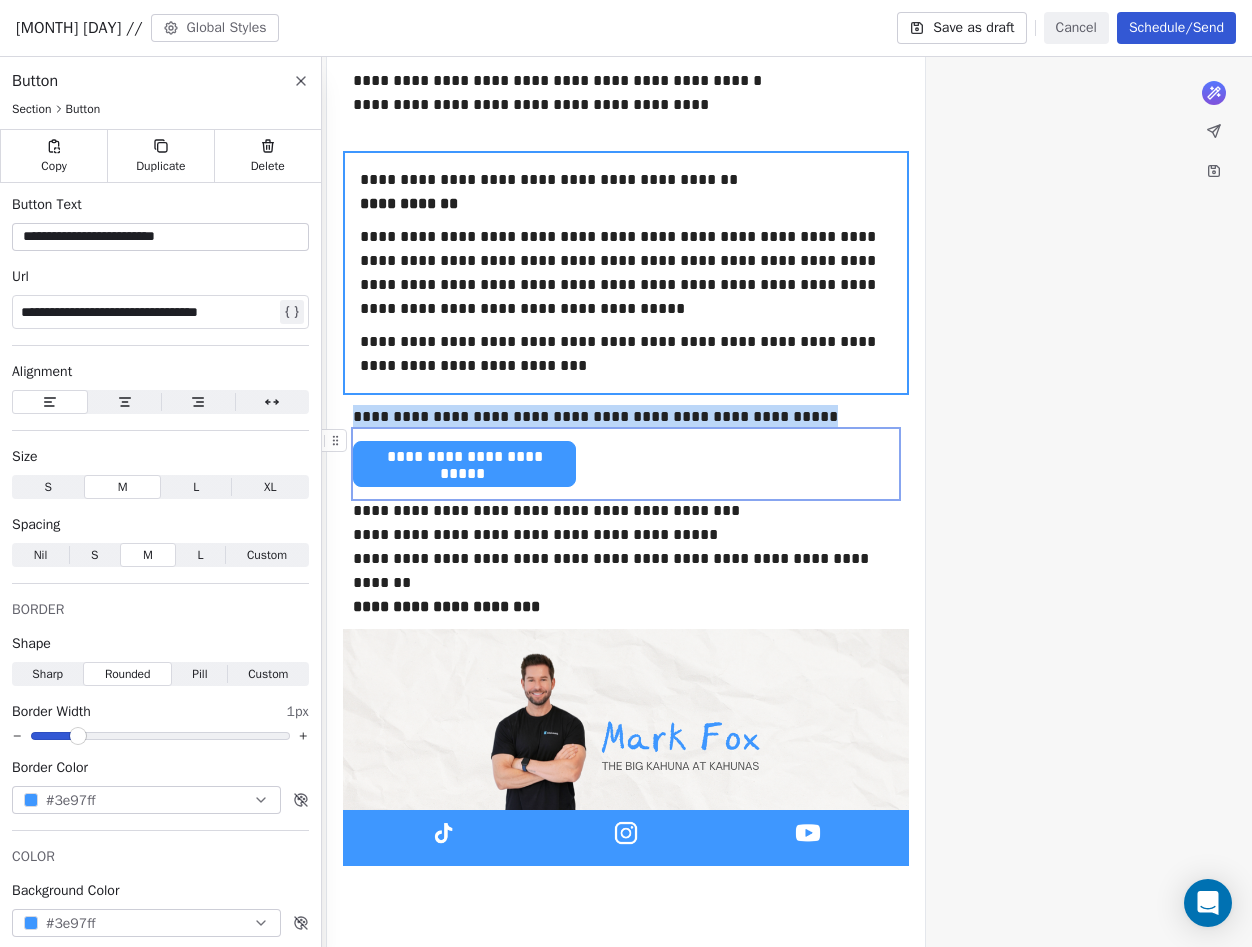 click on "**********" at bounding box center [626, 302] 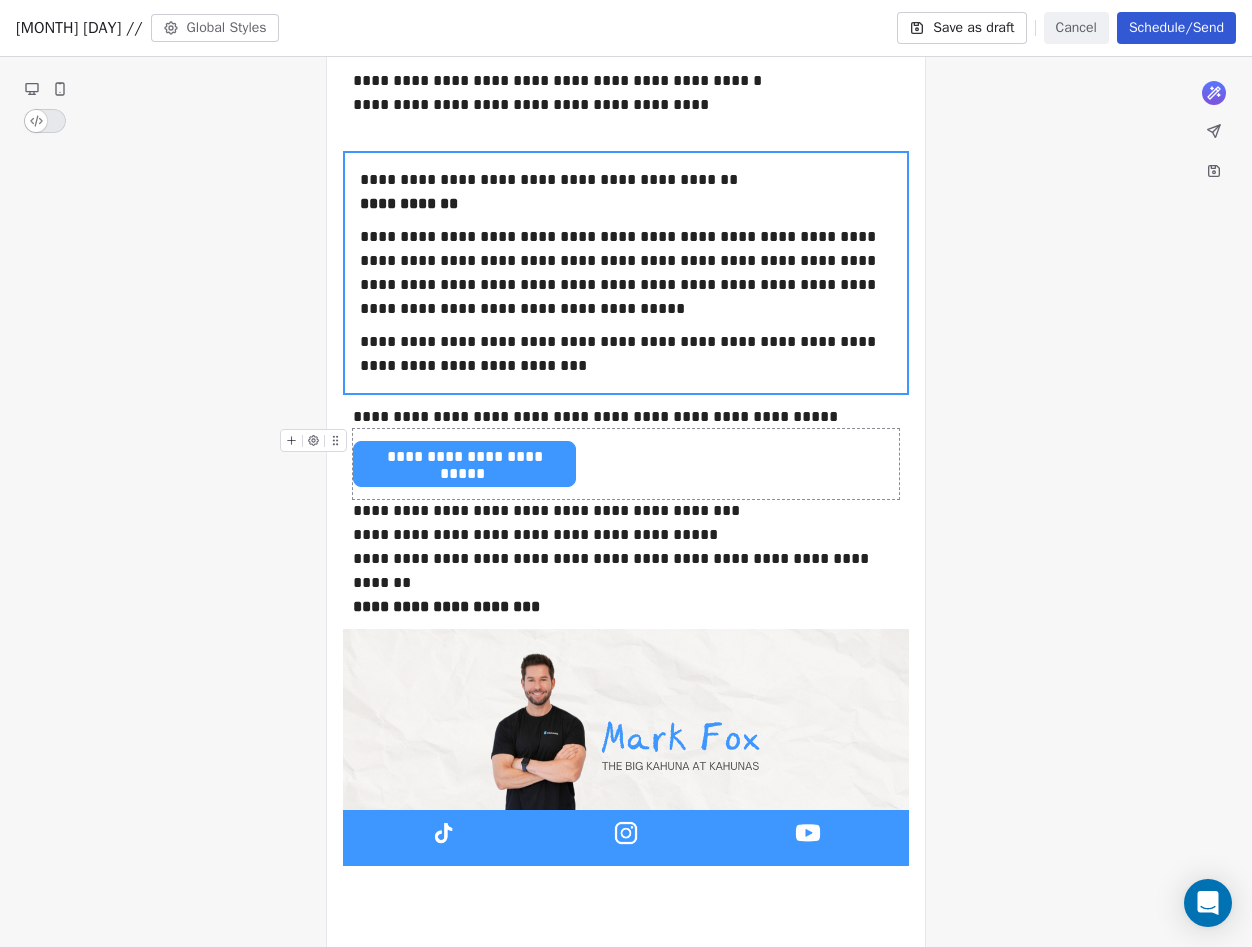 click on "**********" at bounding box center [626, 464] 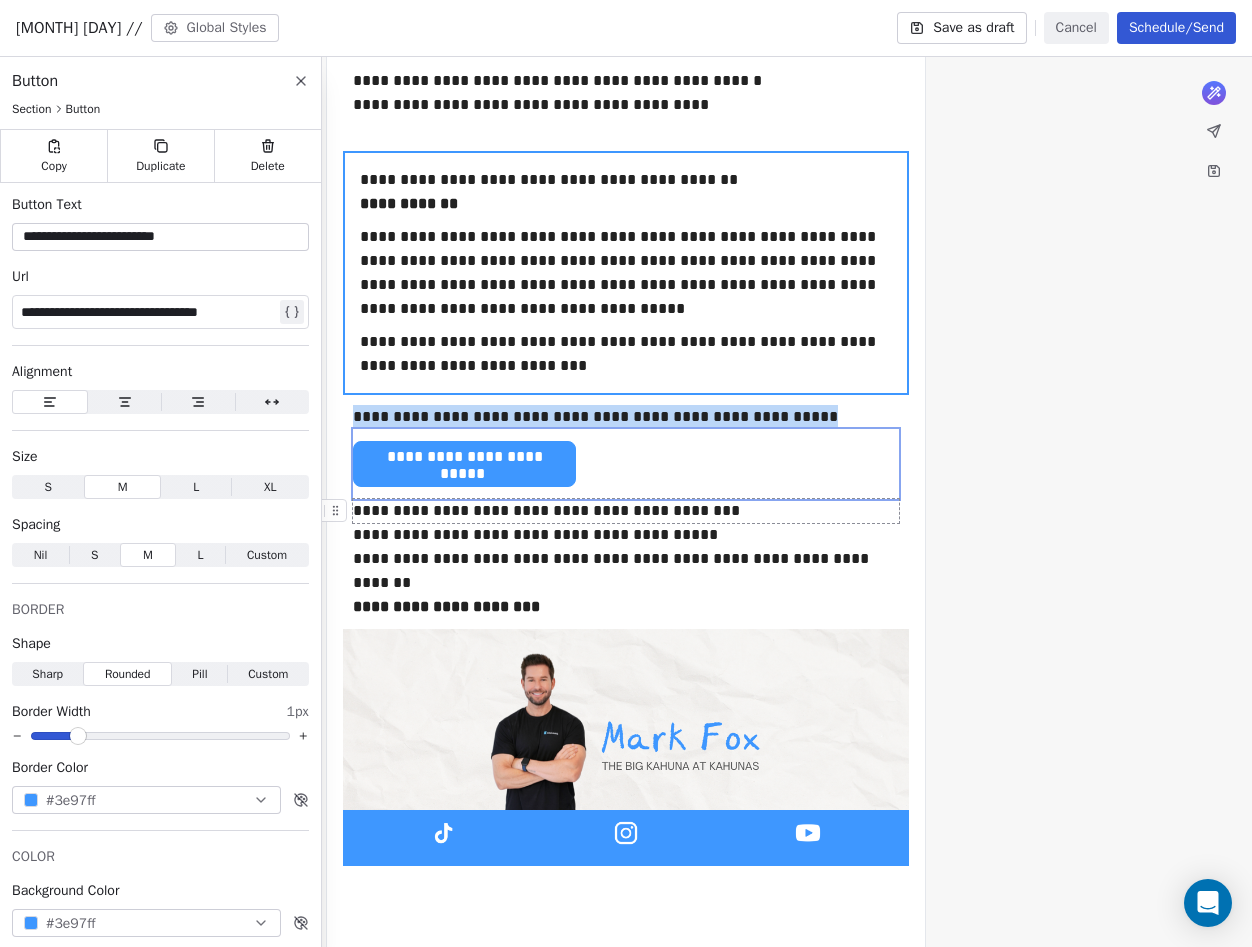 click on "**********" at bounding box center (626, 511) 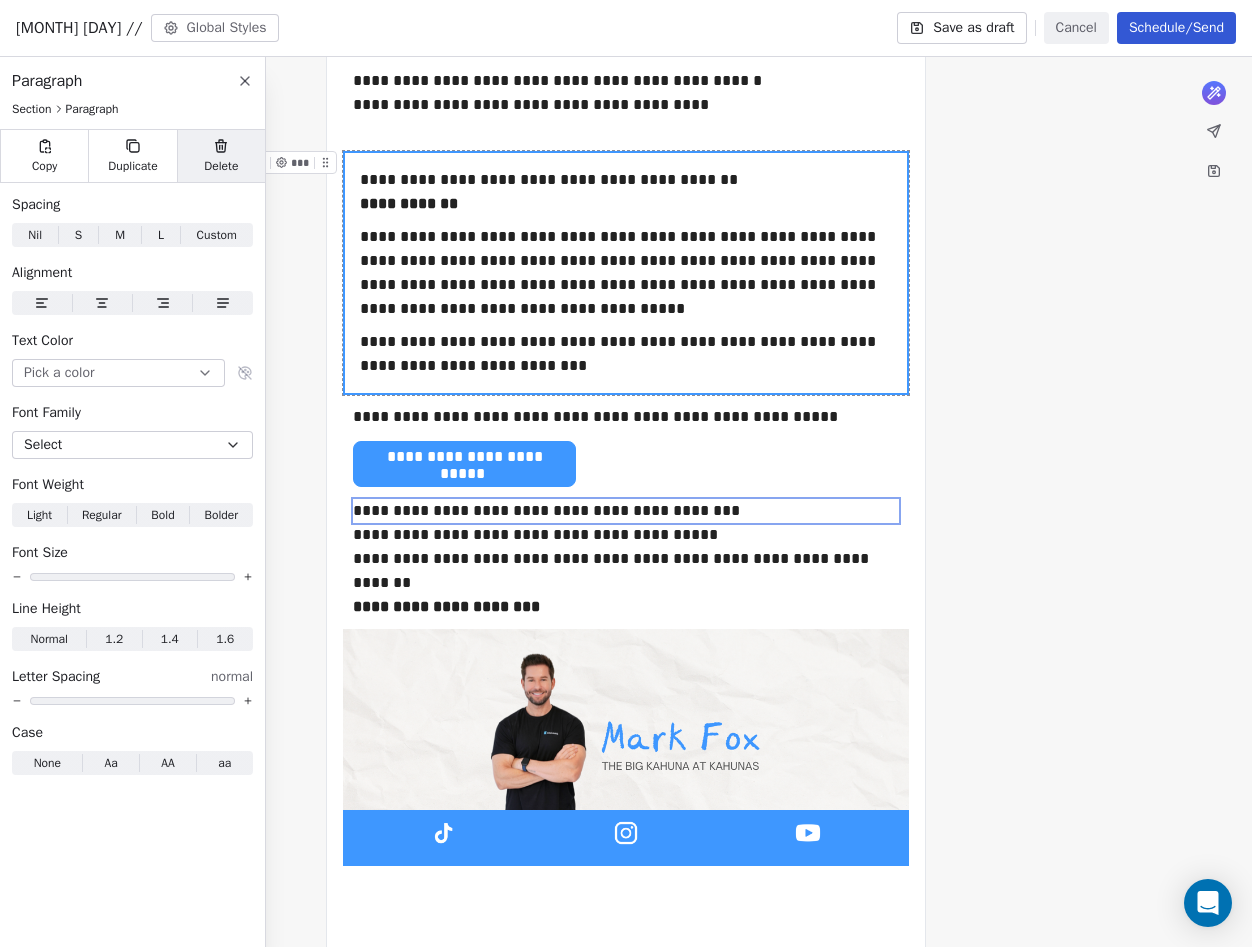 click on "Delete" at bounding box center (221, 156) 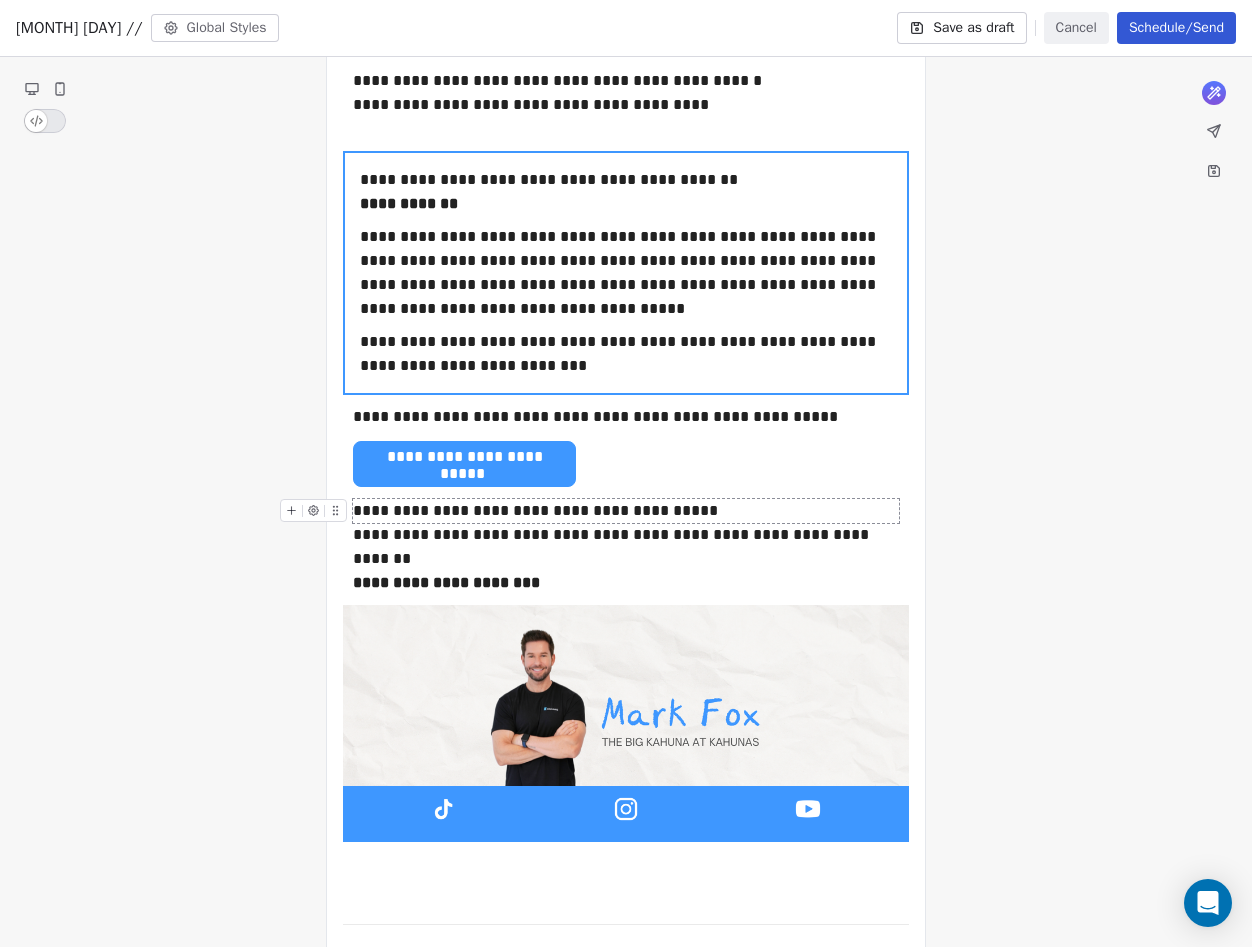 click on "**********" at bounding box center [626, 511] 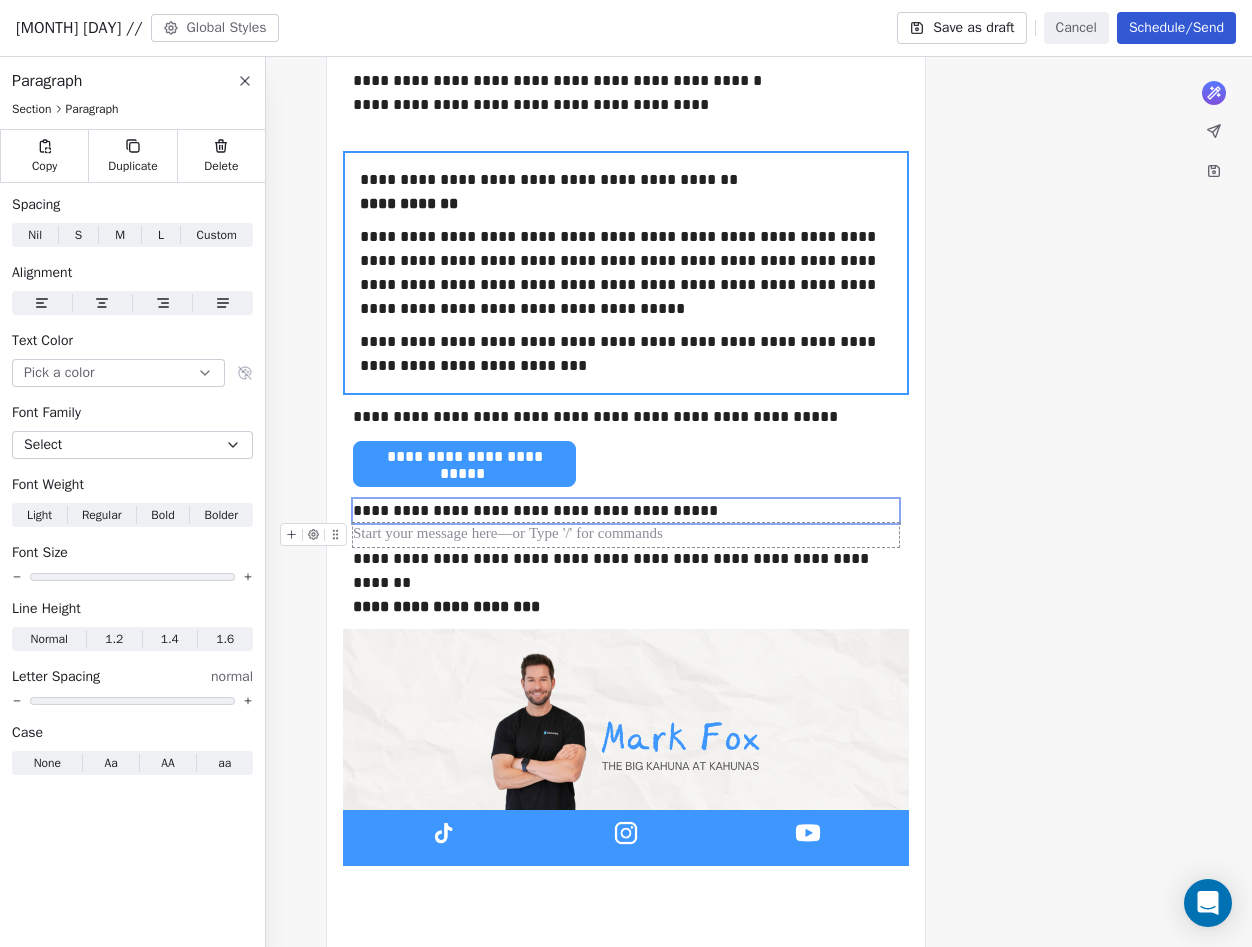 click at bounding box center (626, 535) 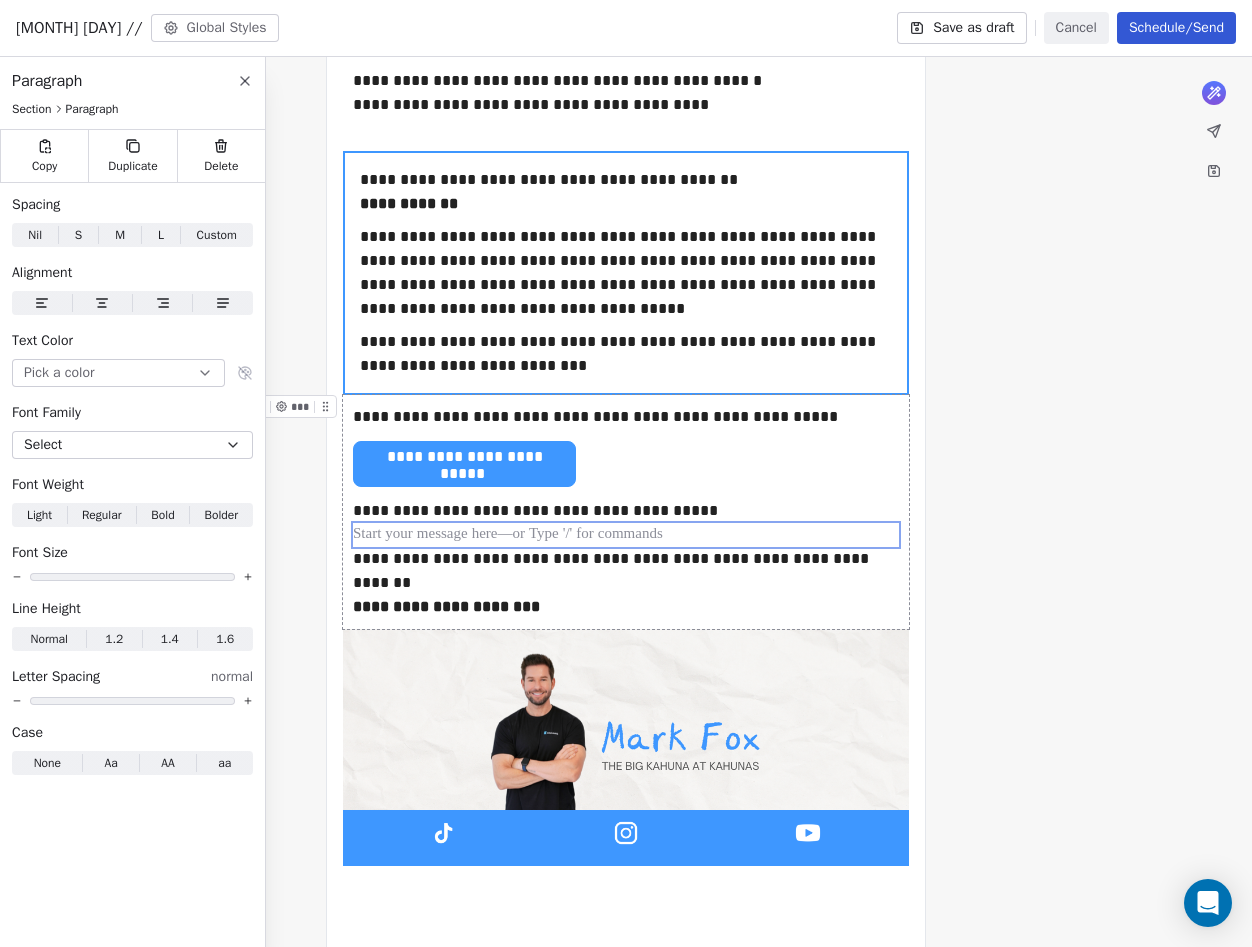 click on "**********" at bounding box center (626, 302) 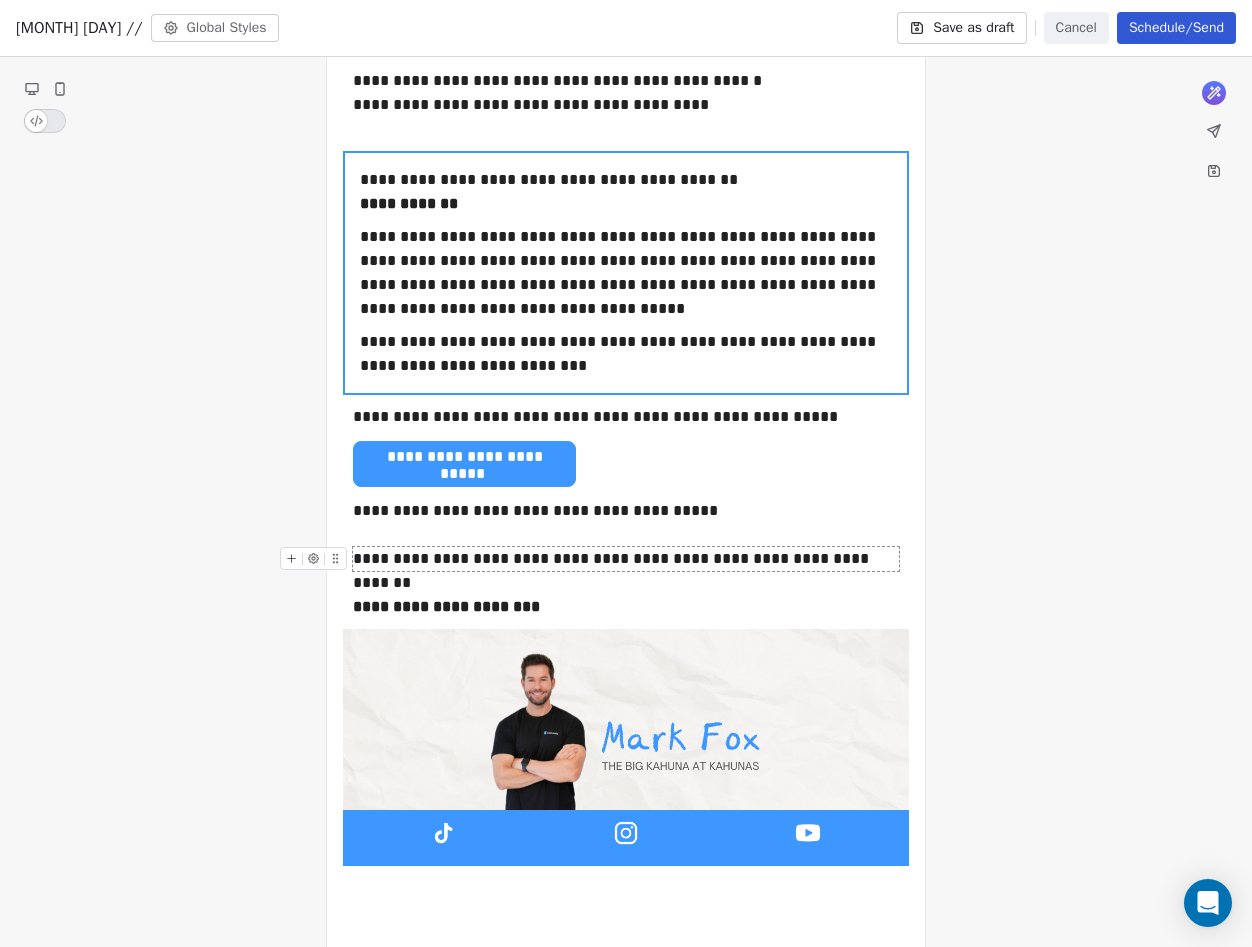 click on "**********" at bounding box center [626, 559] 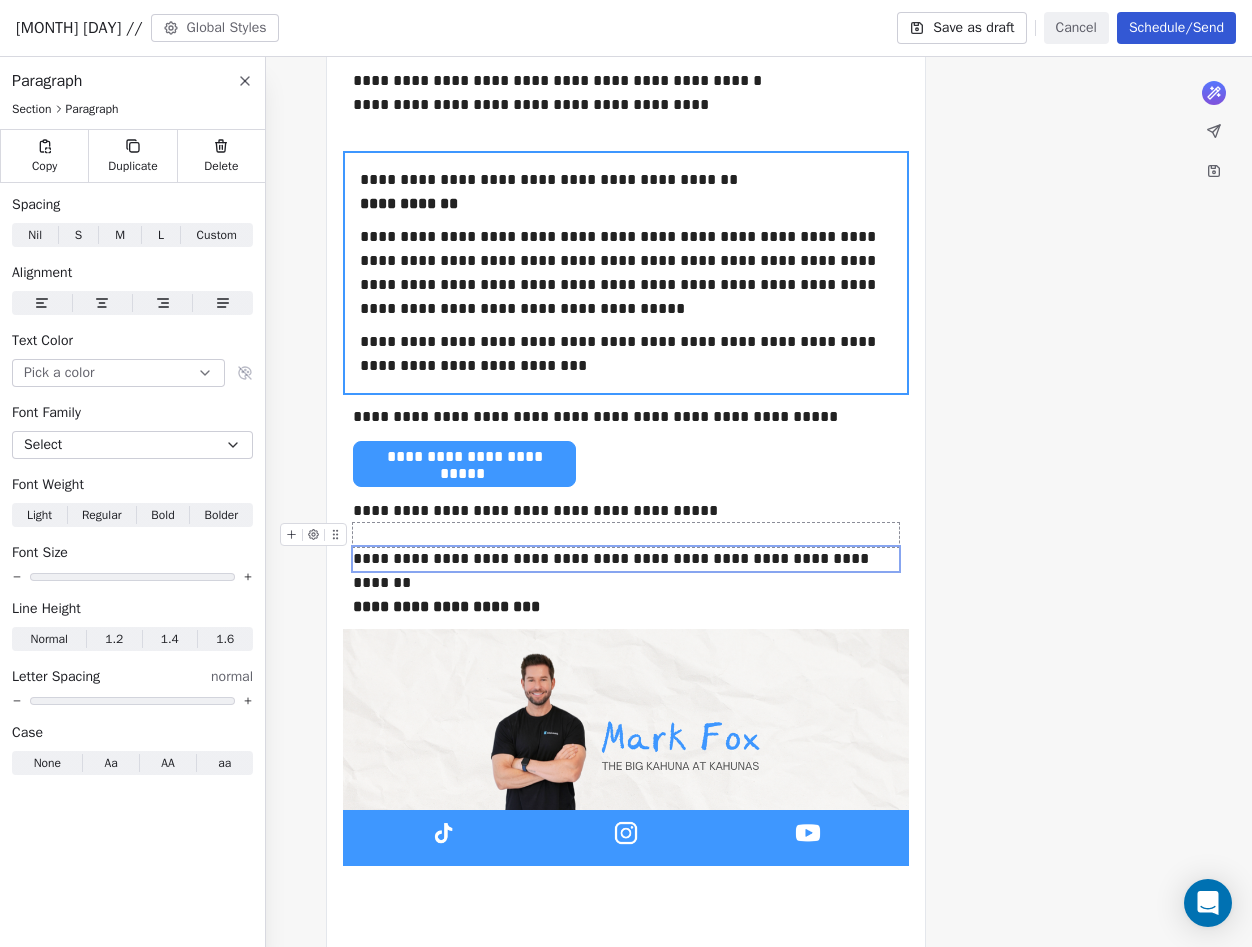 click at bounding box center [626, 535] 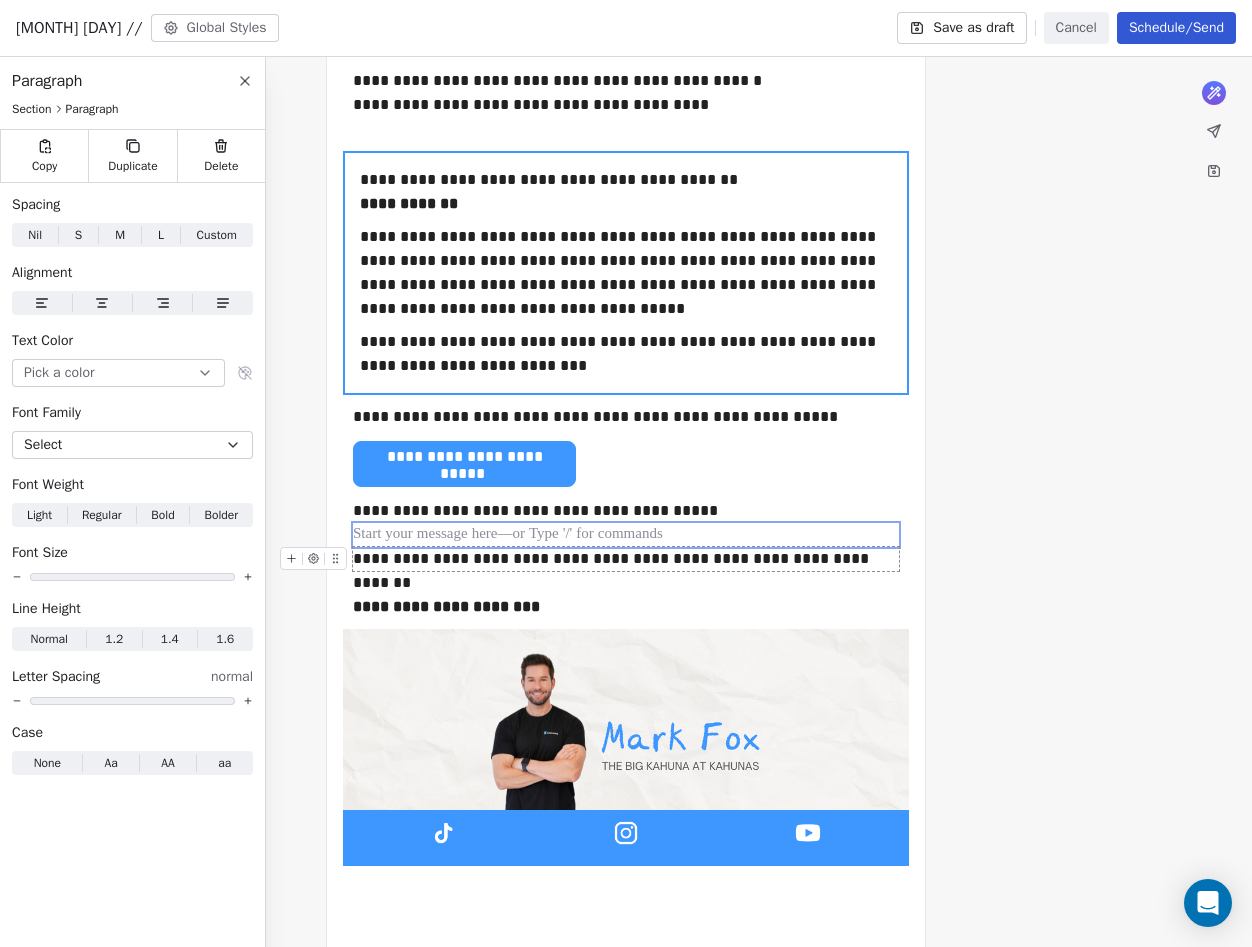 click on "**********" at bounding box center (626, 559) 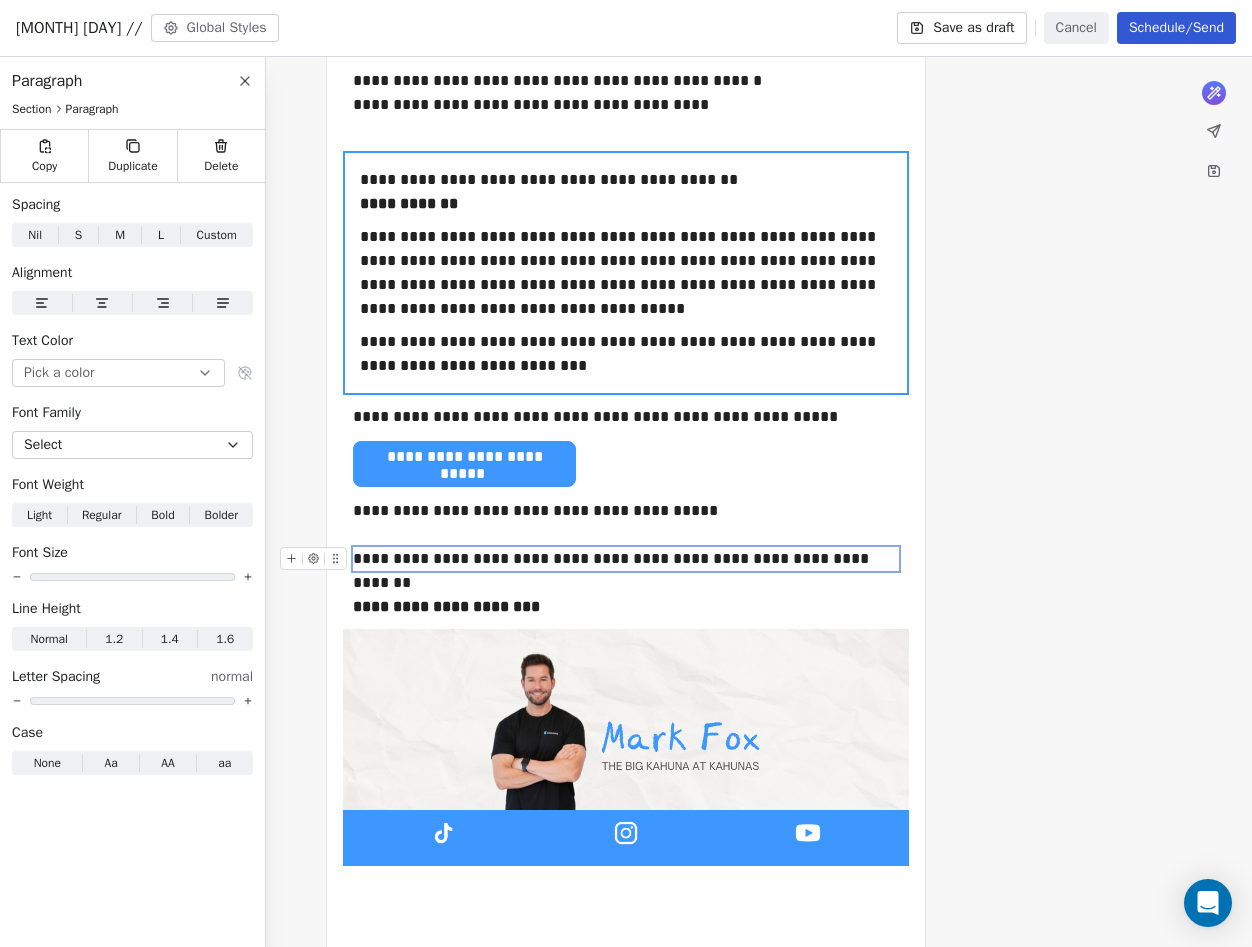 click on "**********" at bounding box center [626, 559] 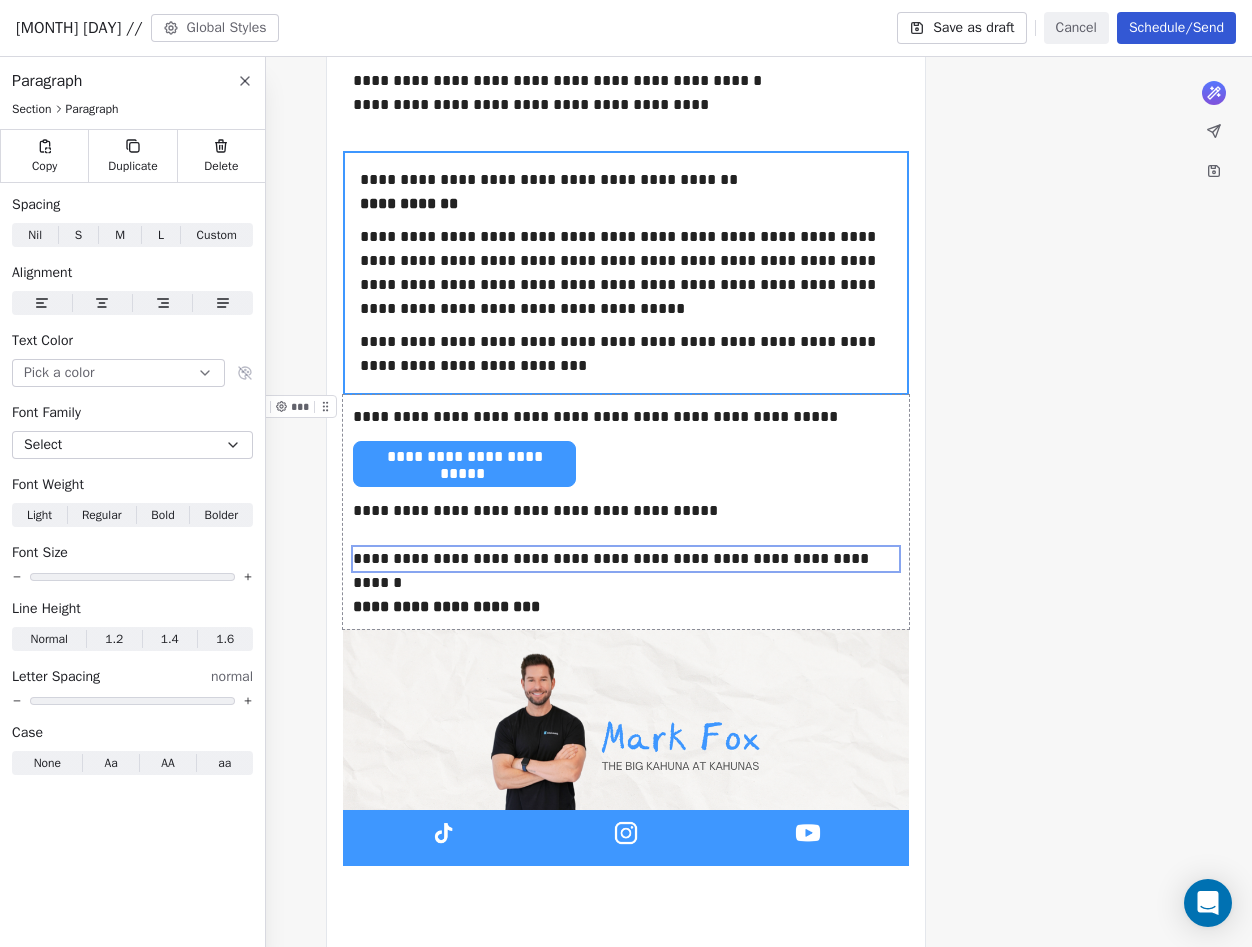 click on "**********" at bounding box center [626, 302] 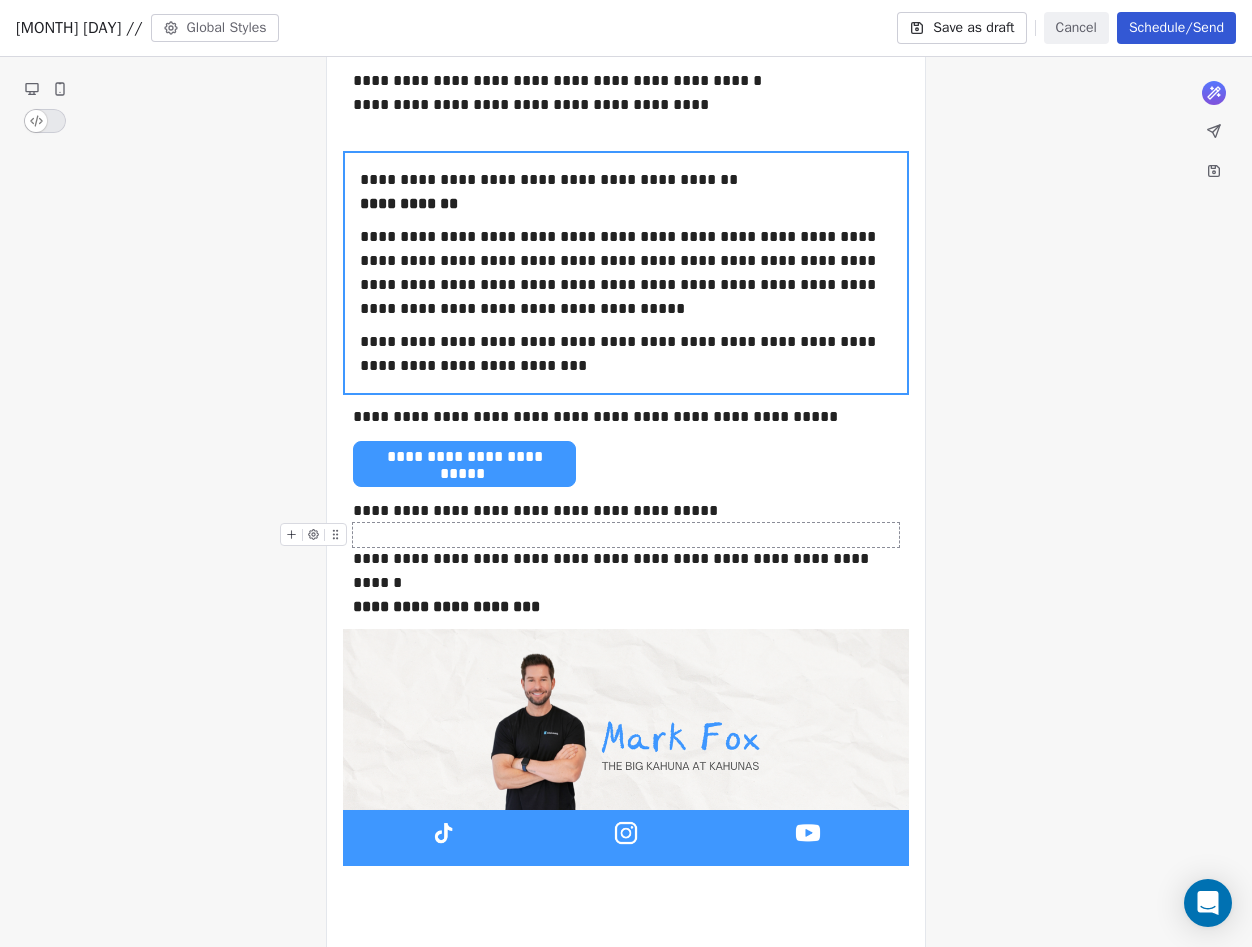 click at bounding box center [626, 535] 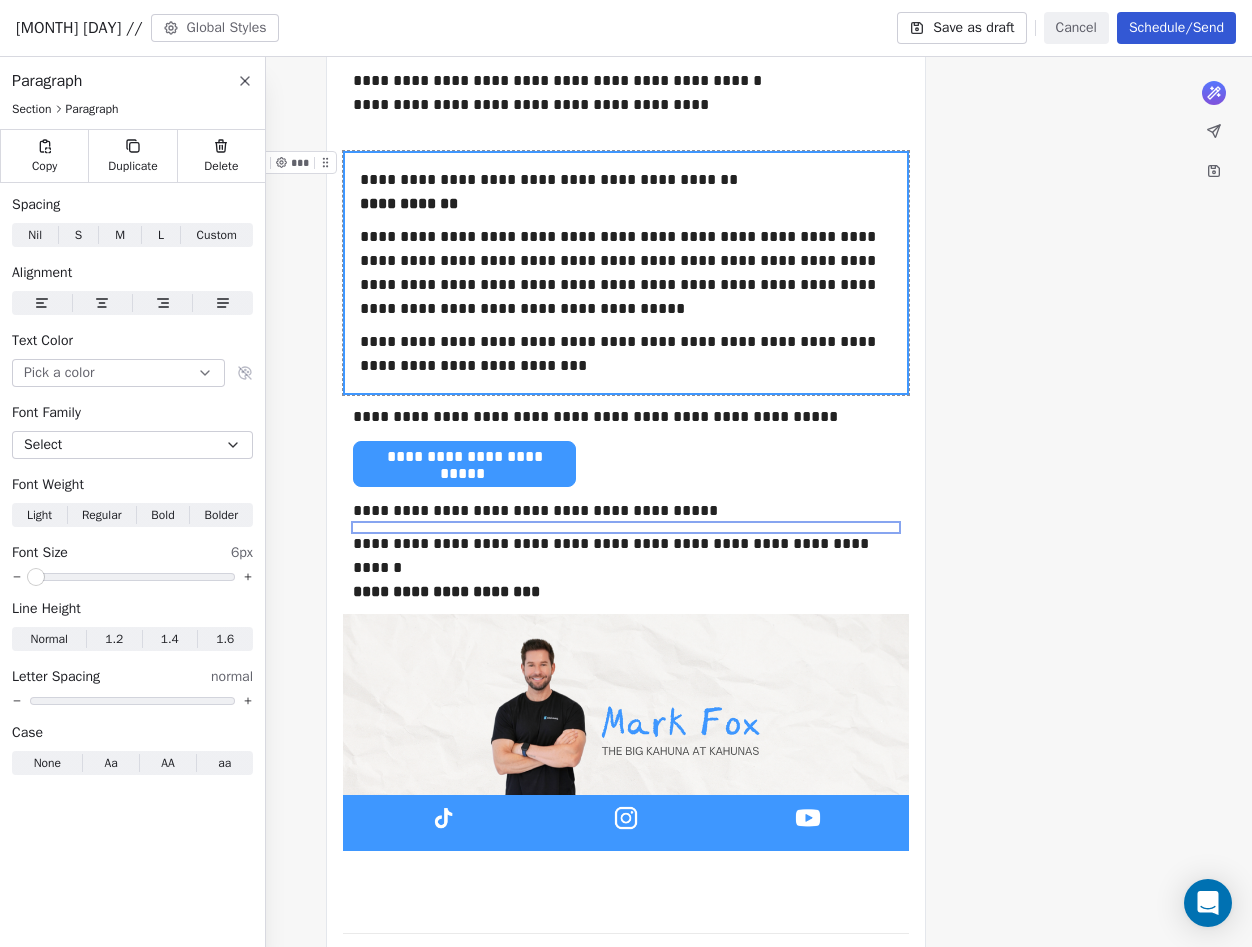 click on "K Kahunas Contacts People Marketing Workflows Campaigns Sales Pipelines Sequences Beta Tools Apps AI Agents Help & Support Campaigns  Create new campaign All ( 66 ) All ( 66 ) Drafts ( 11 ) Drafts ( 11 ) In Progress ( 0 ) In Progress ( 0 ) Scheduled ( 0 ) Scheduled ( 0 ) Sent ( 55 ) Sent ( 55 ) Name Status Analytics Actions [MONTH] [DAY] // Created on [MONTH] [DAY], [YEAR], [HOUR]:[MINUTE] [AM/PM] To: Subscribers  Draft - Open Rate - Click Rate - Unsubscribe Kahunas at 4 //  Sent on [MONTH] [DAY], [YEAR], [HOUR]:[MINUTE] [AM/PM] To: Subscribers  Sent 13017 / 13017 39.33% (4562) Open Rate 0.38% (44) Click Rate 0.38% (44) Unsubscribe [MONTH] [DAY] // (Copy) Sent on [MONTH] [DAY], [YEAR], [HOUR]:[MINUTE] [AM/PM] To: Subscribers  Sent 13070 / 13070 37.58% (4376) Open Rate 0.32% (37) Click Rate 0.32% (37) Unsubscribe [MONTH] [DAY] // Sent on [MONTH] [DAY], [YEAR], [HOUR]:[MINUTE] [AM/PM] To: Subscribers  Sent 13143 / 13143 36.52% (4276) Open Rate 0.16% (19) Click Rate 0.16% (19) Unsubscribe [MONTH] [DAY] //  Sent on [MONTH] [DAY], [YEAR], [HOUR]:[MINUTE] [AM/PM] To: Subscribers  Sent 12988 / 12988 34.42% (3983) Open Rate 0.36% (42) Click Rate 0.36% (42) Sent" at bounding box center (626, 473) 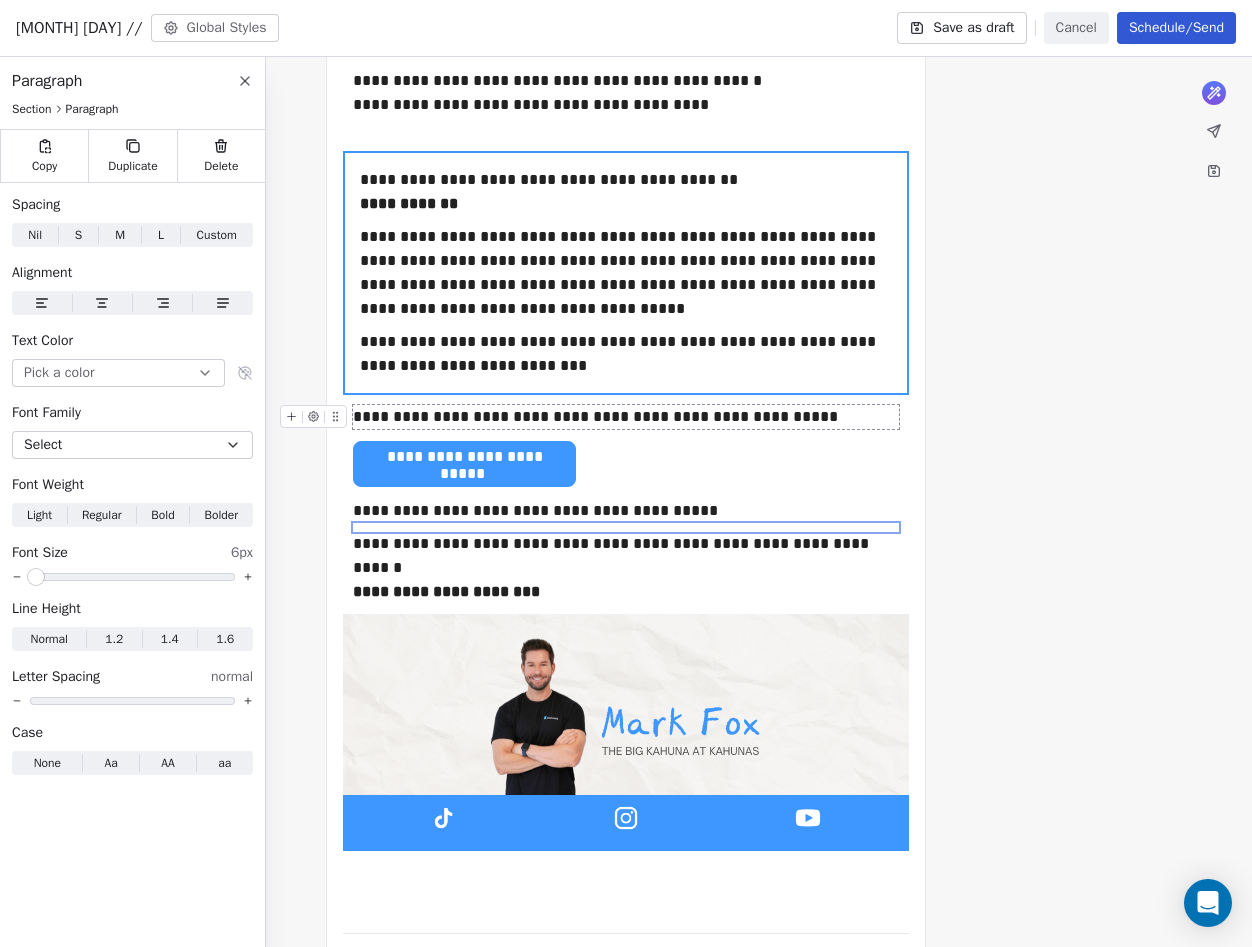 click on "**********" at bounding box center (626, 417) 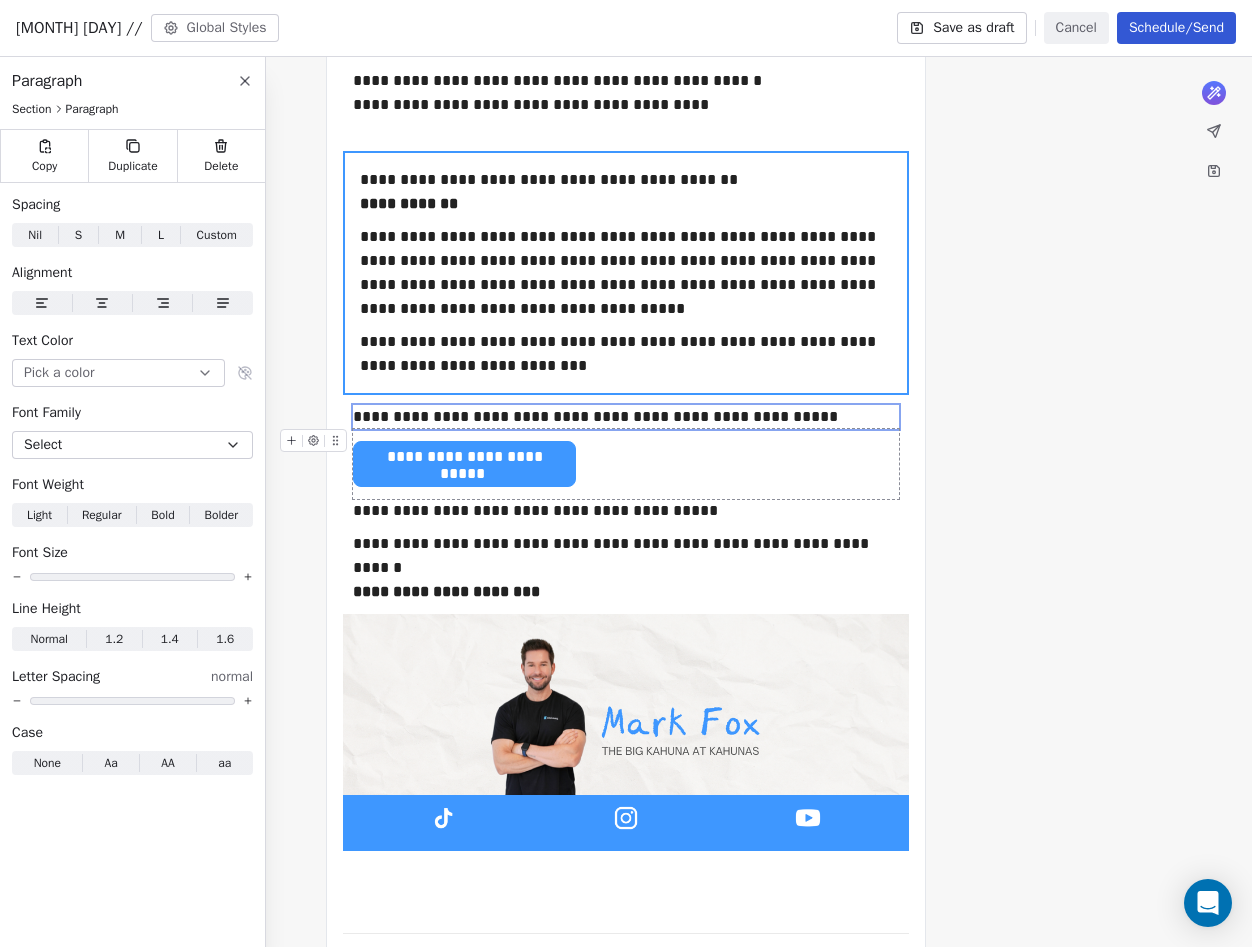 click on "**********" at bounding box center [626, 464] 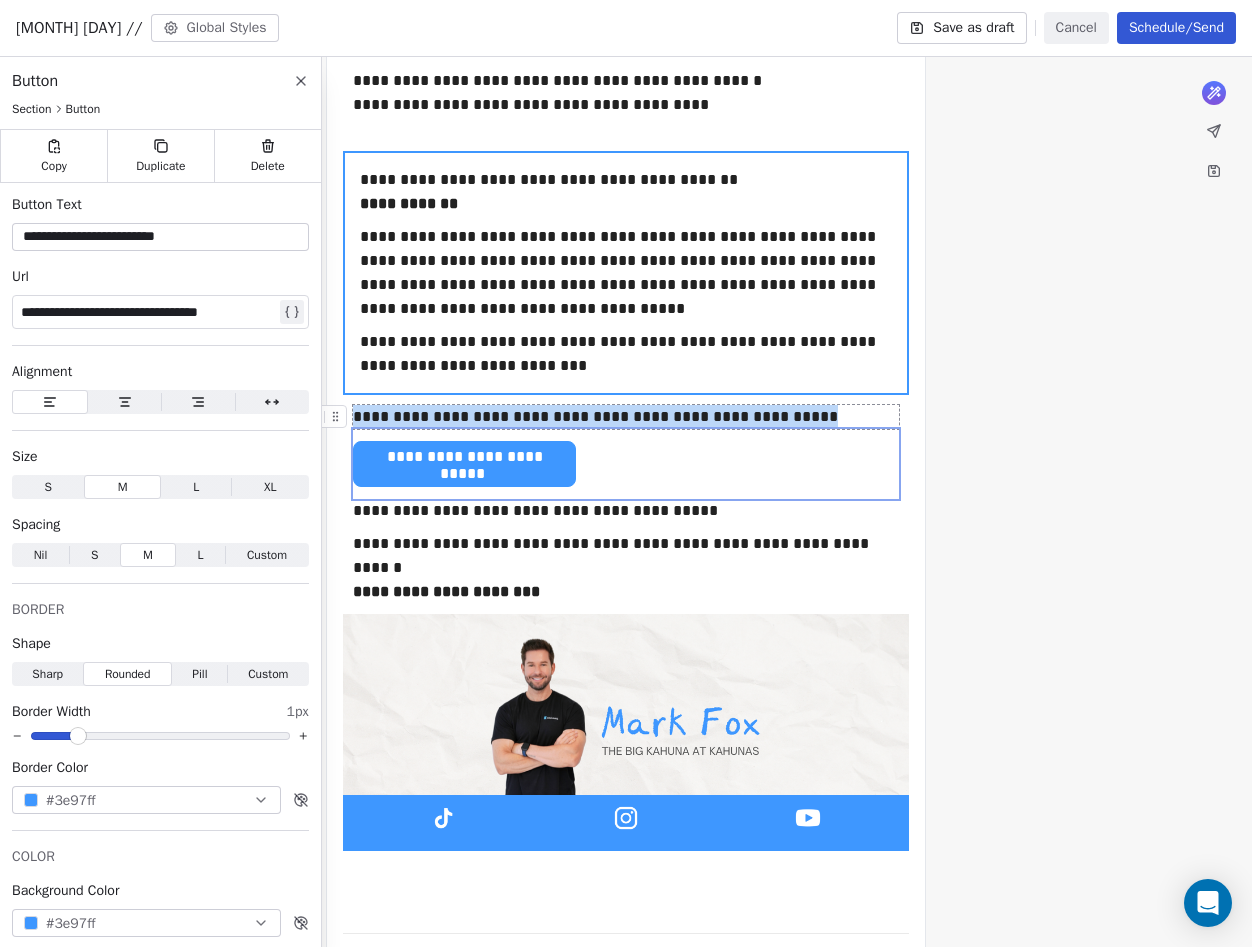click on "**********" at bounding box center (626, 417) 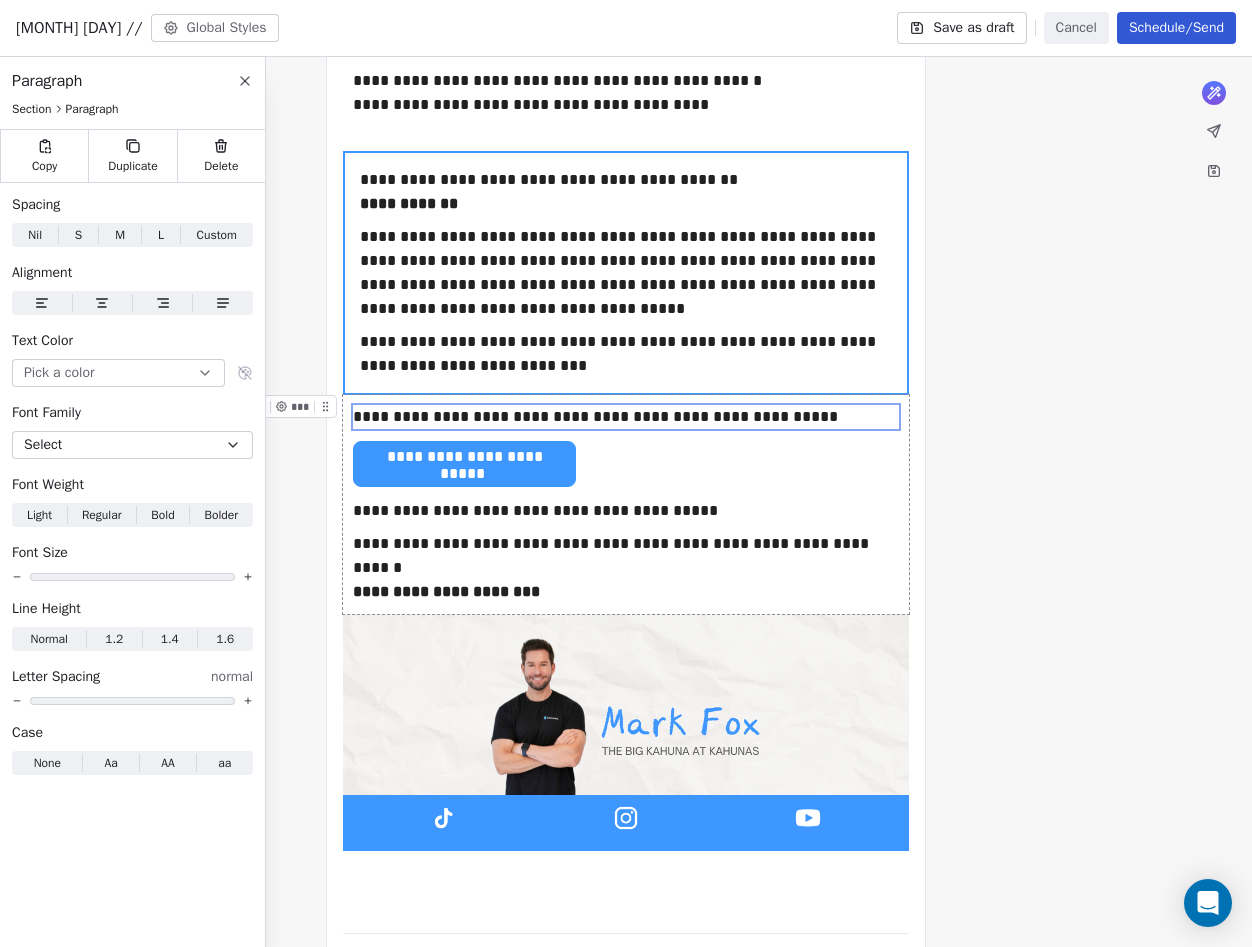 click on "**********" at bounding box center (626, 294) 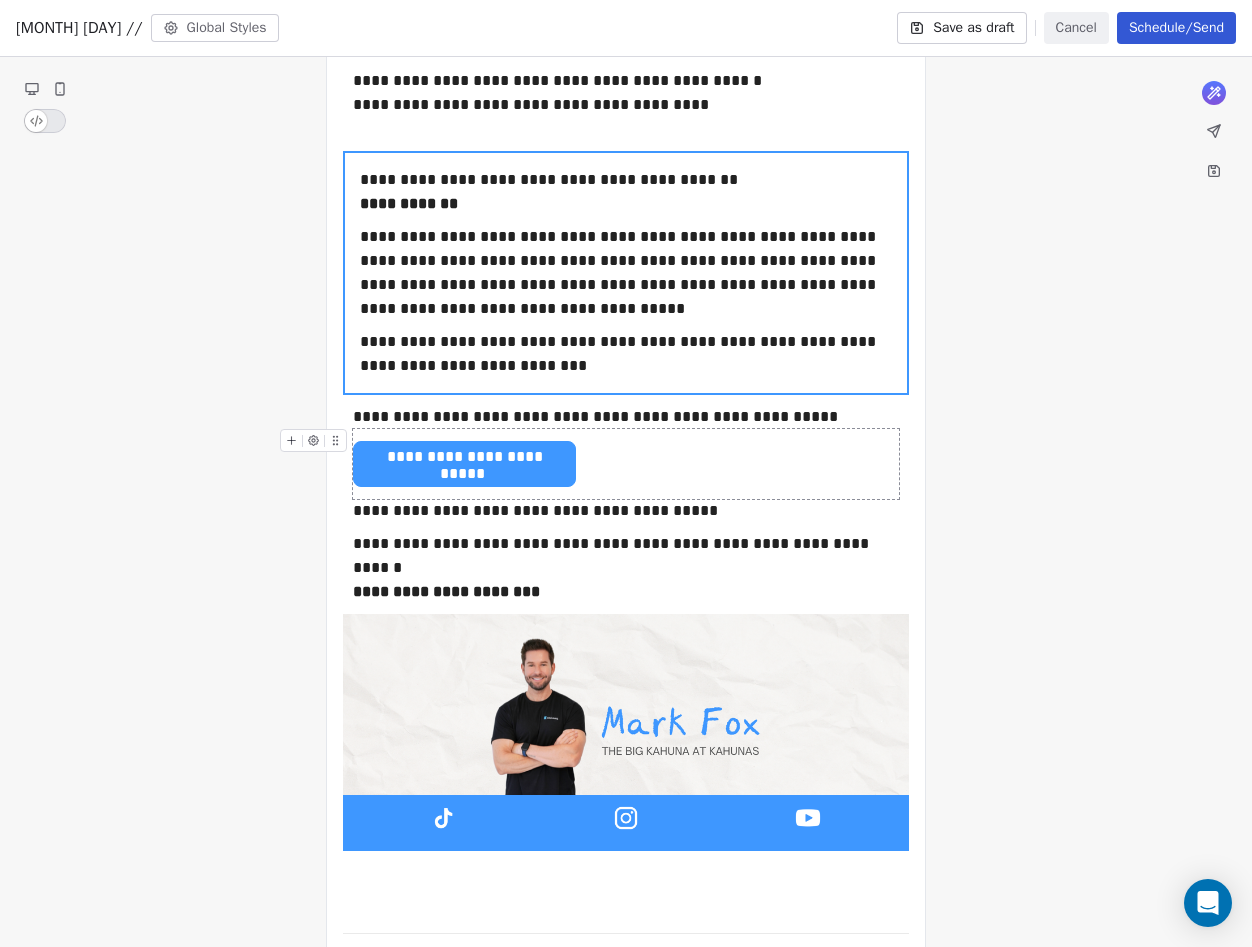click on "**********" at bounding box center (626, 464) 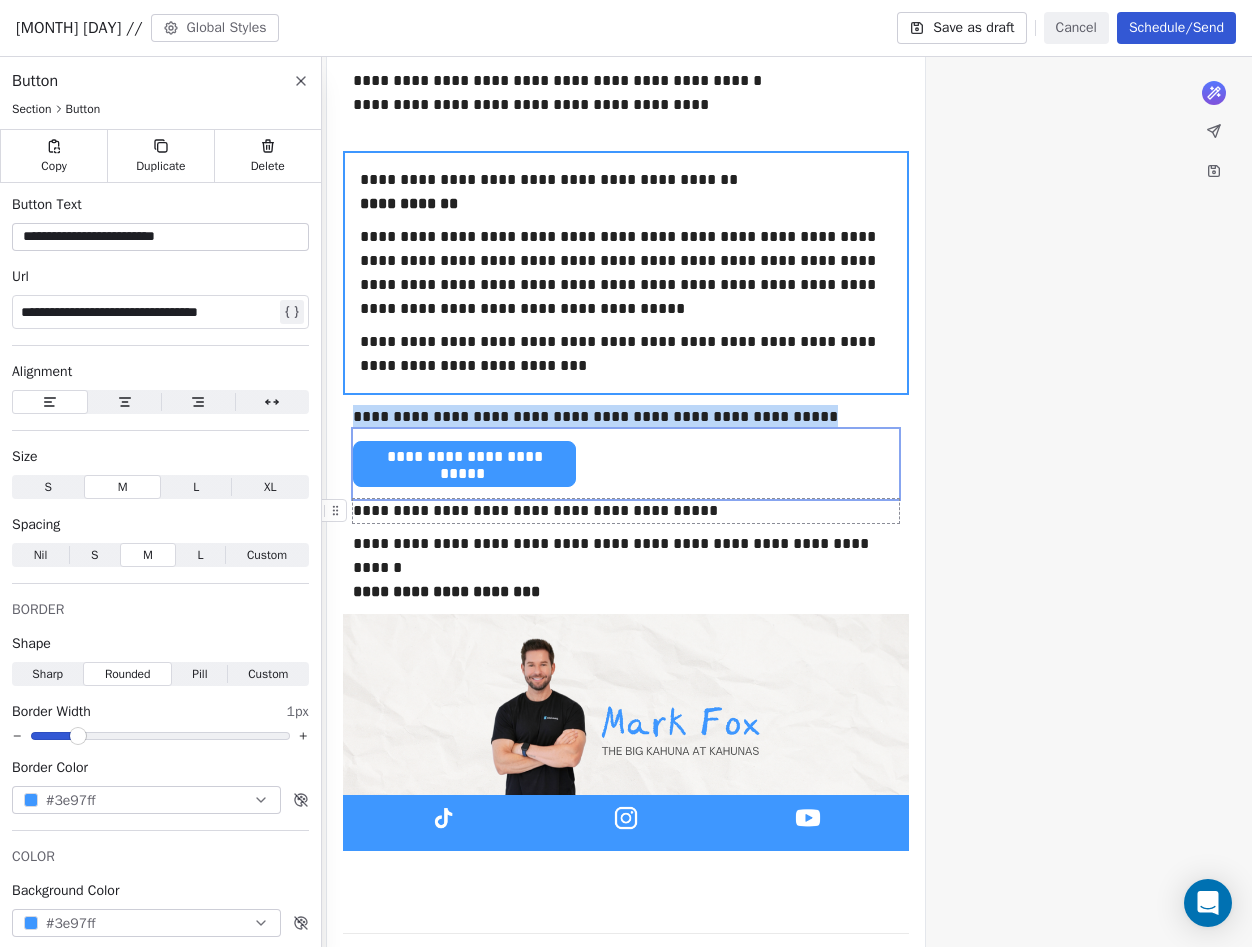 click on "**********" at bounding box center (626, 511) 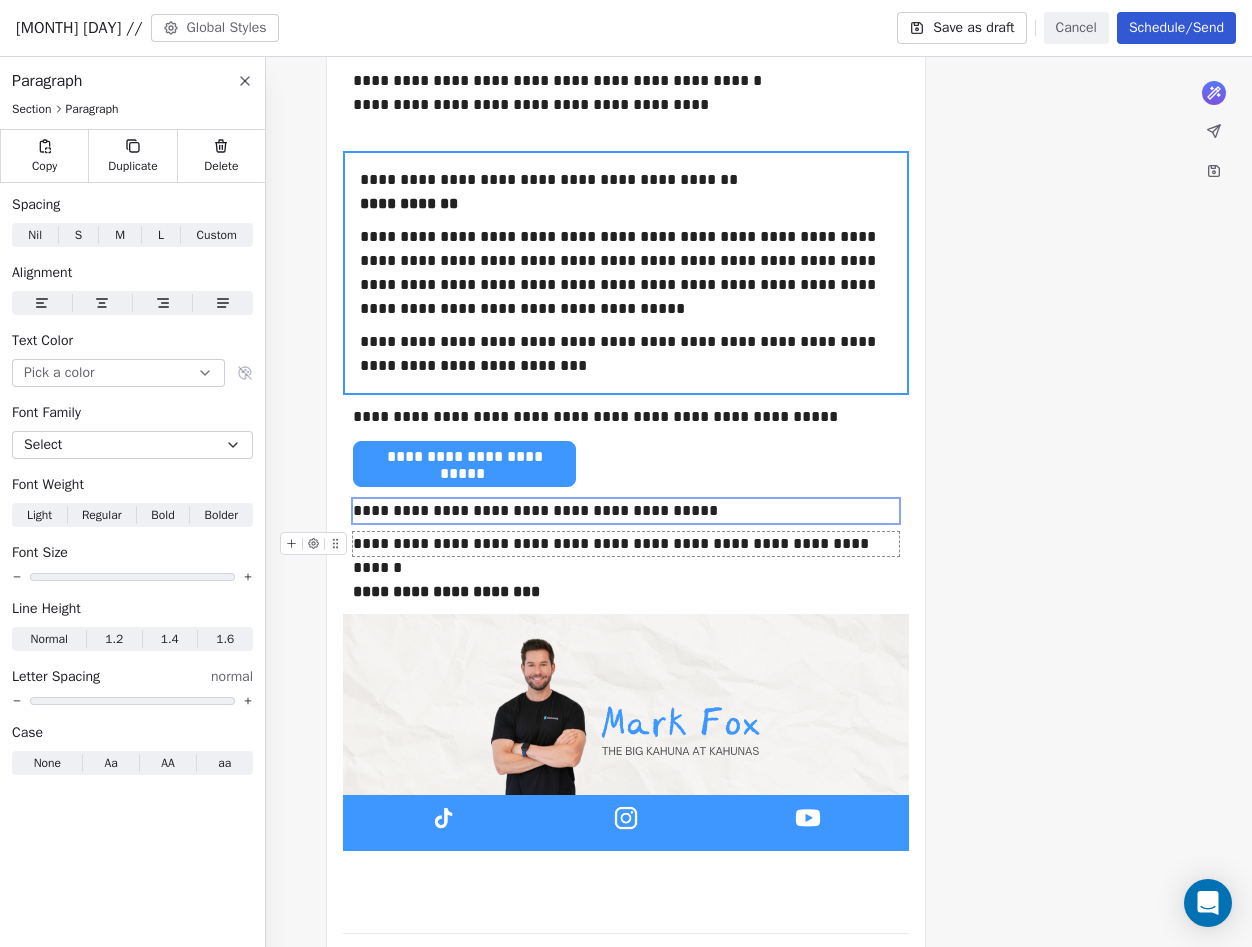 click on "**********" at bounding box center [626, 544] 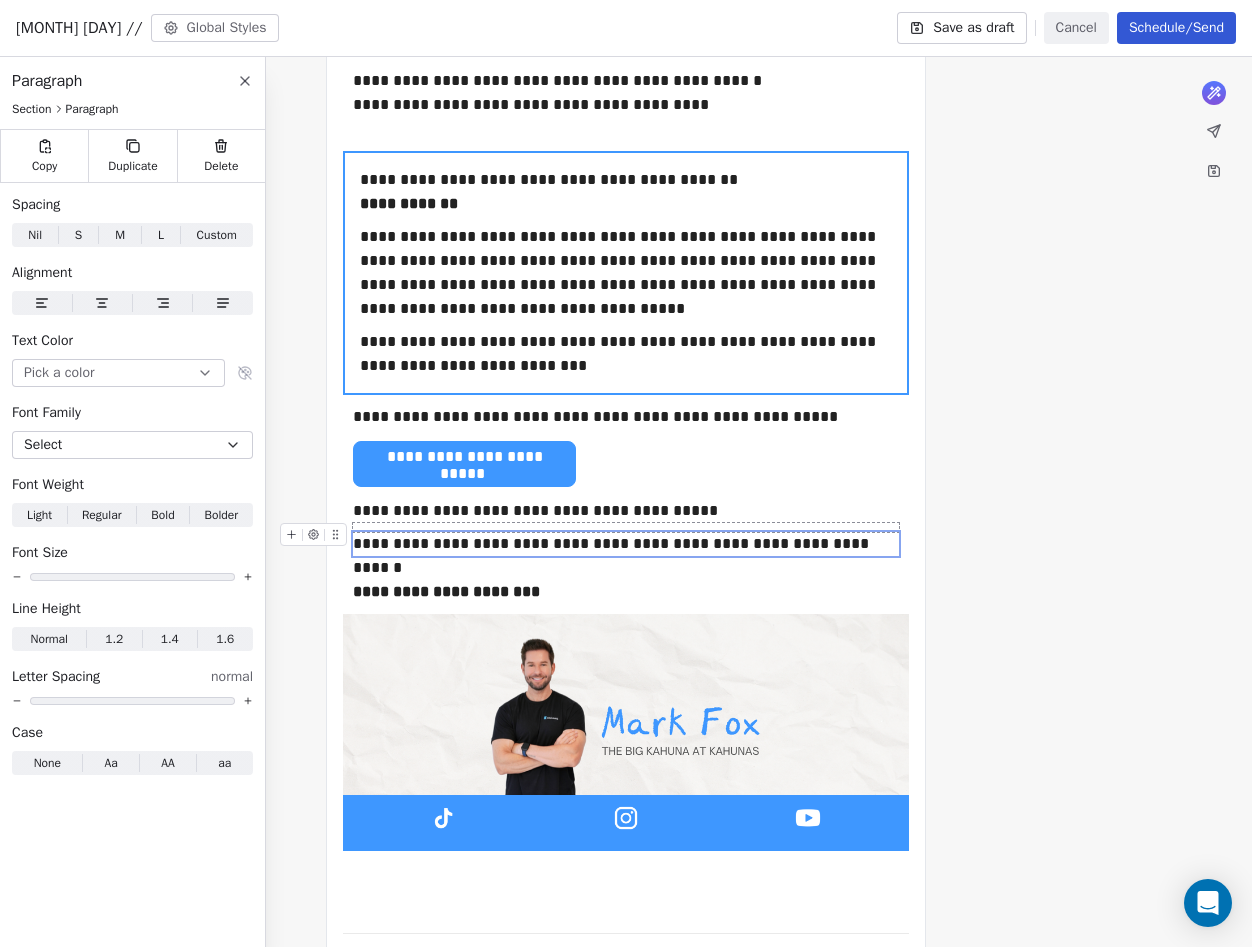 click at bounding box center (626, 527) 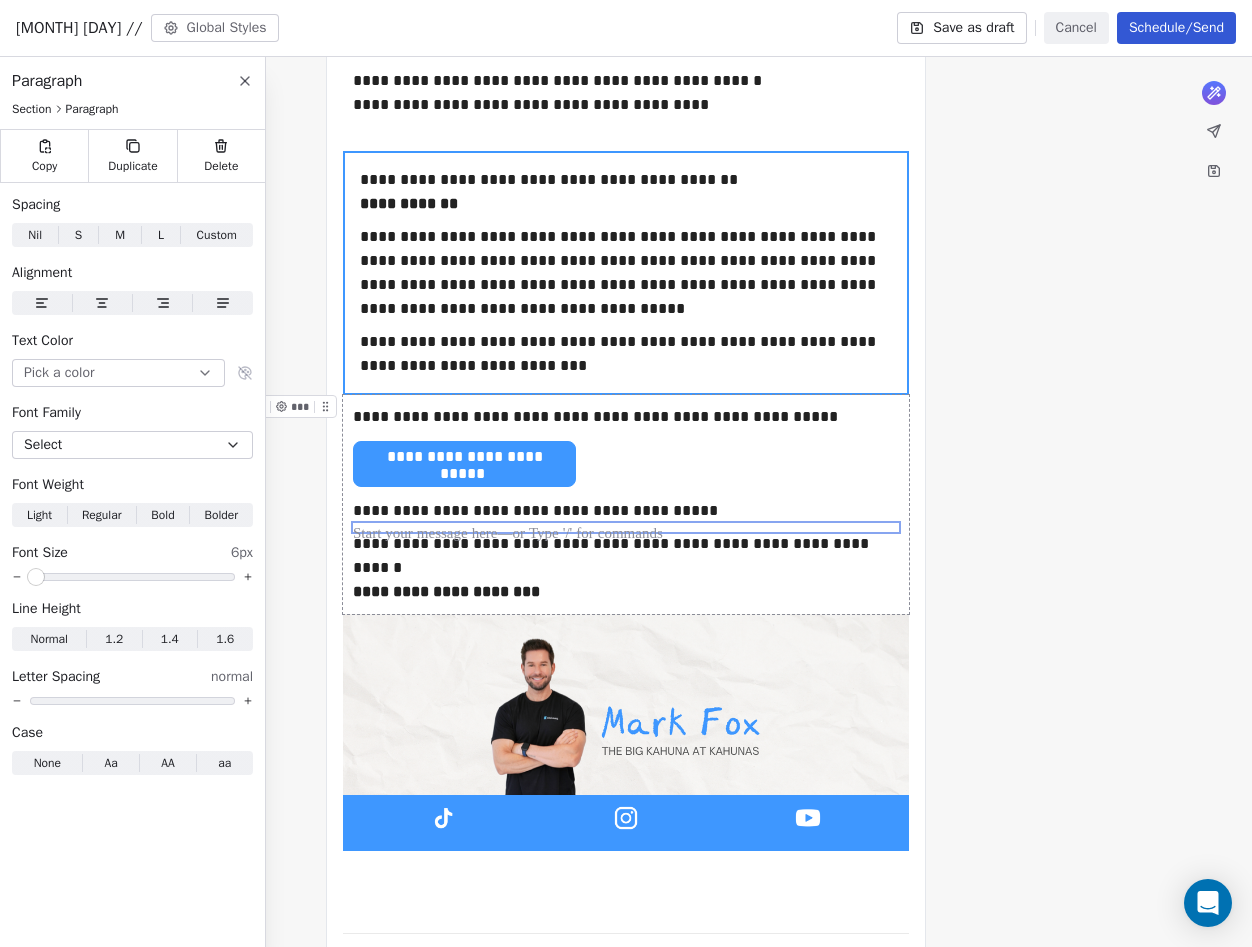 click on "**********" at bounding box center [626, 294] 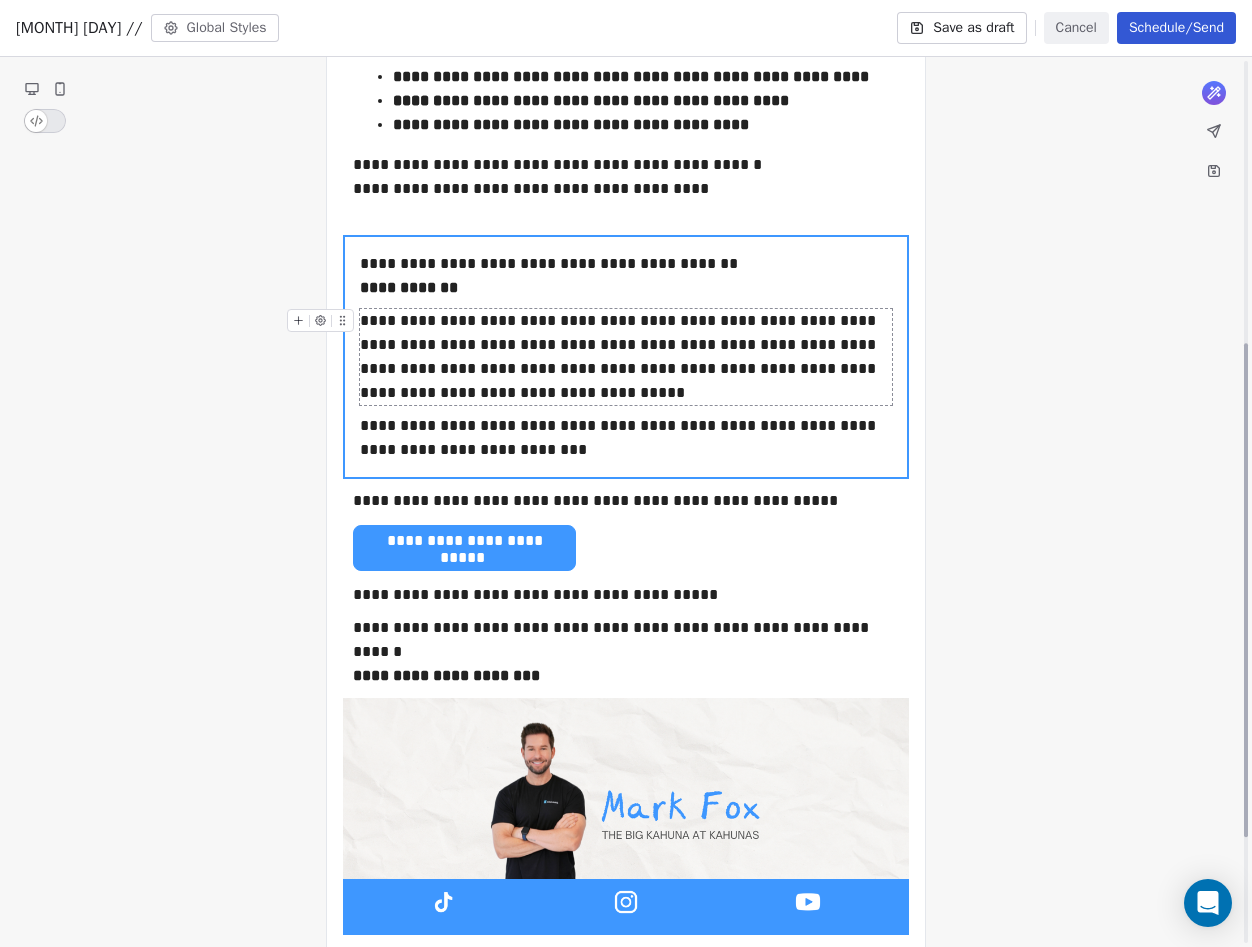 scroll, scrollTop: 245, scrollLeft: 0, axis: vertical 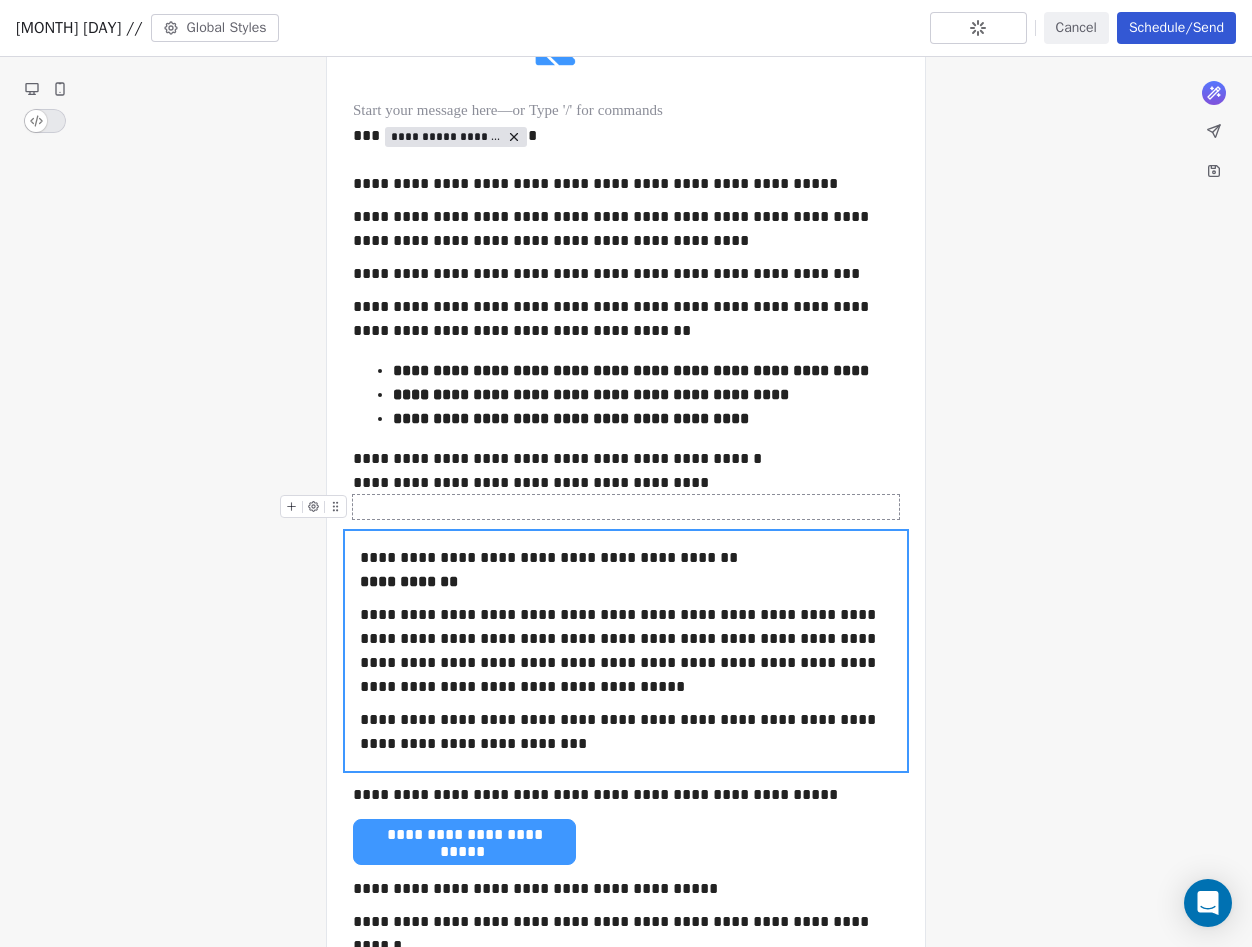 click at bounding box center (626, 507) 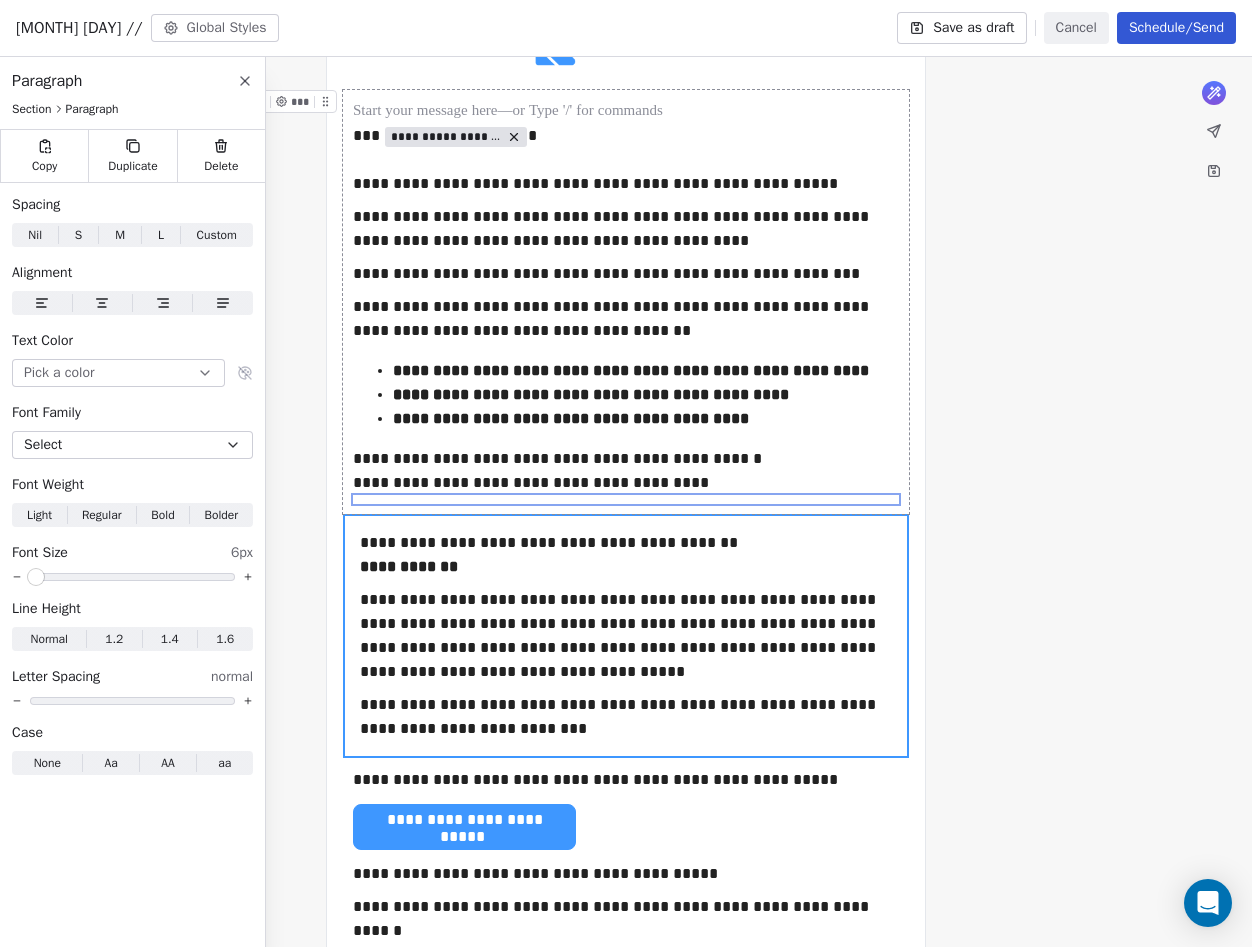click at bounding box center (132, 577) 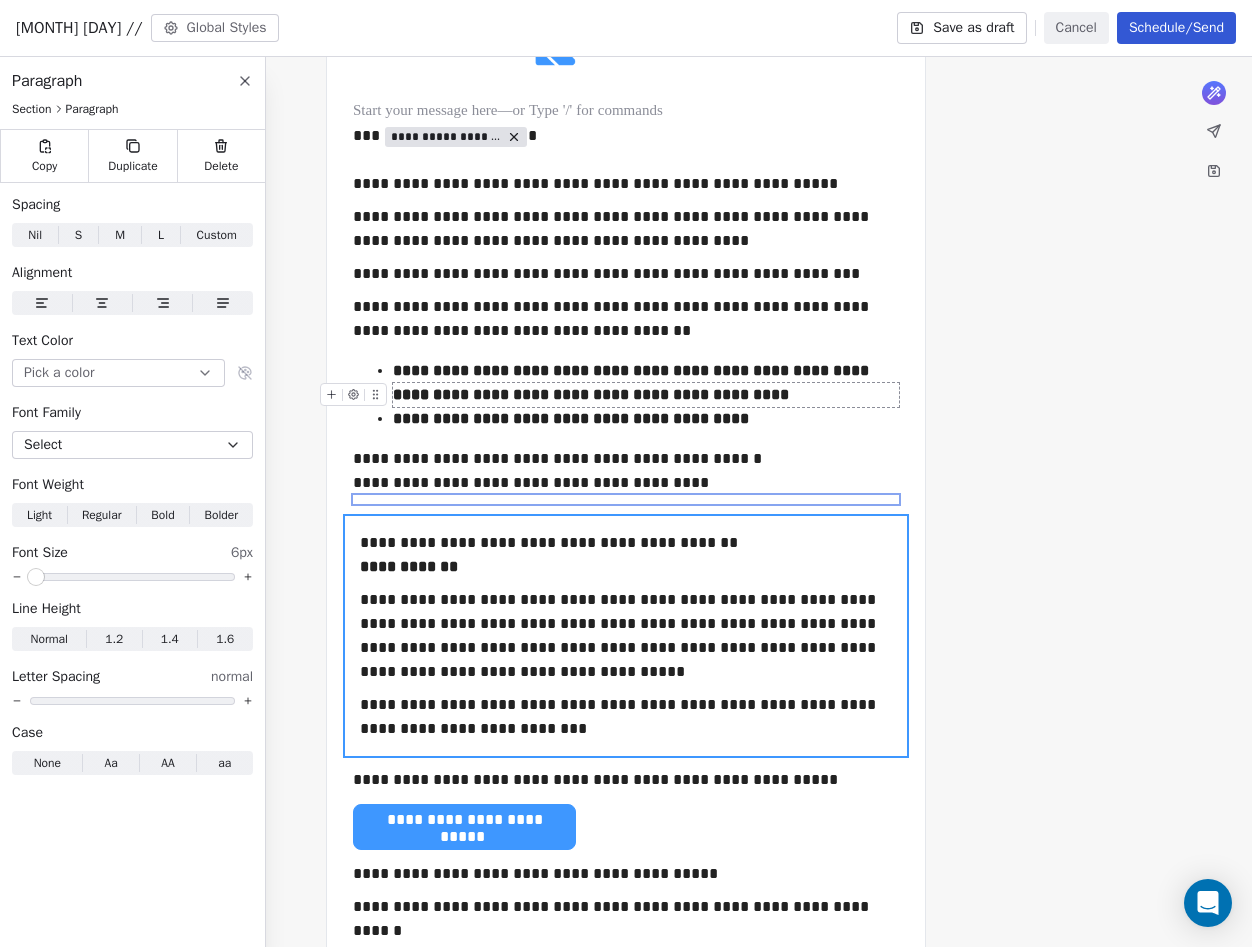 click on "**********" at bounding box center [626, 665] 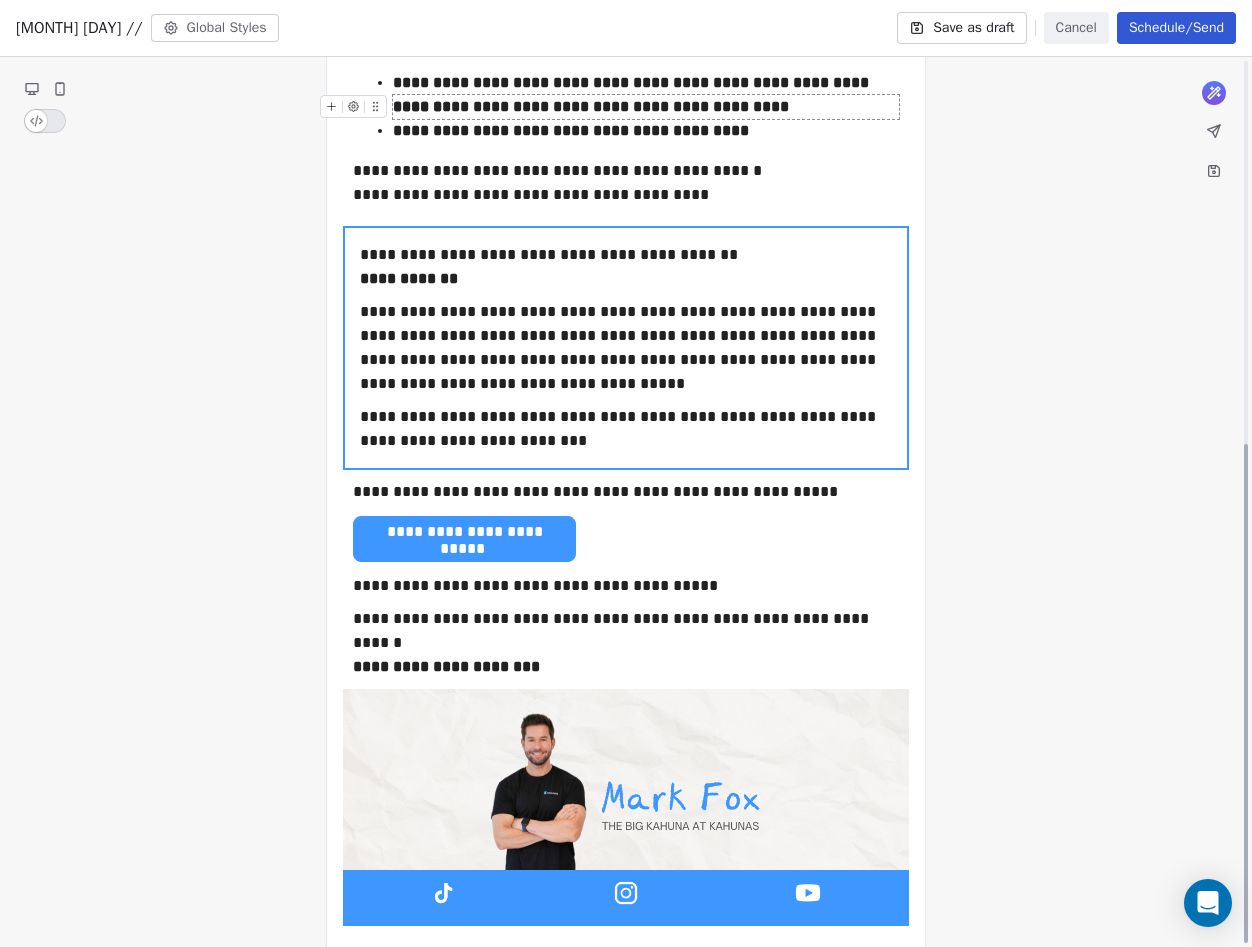 scroll, scrollTop: 683, scrollLeft: 0, axis: vertical 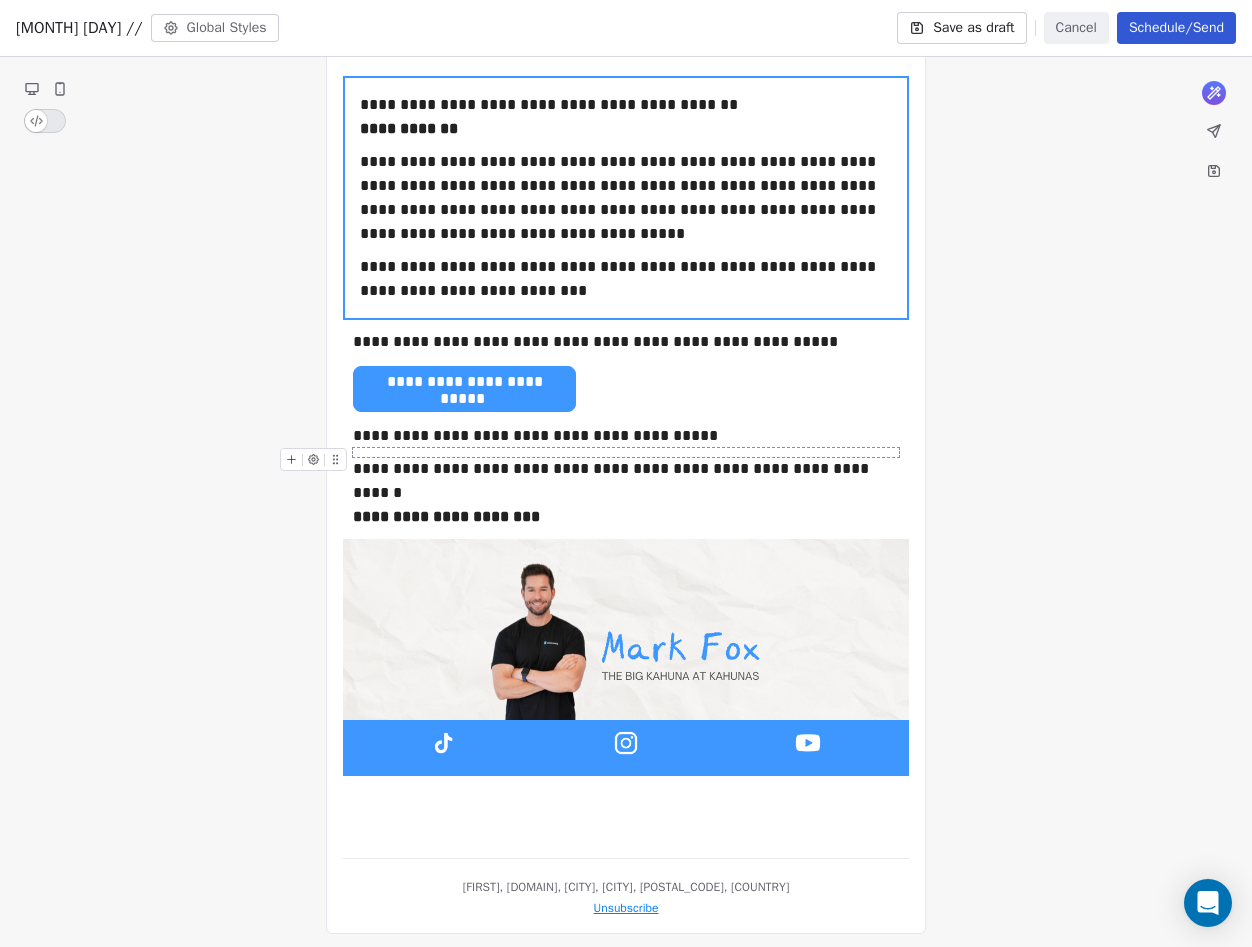 click at bounding box center [626, 452] 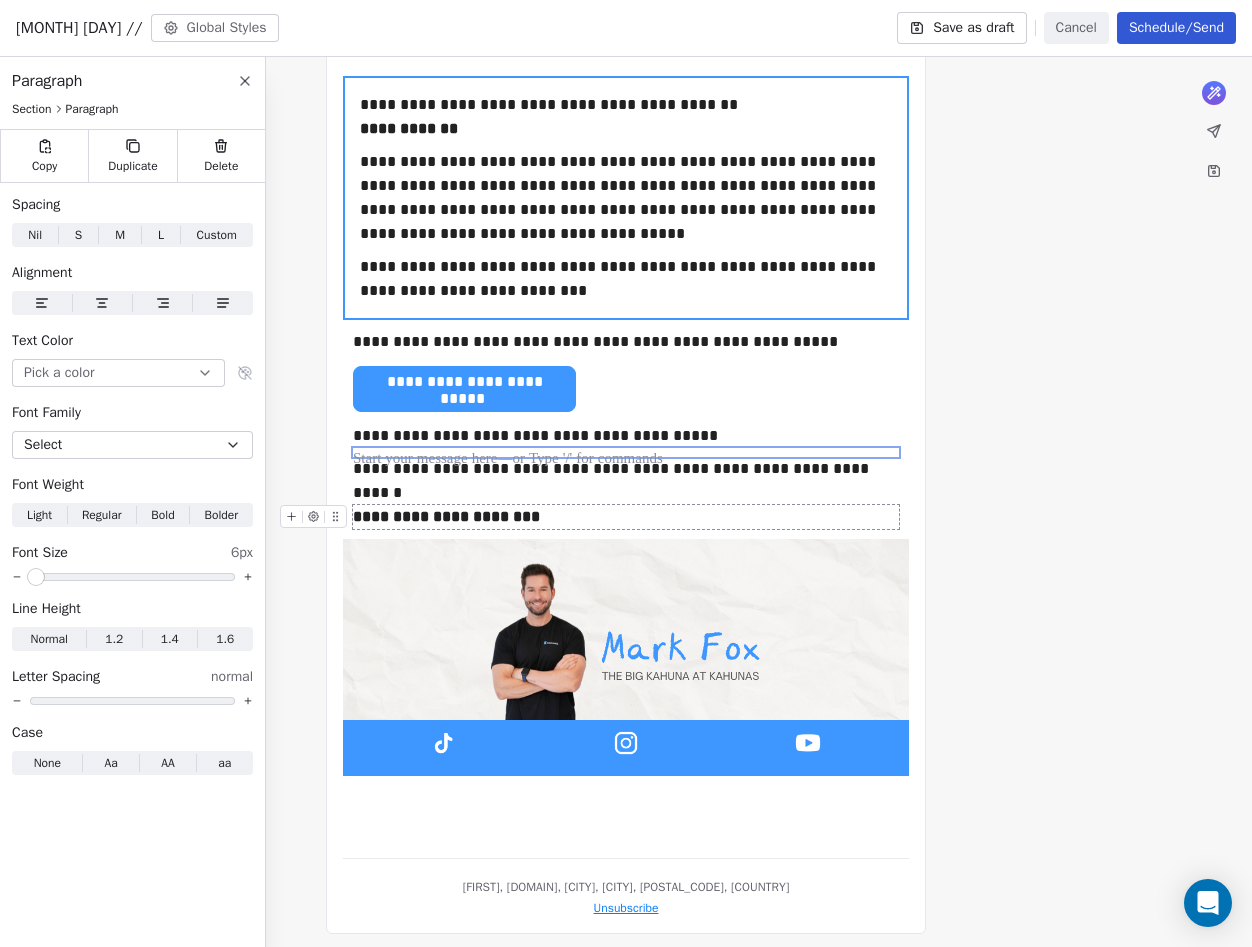click on "**********" at bounding box center [626, 517] 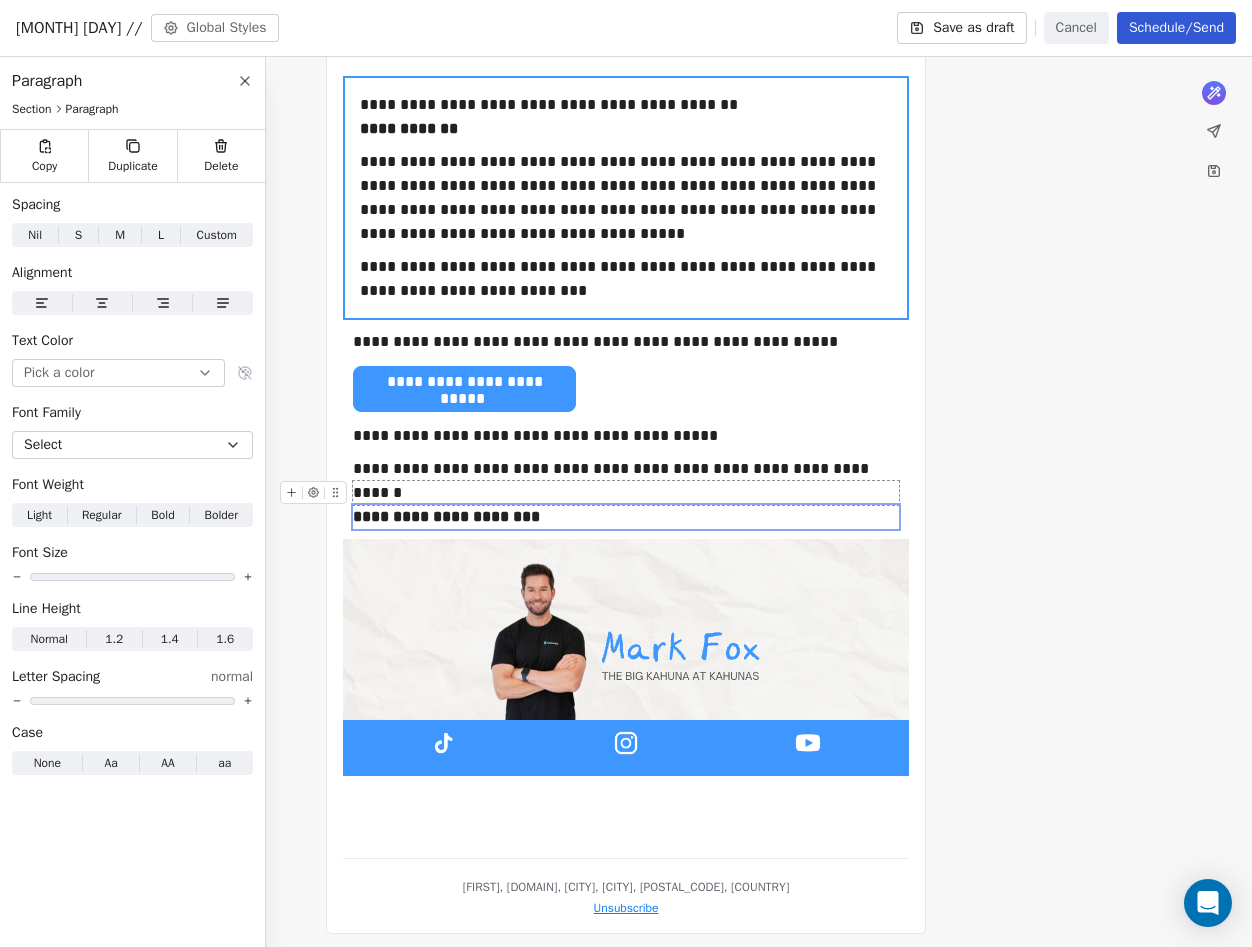click on "**********" at bounding box center [626, 227] 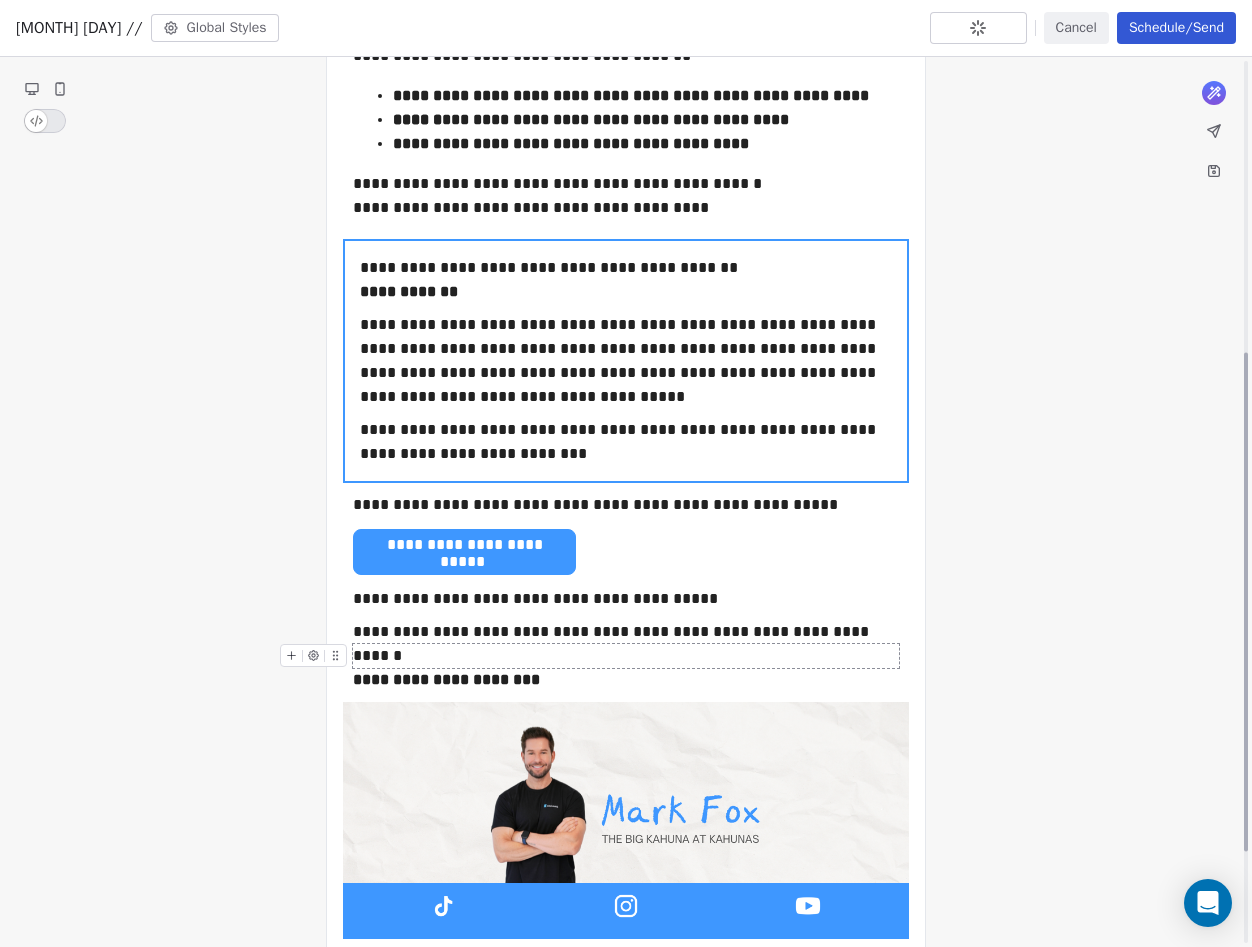 scroll, scrollTop: 522, scrollLeft: 0, axis: vertical 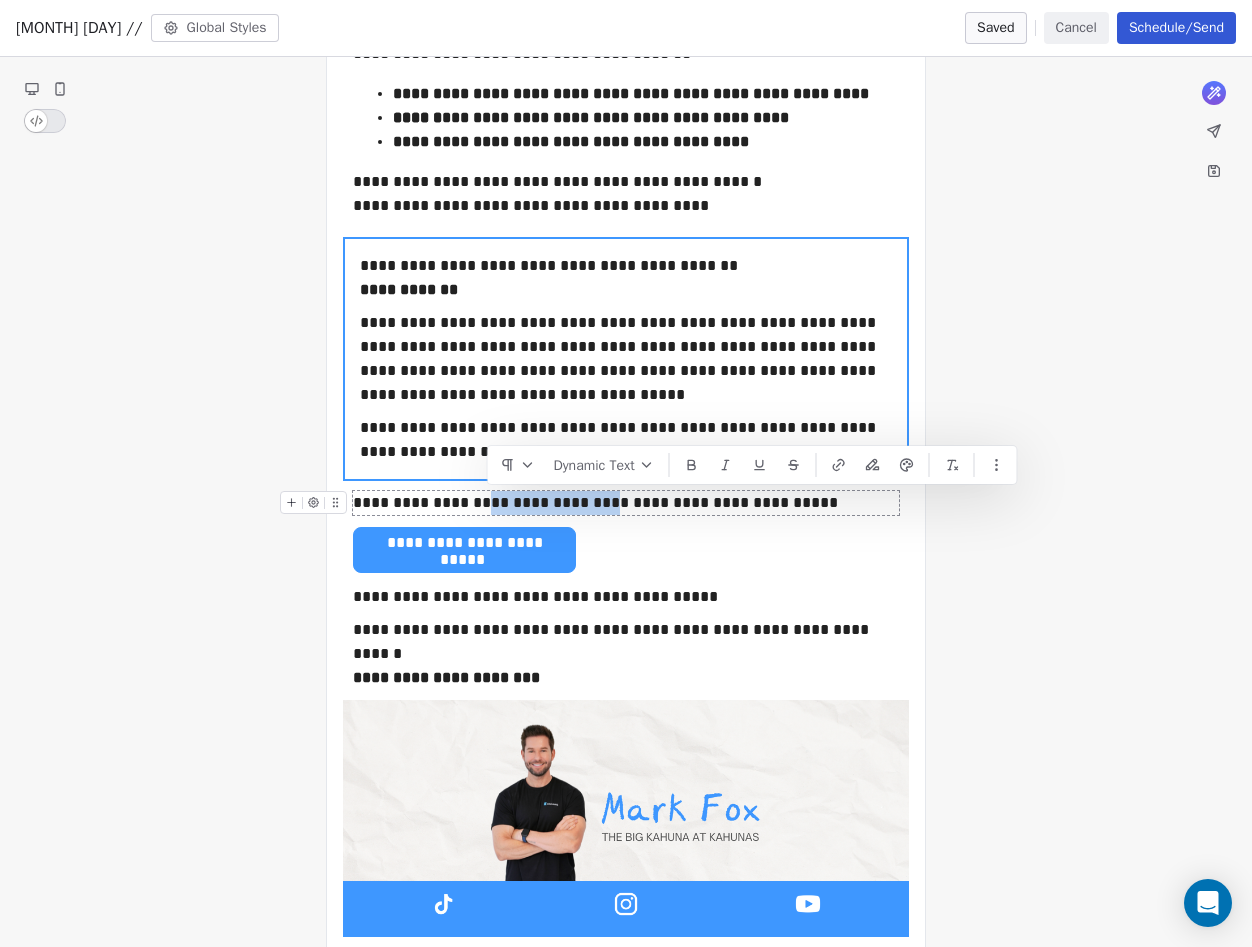 drag, startPoint x: 487, startPoint y: 499, endPoint x: 595, endPoint y: 500, distance: 108.00463 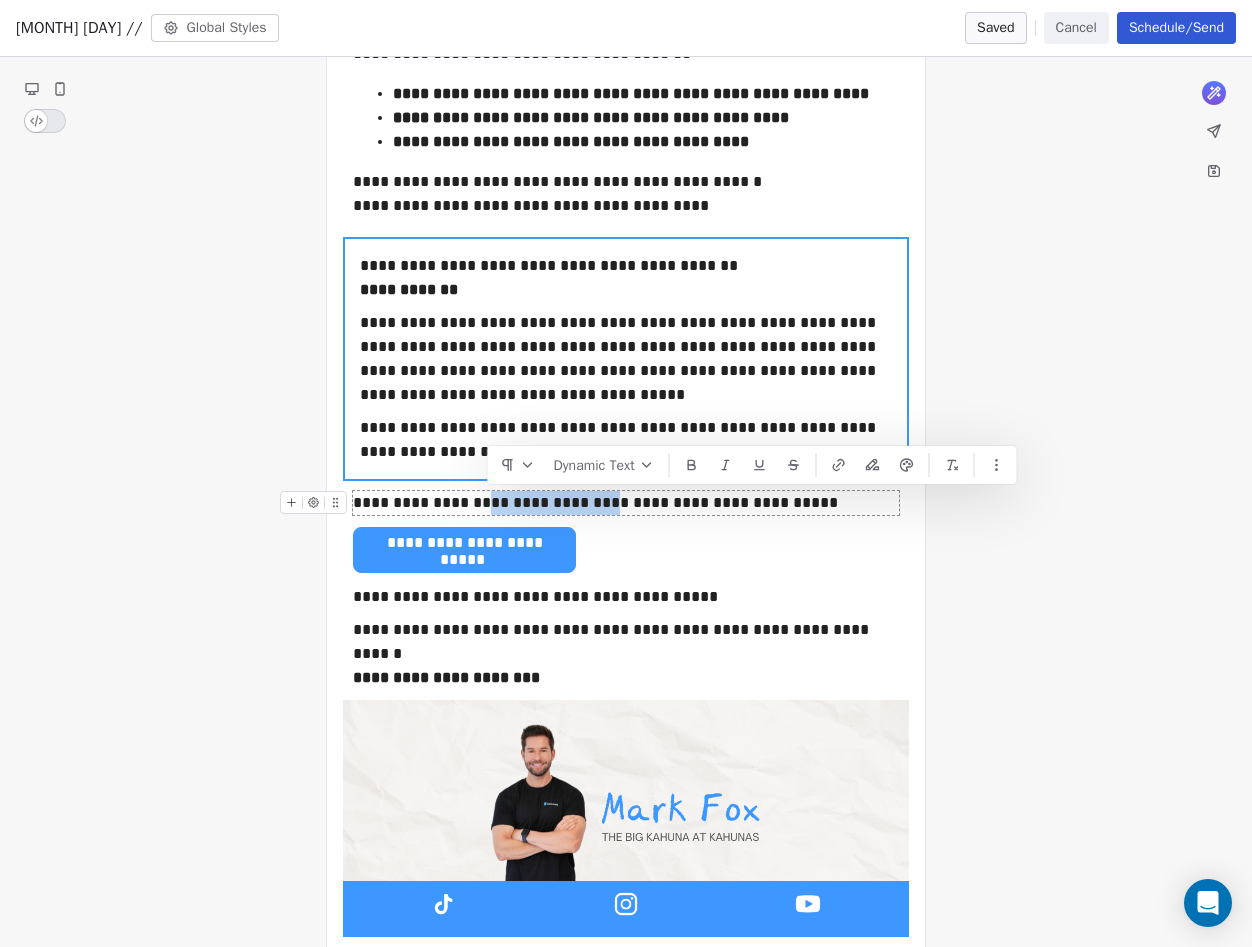 click on "**********" at bounding box center [626, 503] 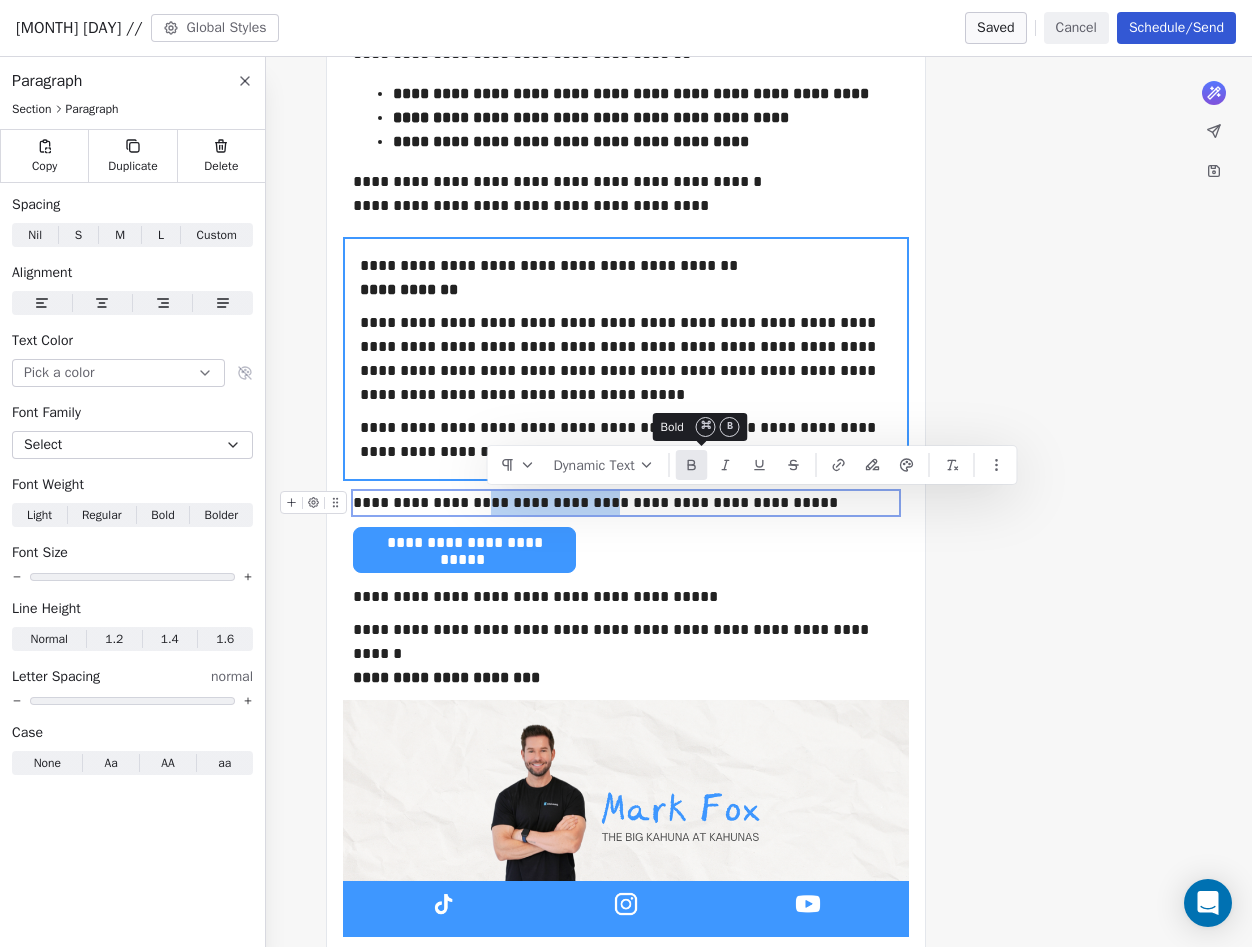 click 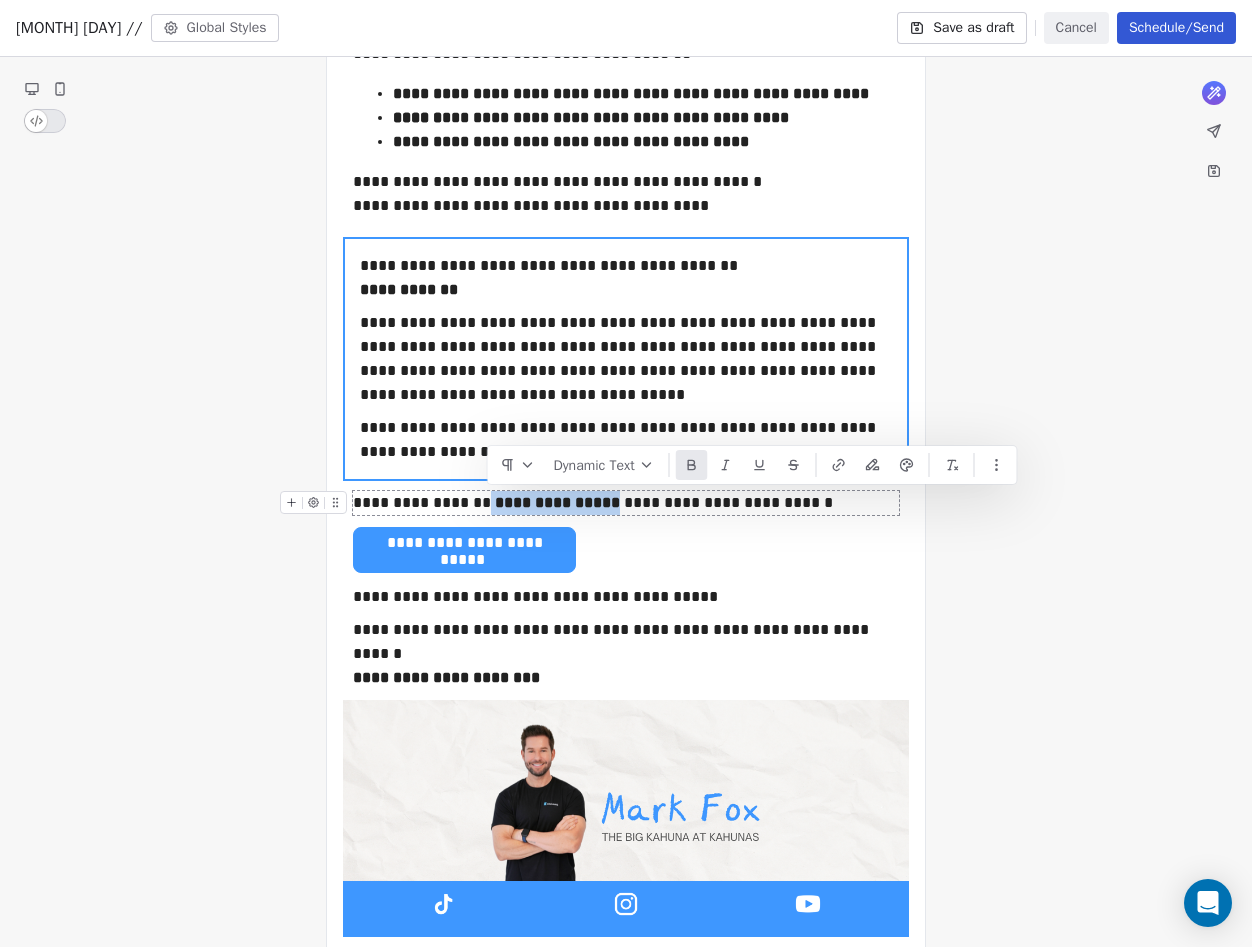 click on "**********" at bounding box center (626, 503) 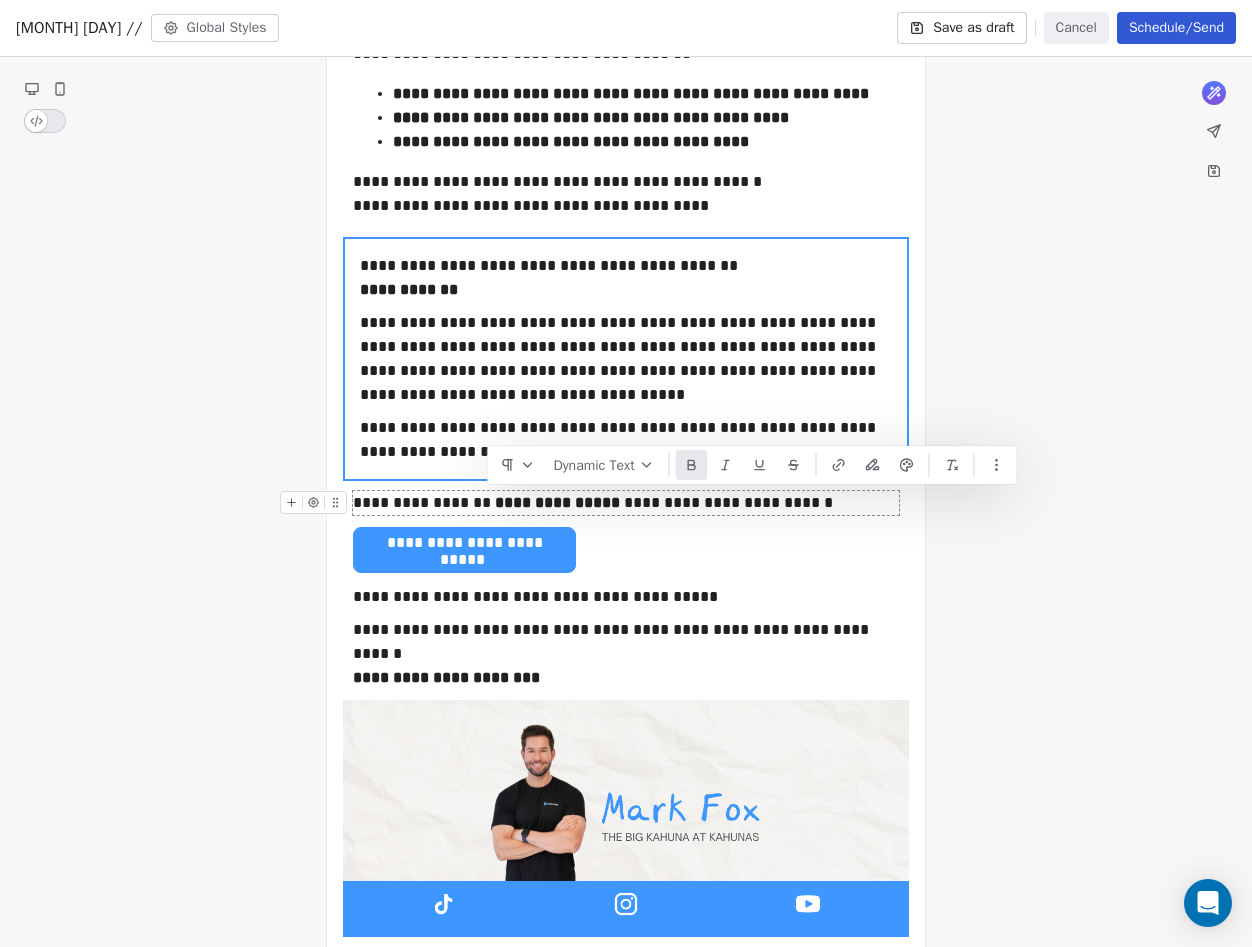 click on "**********" at bounding box center (626, 503) 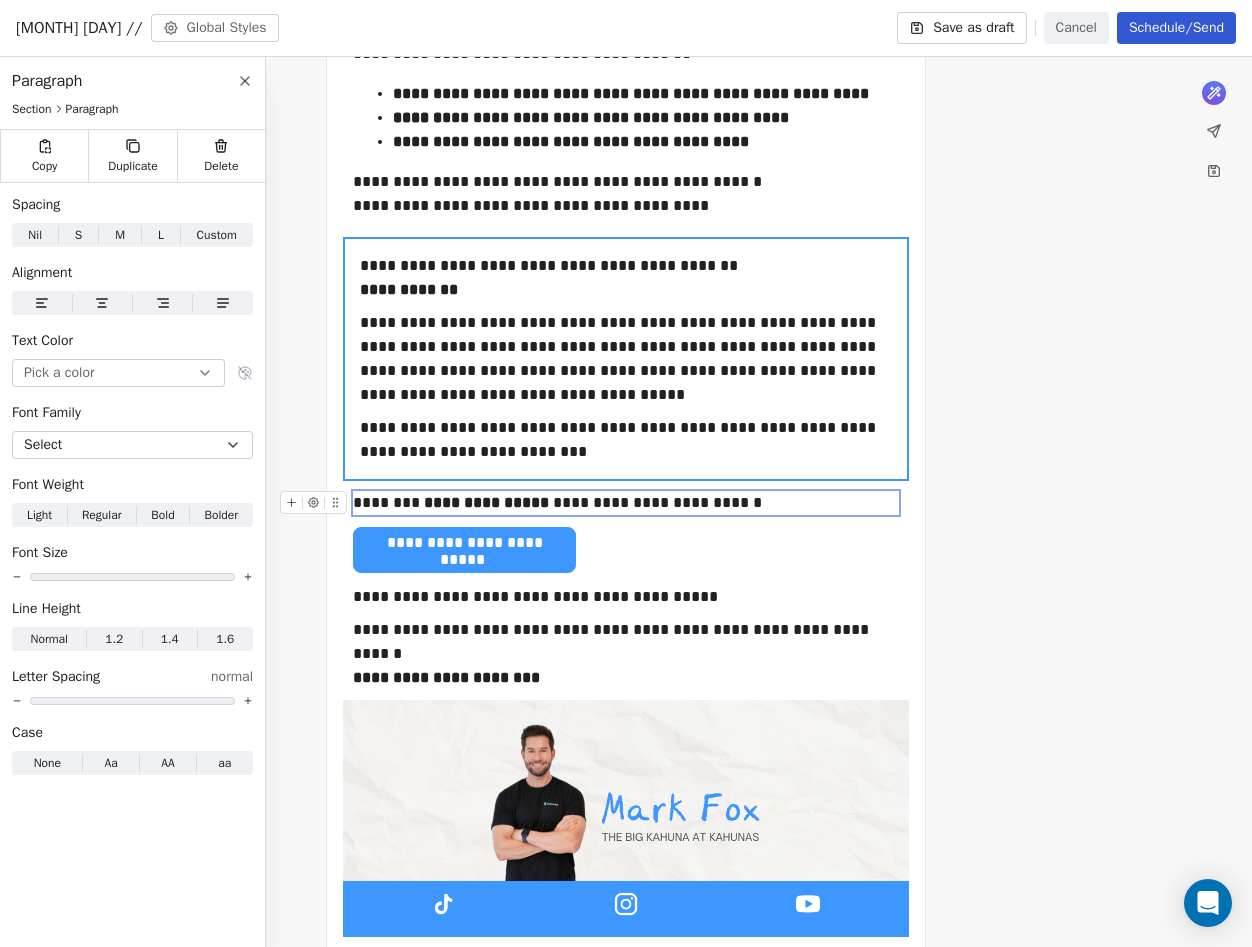 click on "**********" at bounding box center (626, 503) 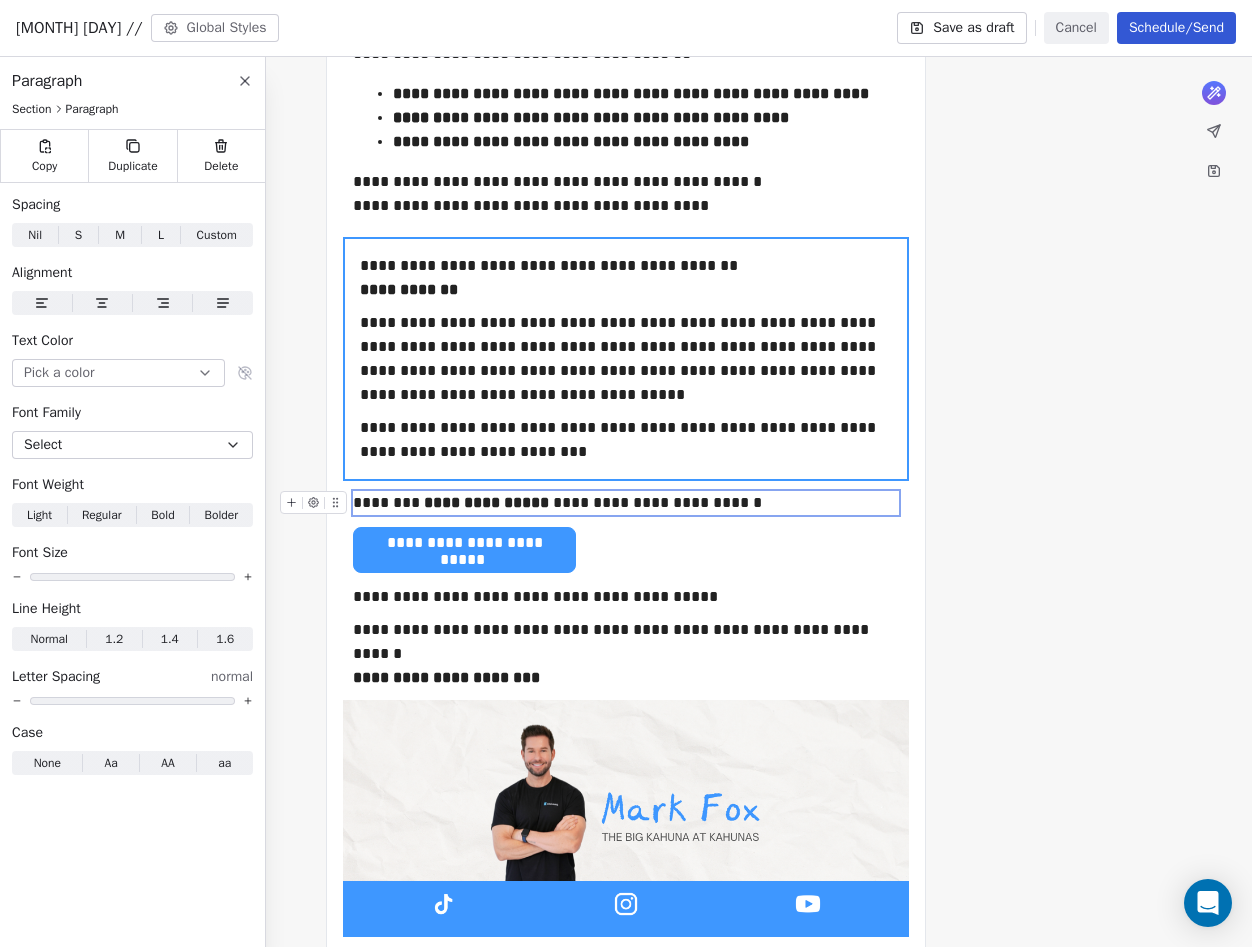click on "**********" at bounding box center (626, 388) 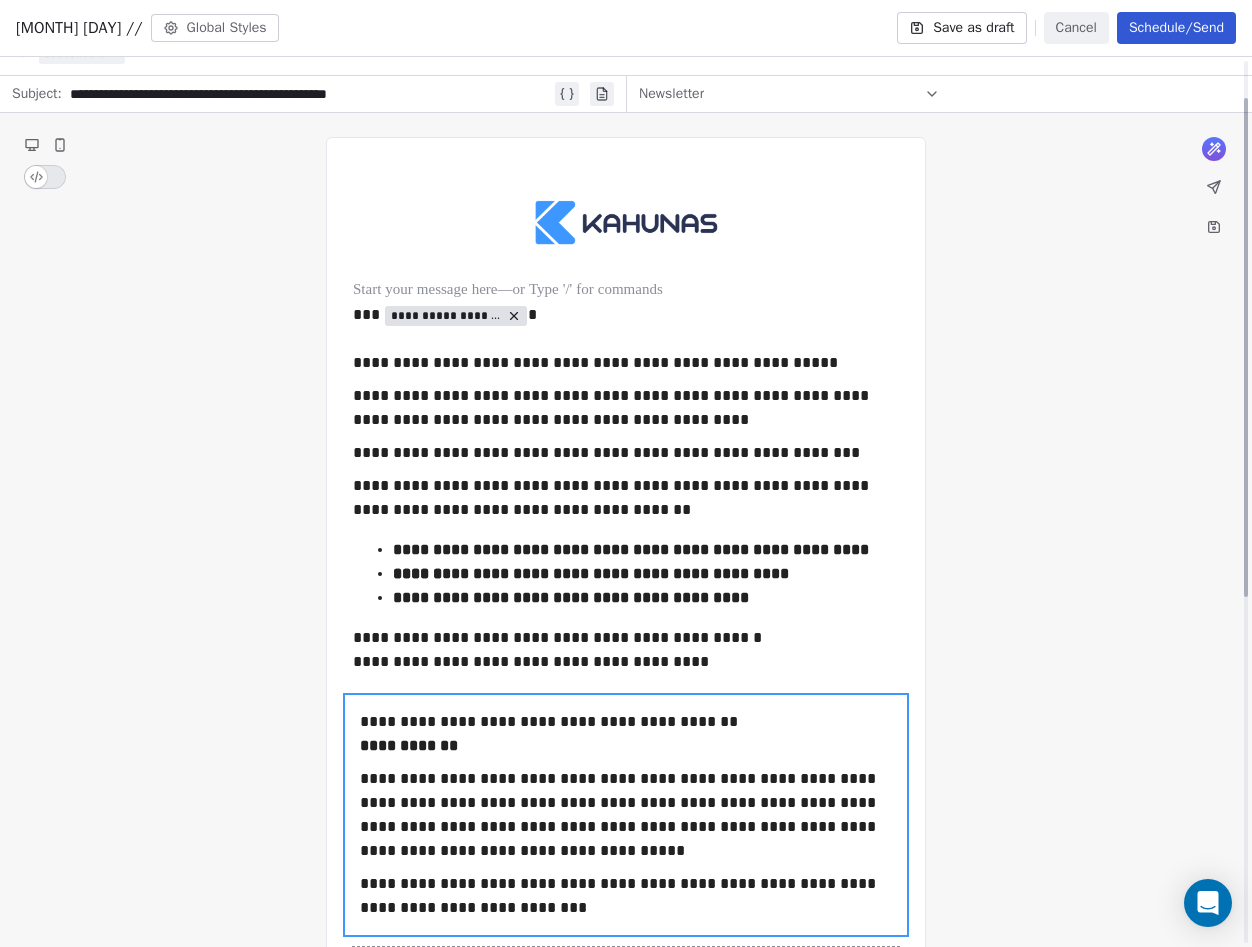 scroll, scrollTop: 65, scrollLeft: 0, axis: vertical 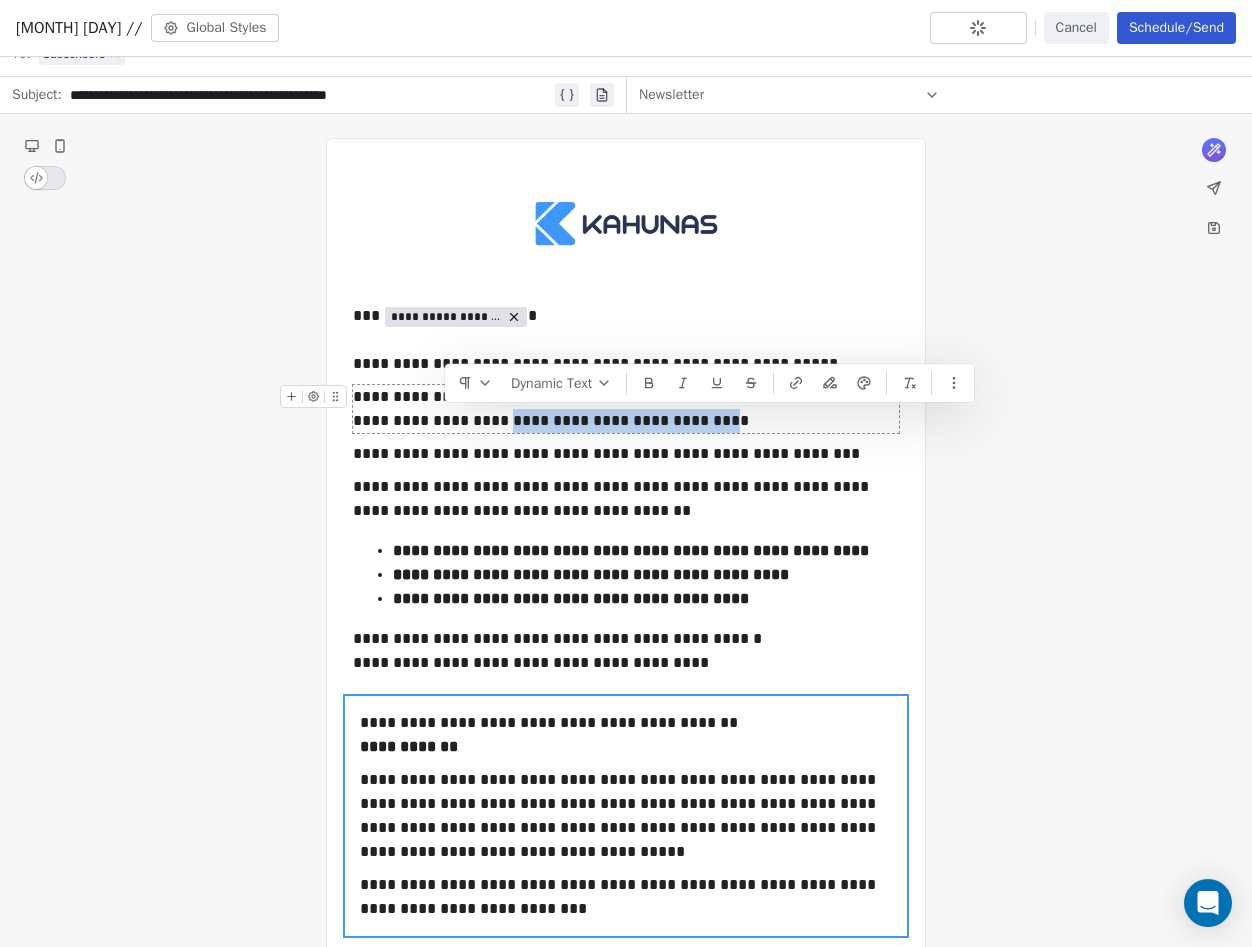 drag, startPoint x: 445, startPoint y: 421, endPoint x: 639, endPoint y: 416, distance: 194.06442 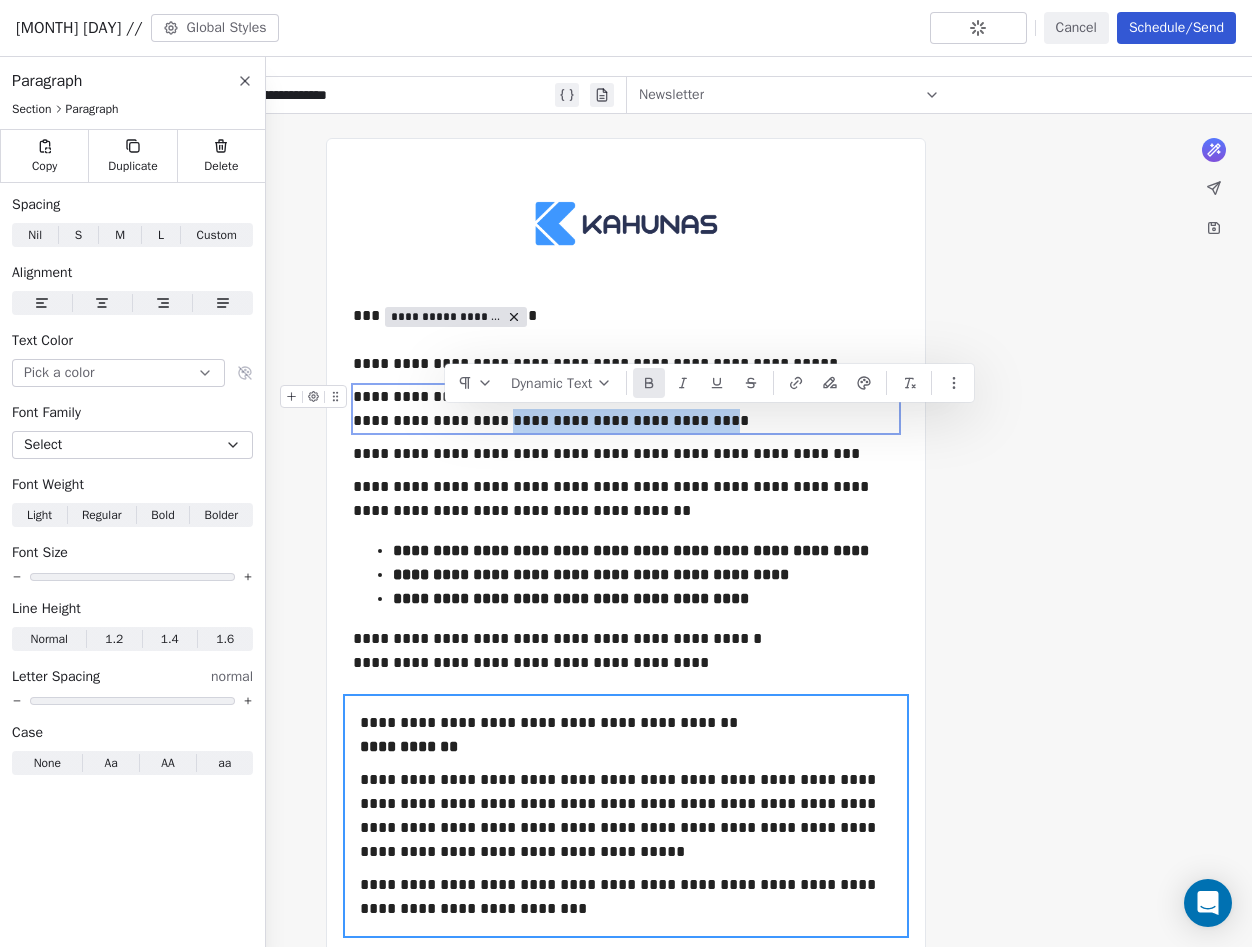click at bounding box center [649, 383] 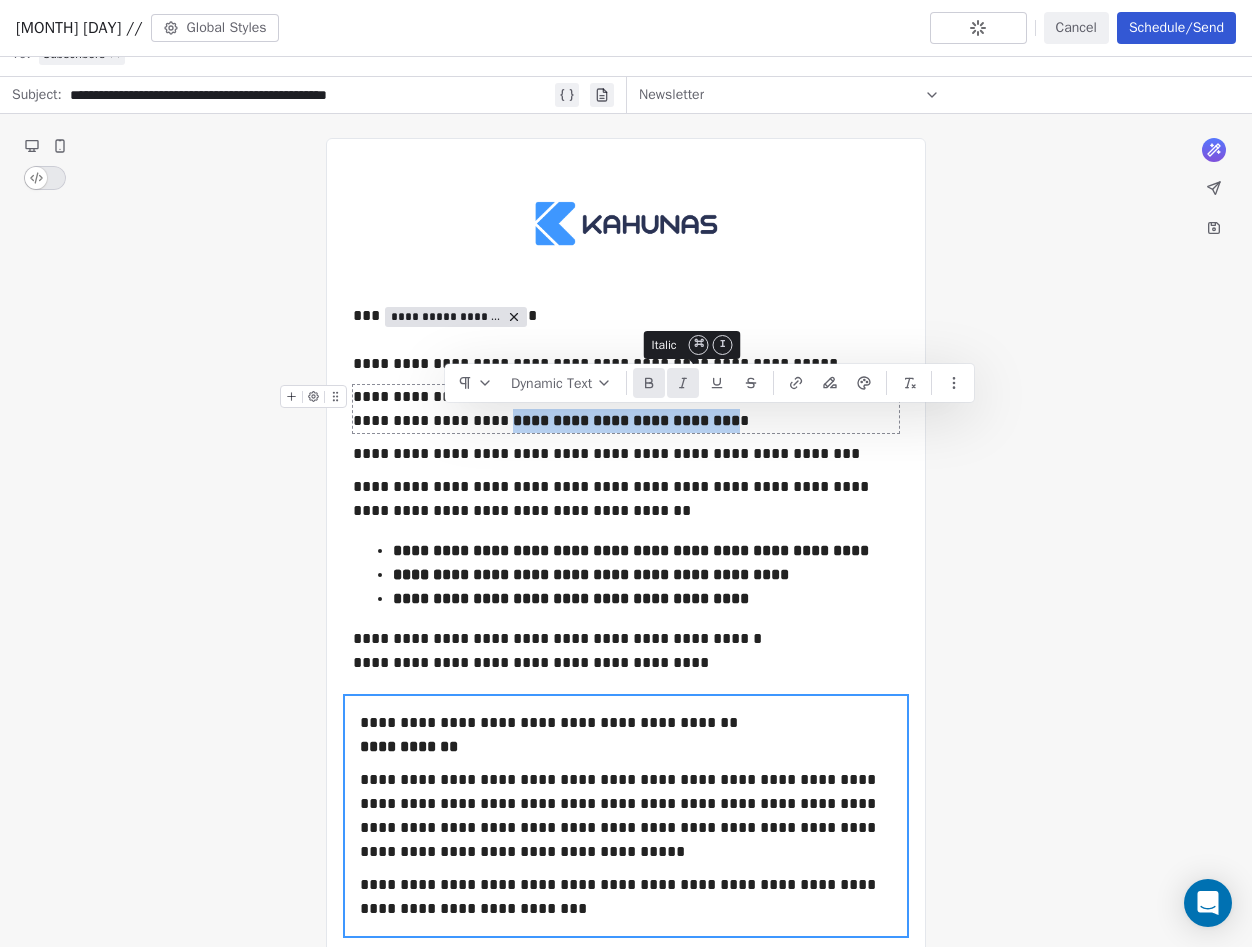 click 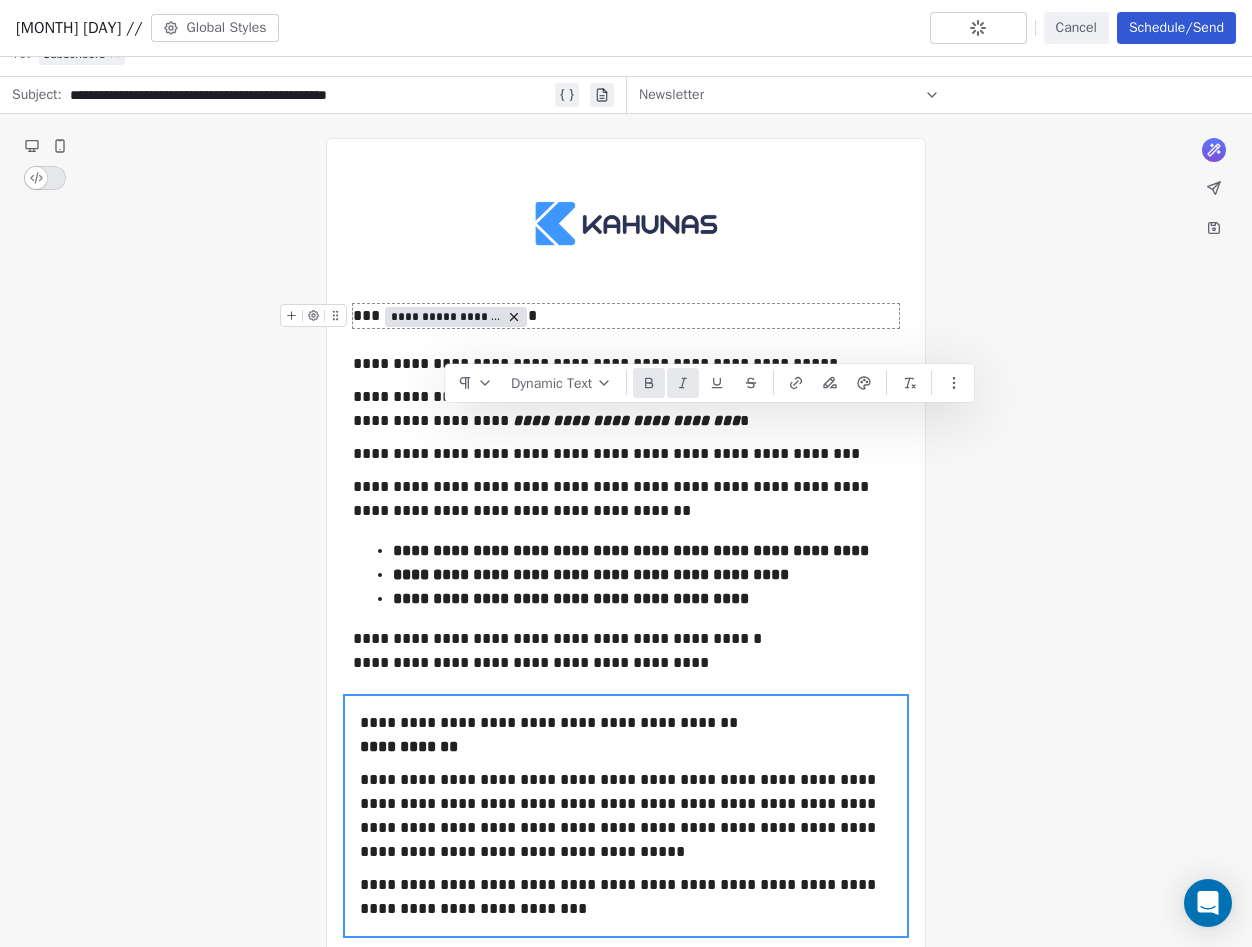 click on "**********" at bounding box center (626, 316) 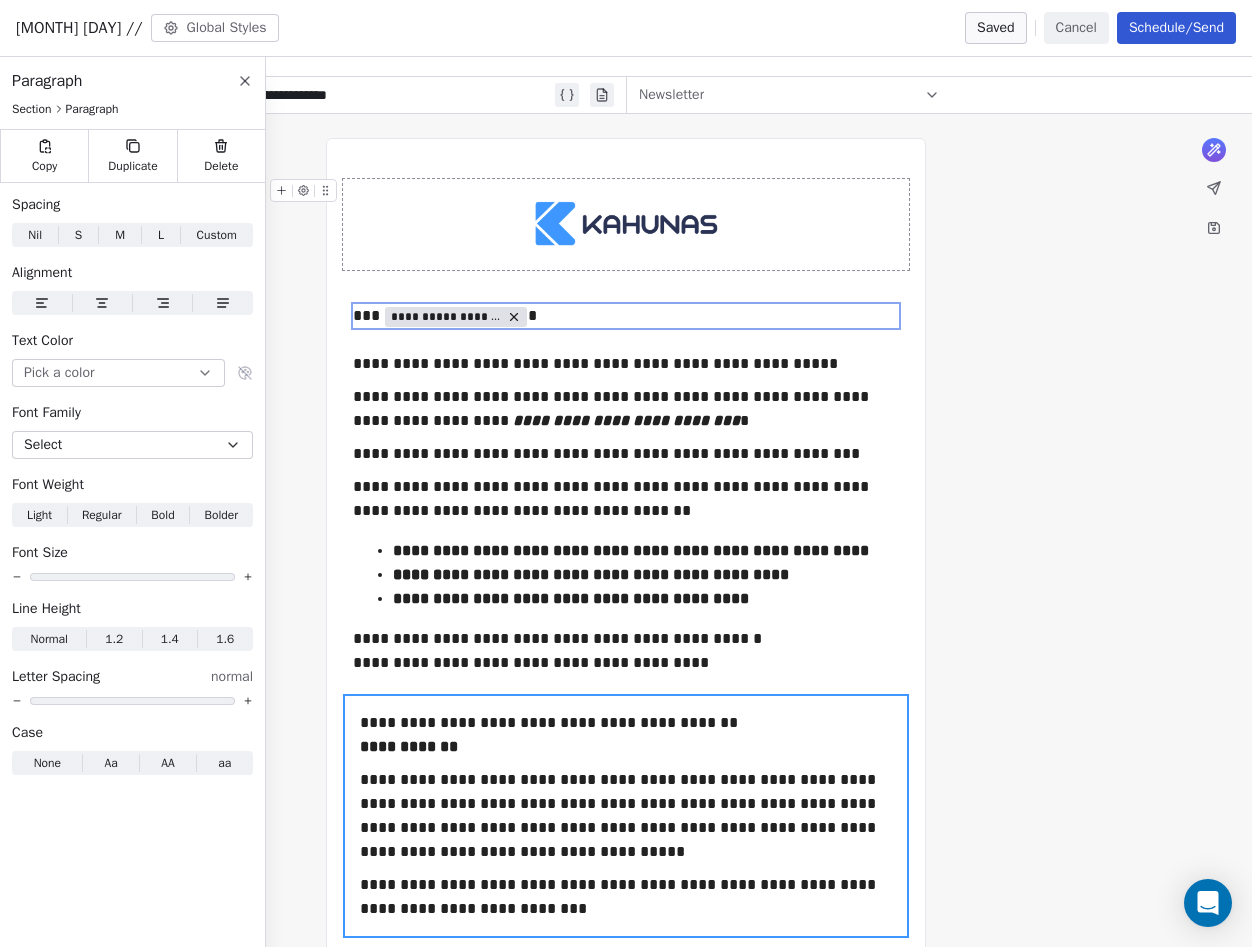 click at bounding box center (626, 224) 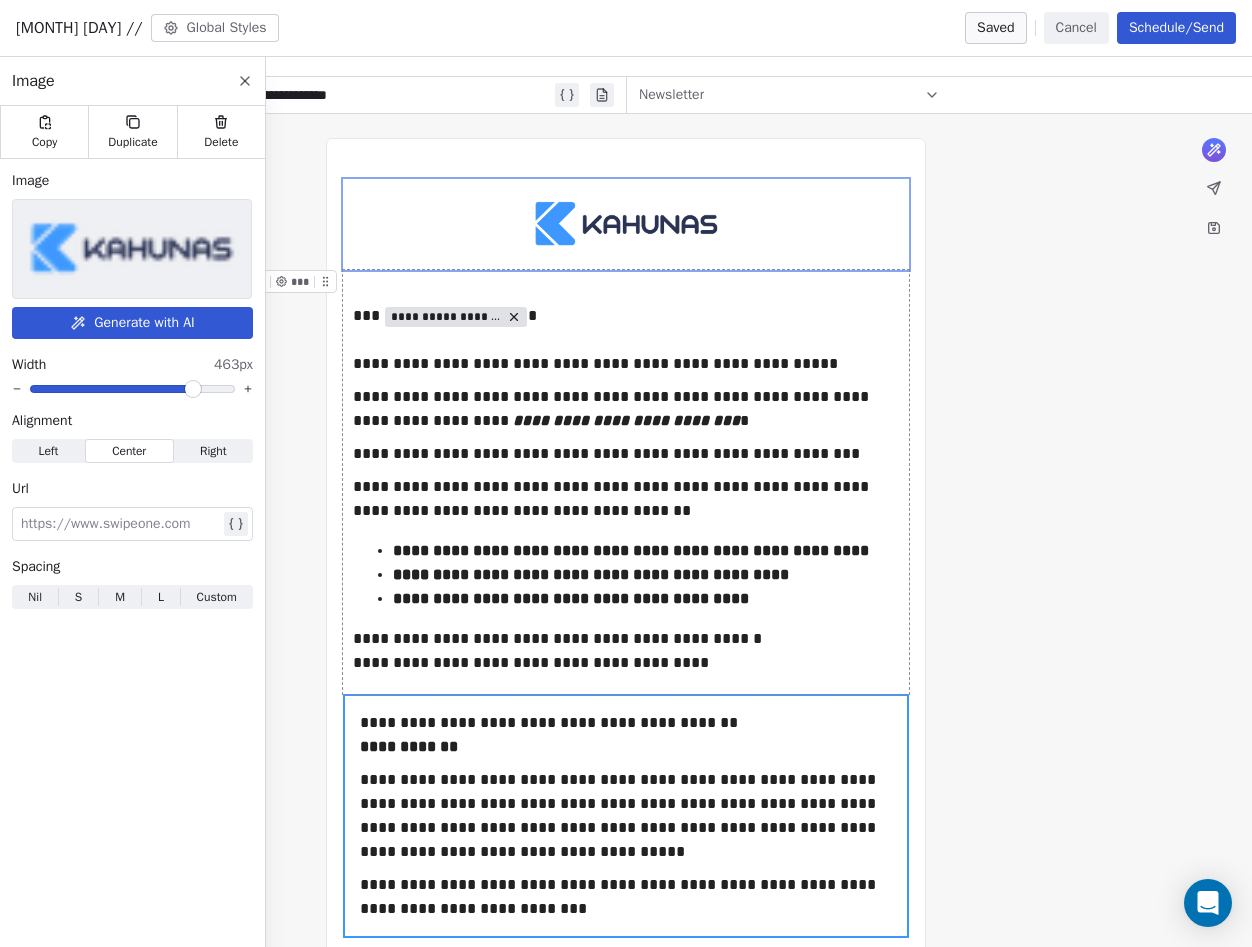 click on "**********" at bounding box center (626, 845) 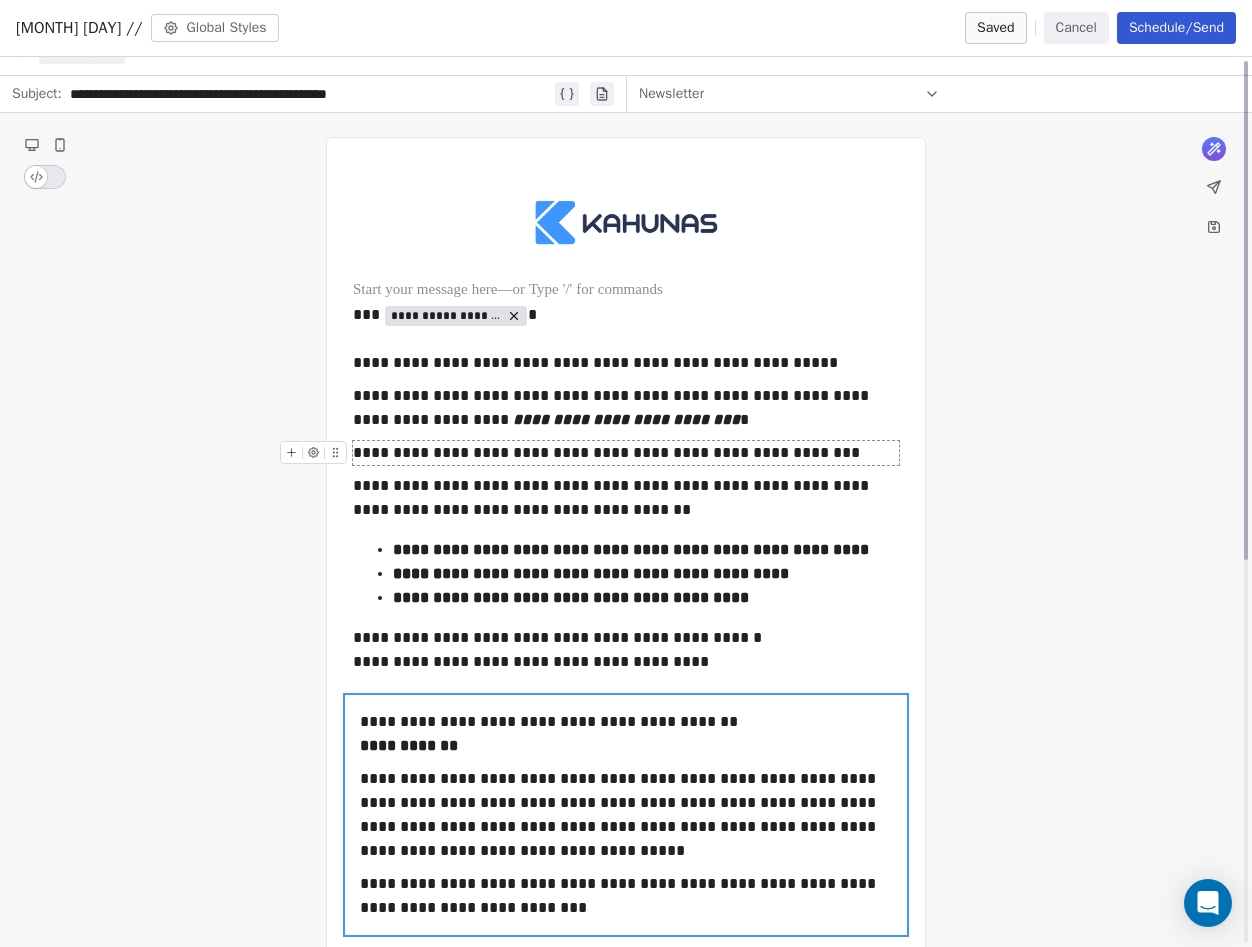 scroll, scrollTop: 0, scrollLeft: 0, axis: both 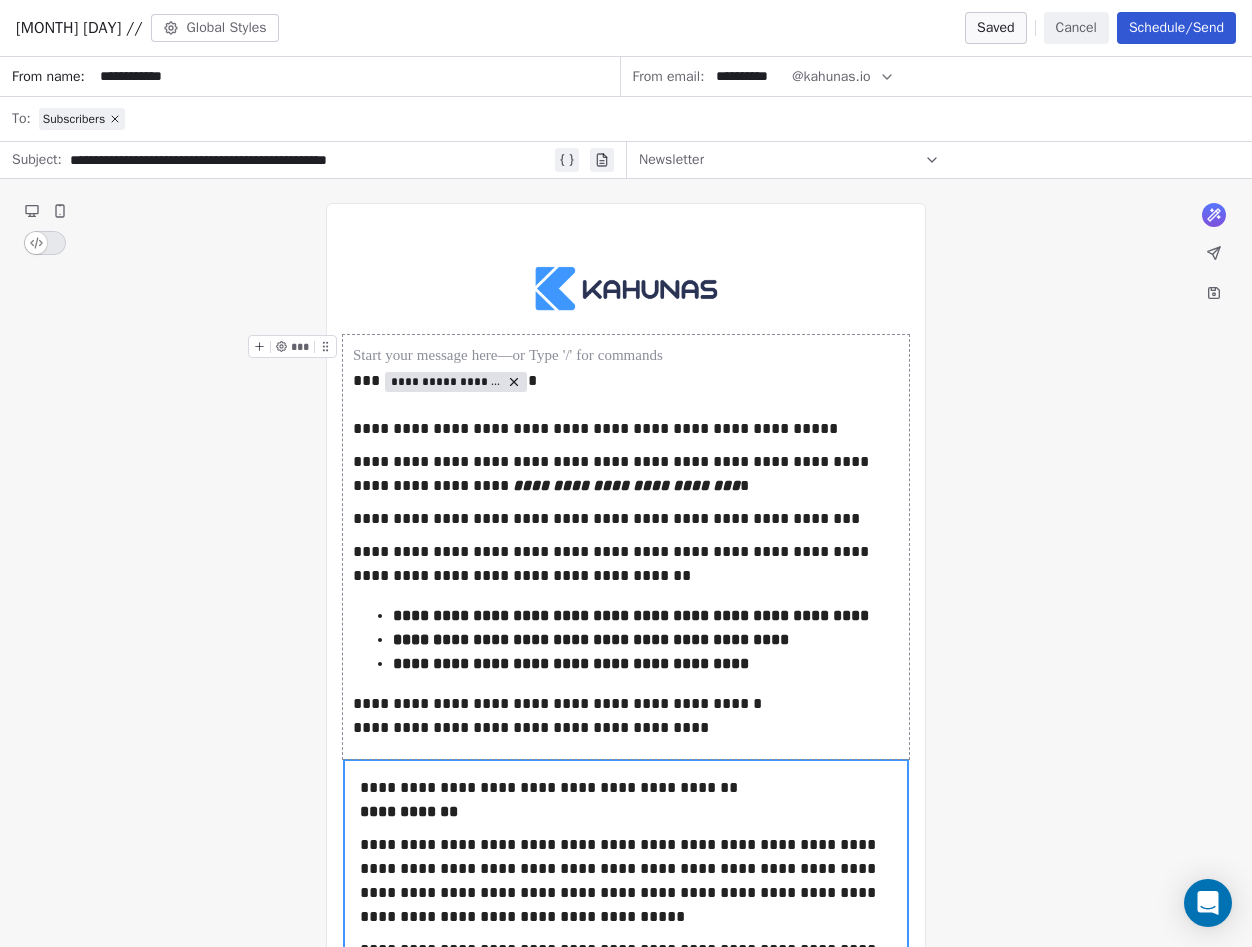 click on "**********" at bounding box center (310, 160) 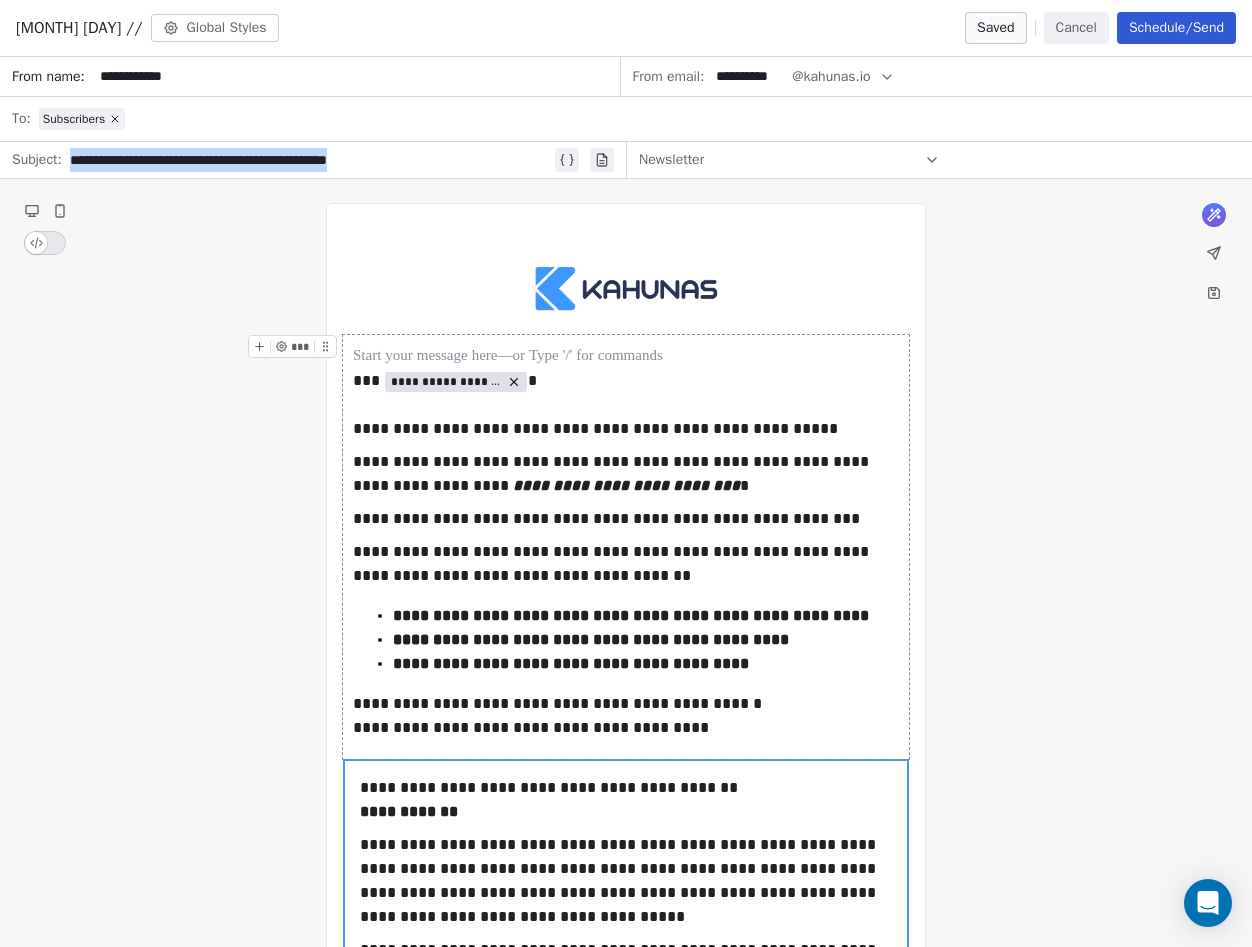 paste 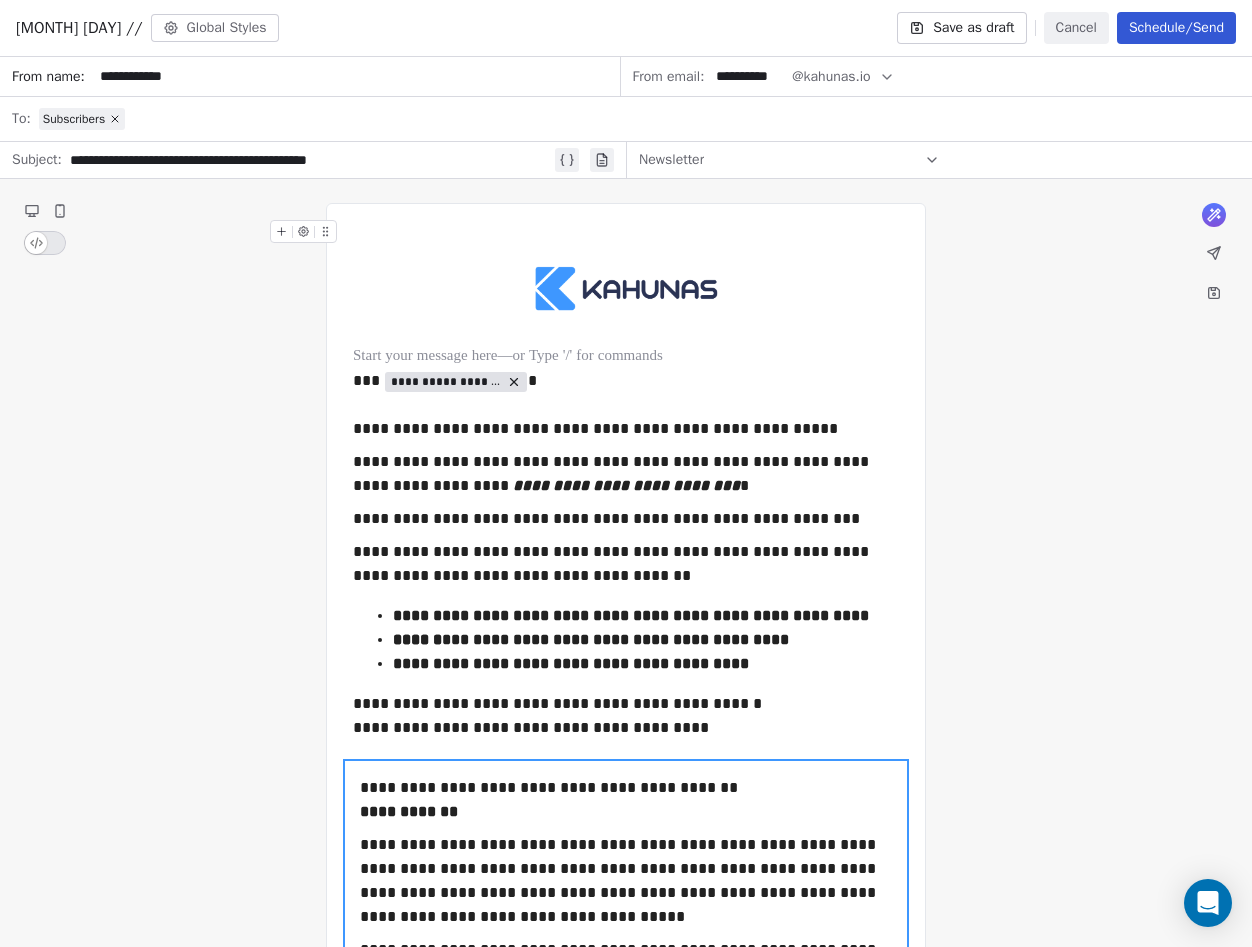 click on "Subscribers" at bounding box center [639, 119] 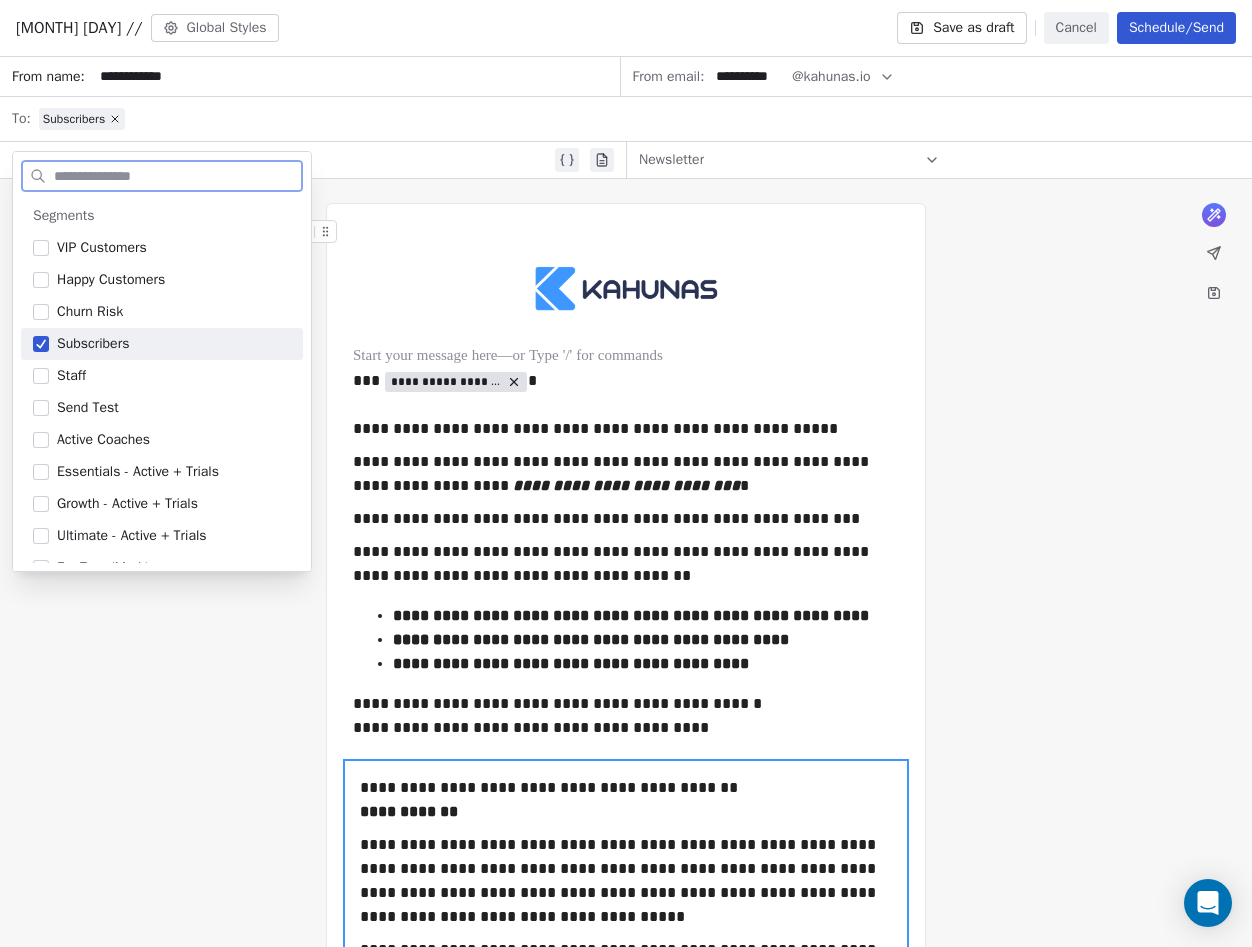 click on "**********" at bounding box center (310, 160) 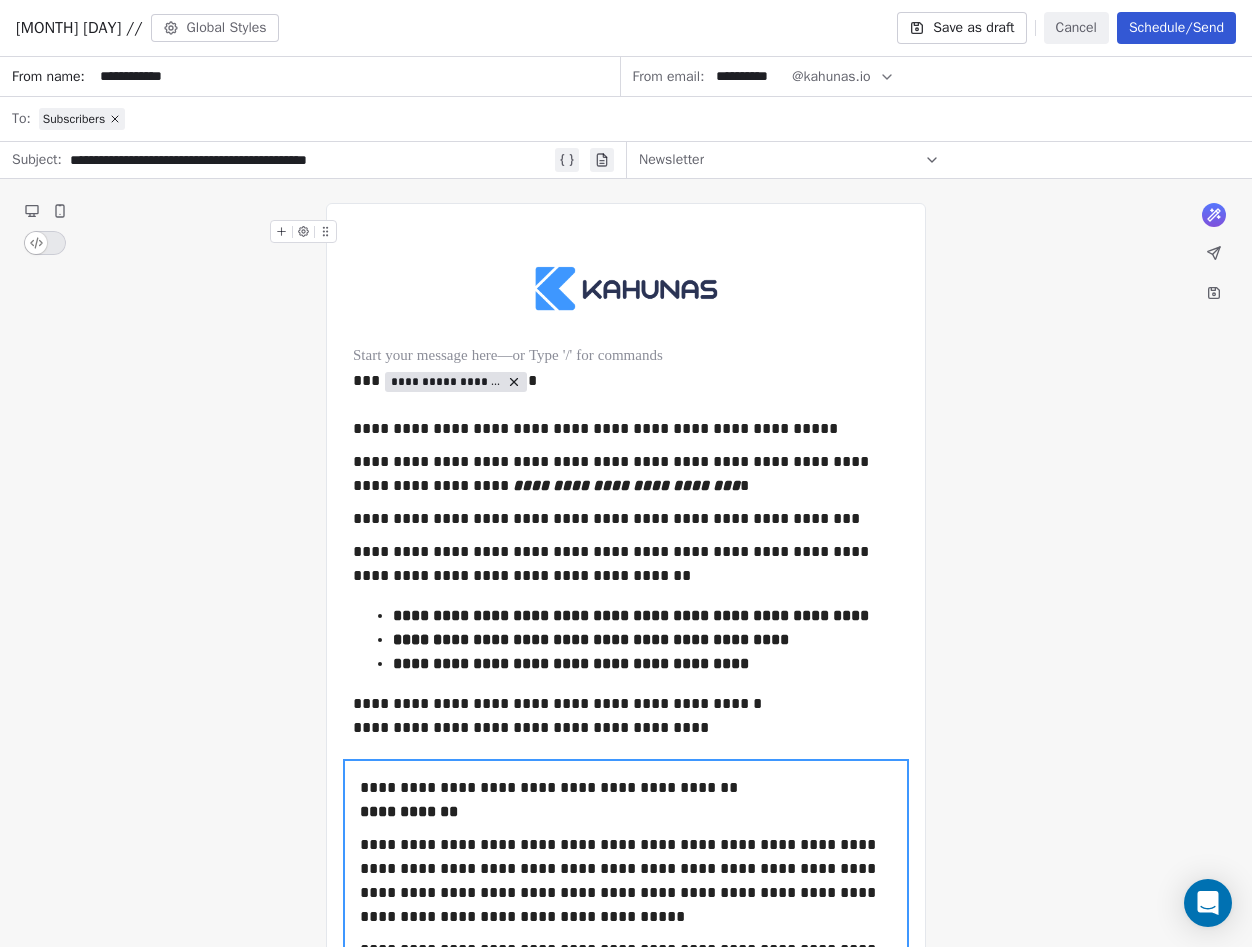 click on "Schedule/Send" at bounding box center (1176, 28) 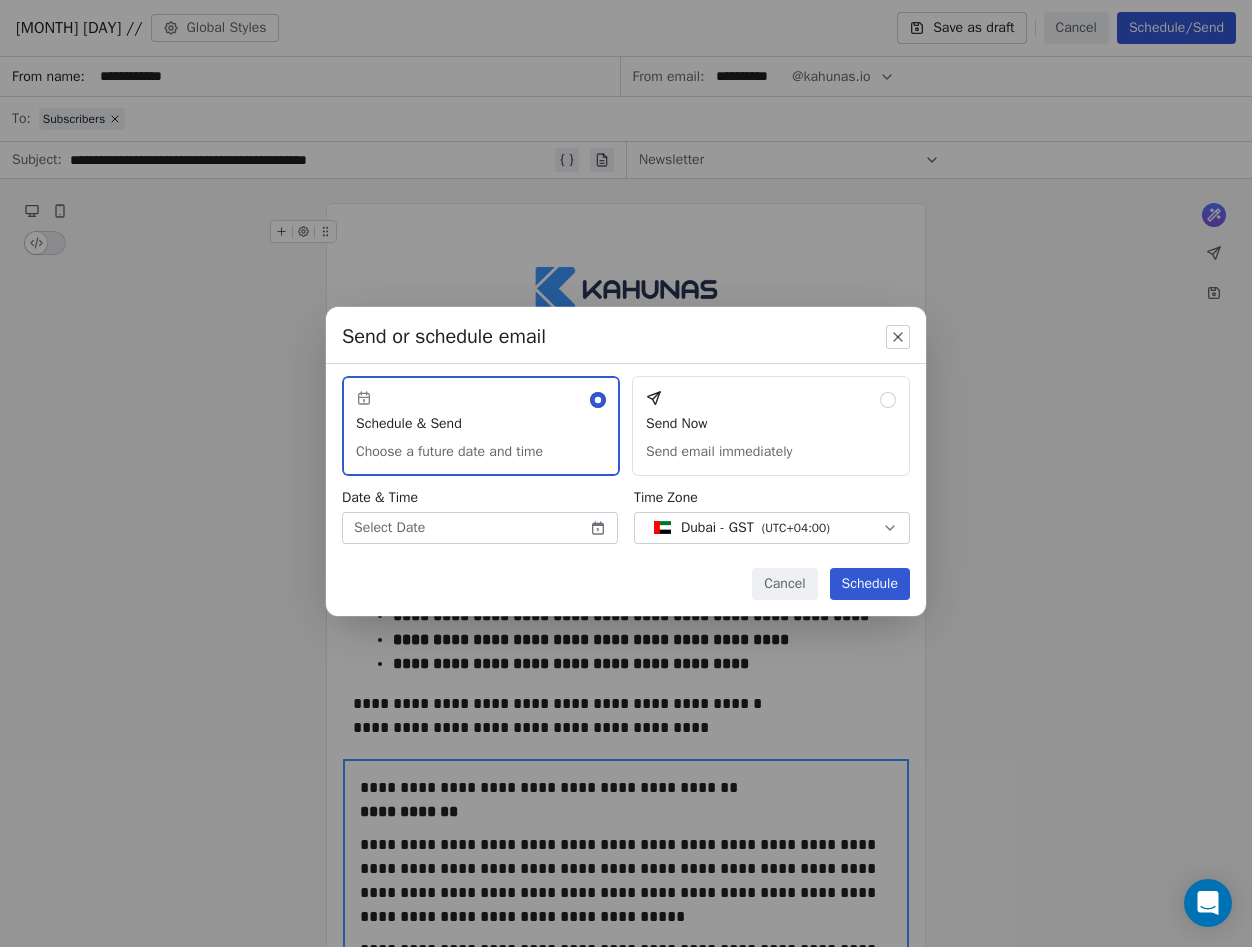 click on "Date & Time Select Date" at bounding box center (480, 516) 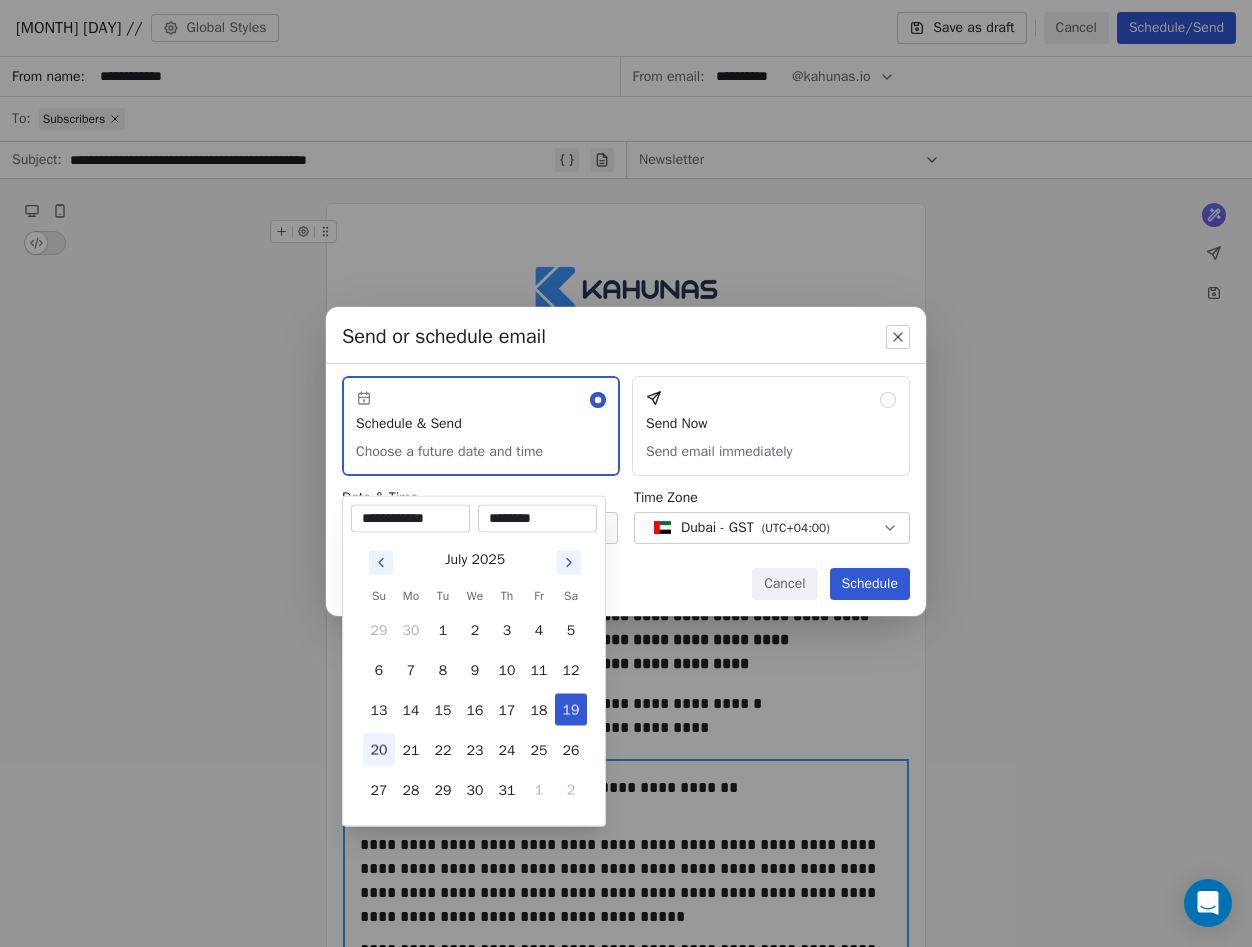 click on "20" at bounding box center (379, 750) 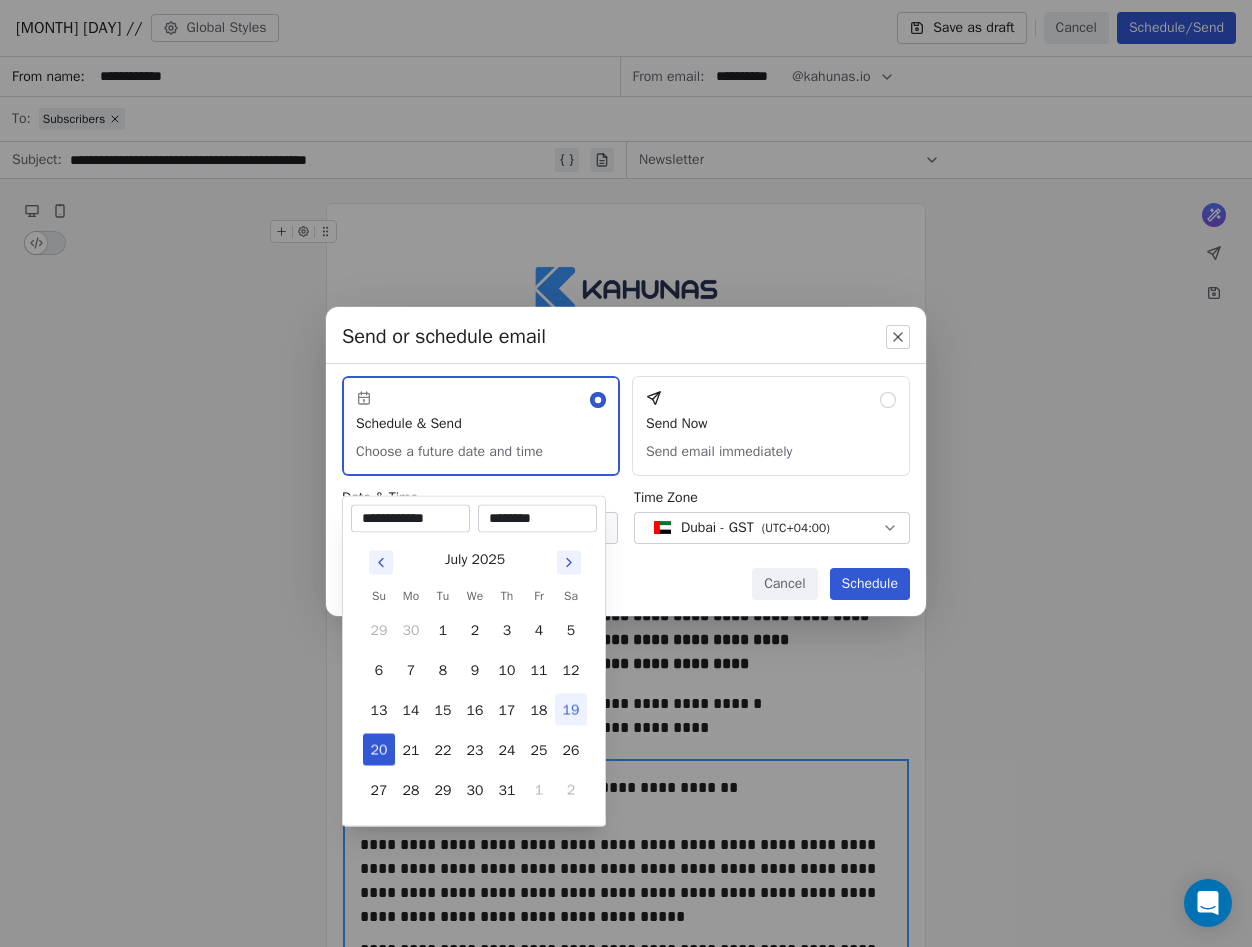 click on "********" at bounding box center (537, 519) 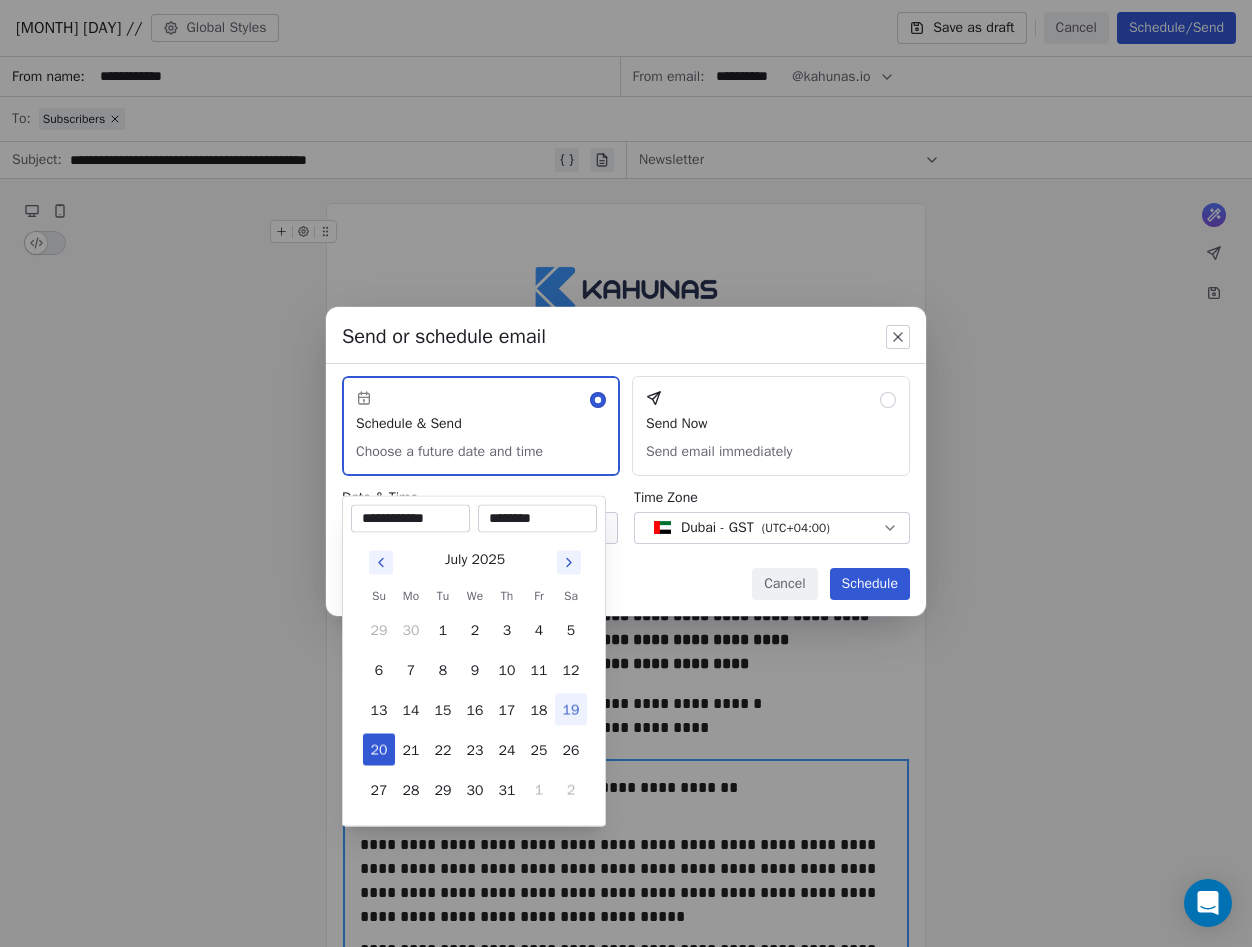 type on "********" 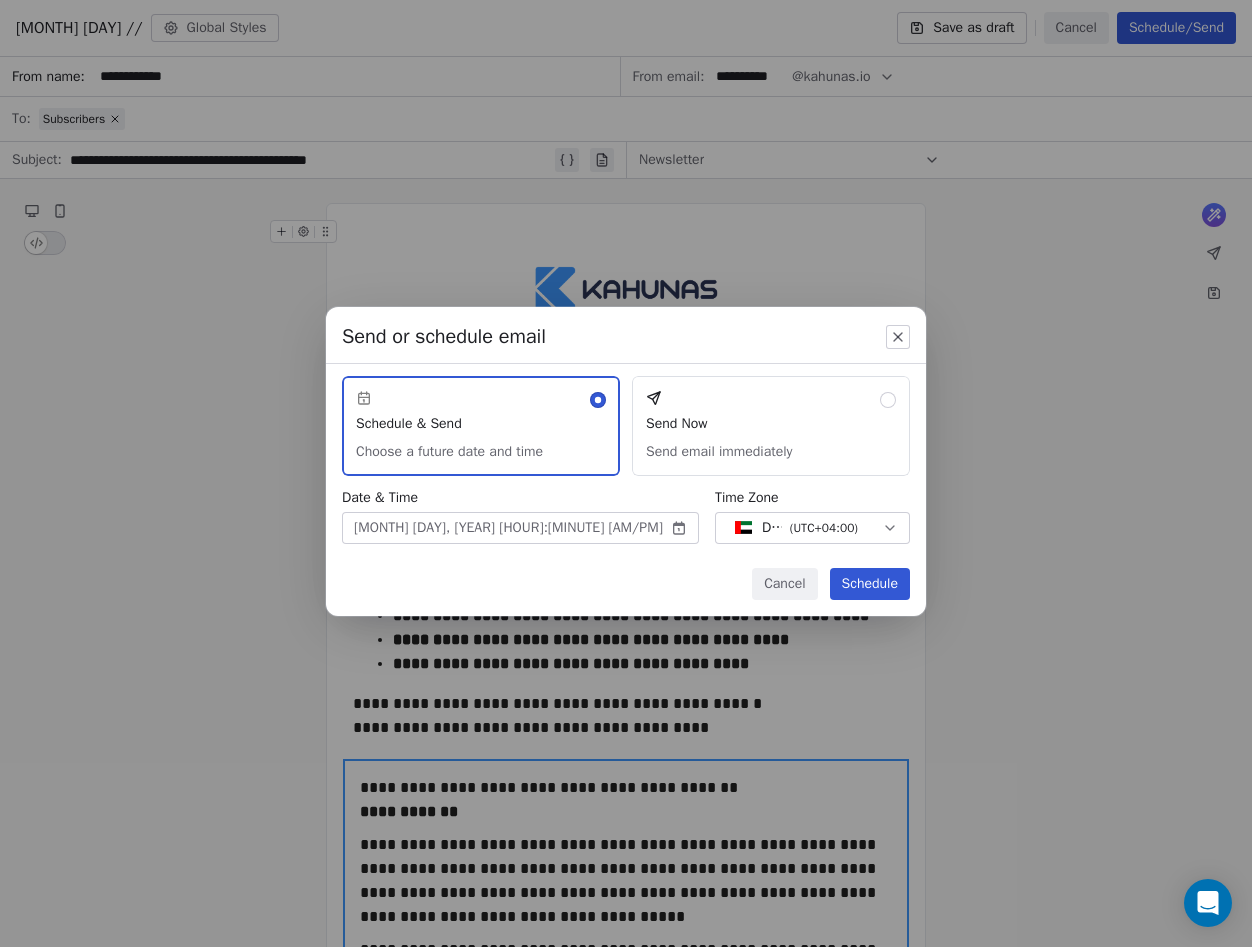 click on "K Kahunas Contacts People Marketing Workflows Campaigns Sales Pipelines Sequences Beta Tools Apps AI Agents Help & Support Campaigns  Create new campaign All ( 66 ) All ( 66 ) Drafts ( 11 ) Drafts ( 11 ) In Progress ( 0 ) In Progress ( 0 ) Scheduled ( 0 ) Scheduled ( 0 ) Sent ( 55 ) Sent ( 55 ) Name Status Analytics Actions [MONTH] [DAY] // Created on [MONTH] [DAY], [YEAR], [HOUR]:[MINUTE] [AM/PM] To: Subscribers  Draft - Open Rate - Click Rate - Unsubscribe Kahunas at 4 //  Sent on [MONTH] [DAY], [YEAR], [HOUR]:[MINUTE] [AM/PM] To: Subscribers  Sent 13017 / 13017 39.33% (4562) Open Rate 0.38% (44) Click Rate 0.38% (44) Unsubscribe [MONTH] [DAY] // (Copy) Sent on [MONTH] [DAY], [YEAR], [HOUR]:[MINUTE] [AM/PM] To: Subscribers  Sent 13070 / 13070 37.58% (4376) Open Rate 0.32% (37) Click Rate 0.32% (37) Unsubscribe [MONTH] [DAY] // Sent on [MONTH] [DAY], [YEAR], [HOUR]:[MINUTE] [AM/PM] To: Subscribers  Sent 13143 / 13143 36.52% (4276) Open Rate 0.16% (19) Click Rate 0.16% (19) Unsubscribe [MONTH] [DAY] //  Sent on [MONTH] [DAY], [YEAR], [HOUR]:[MINUTE] [AM/PM] To: Subscribers  Sent 12988 / 12988 34.42% (3983) Open Rate 0.36% (42) Click Rate 0.36% (42) Sent" at bounding box center (626, 473) 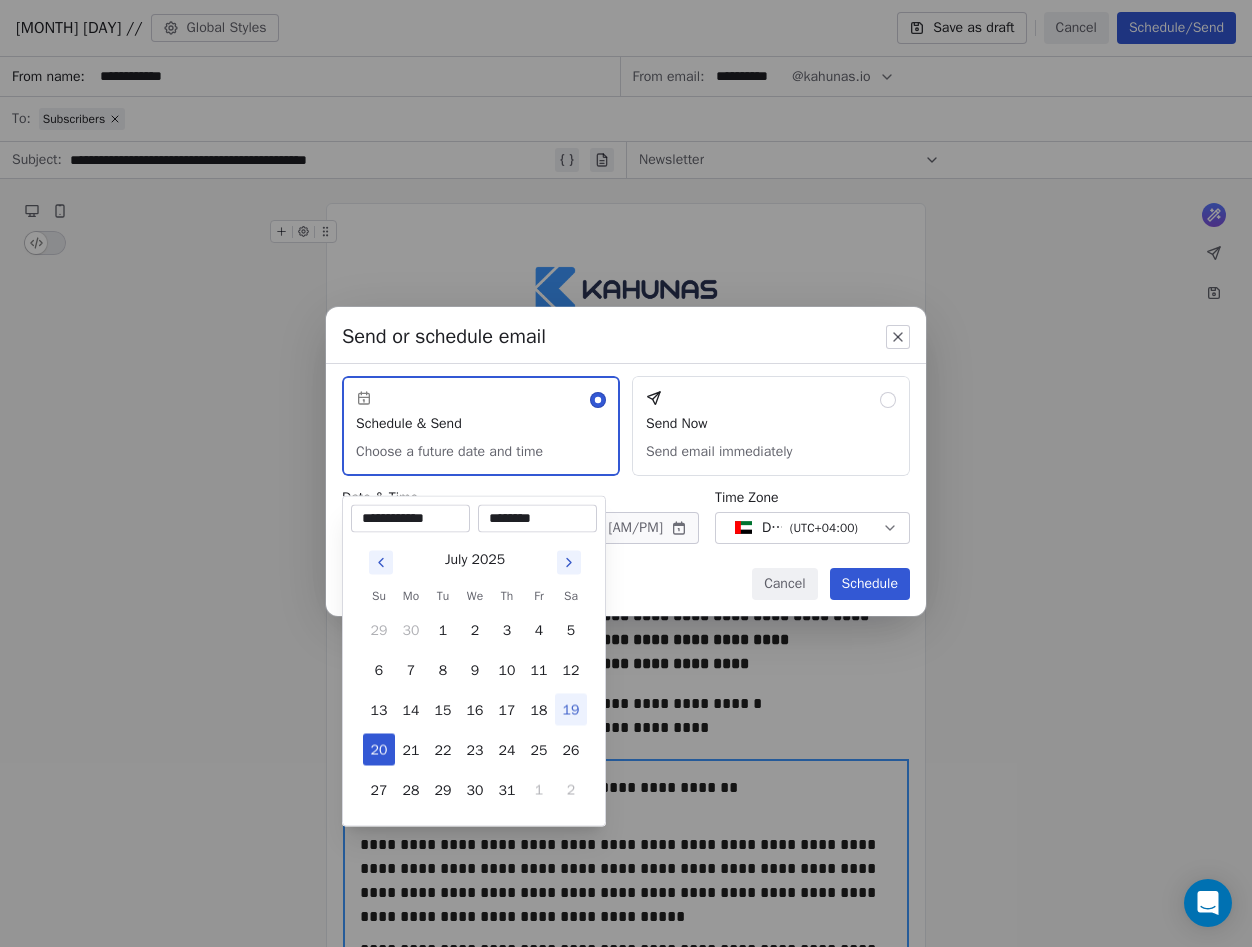 click on "********" at bounding box center (537, 519) 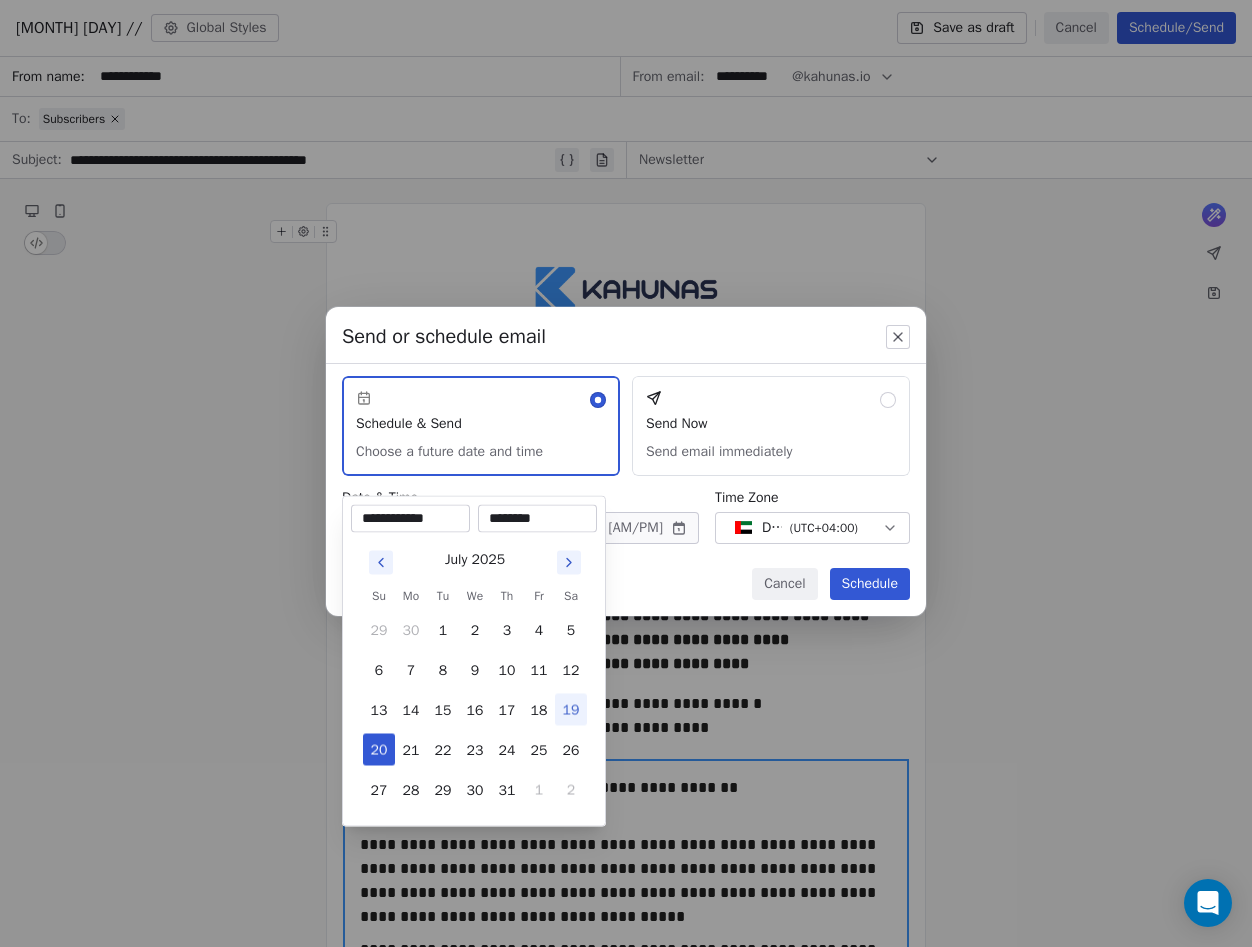 click on "********" at bounding box center [537, 519] 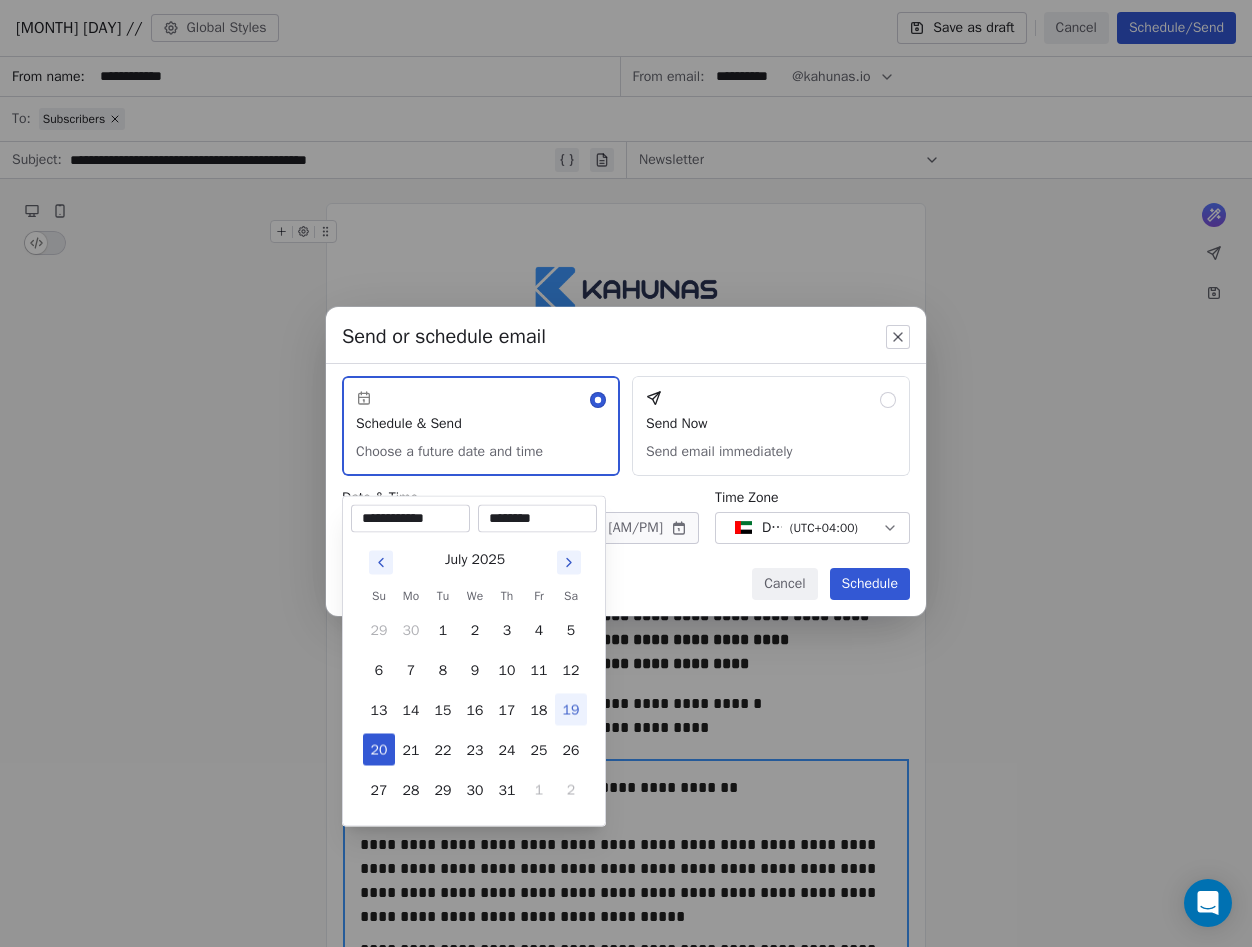type on "********" 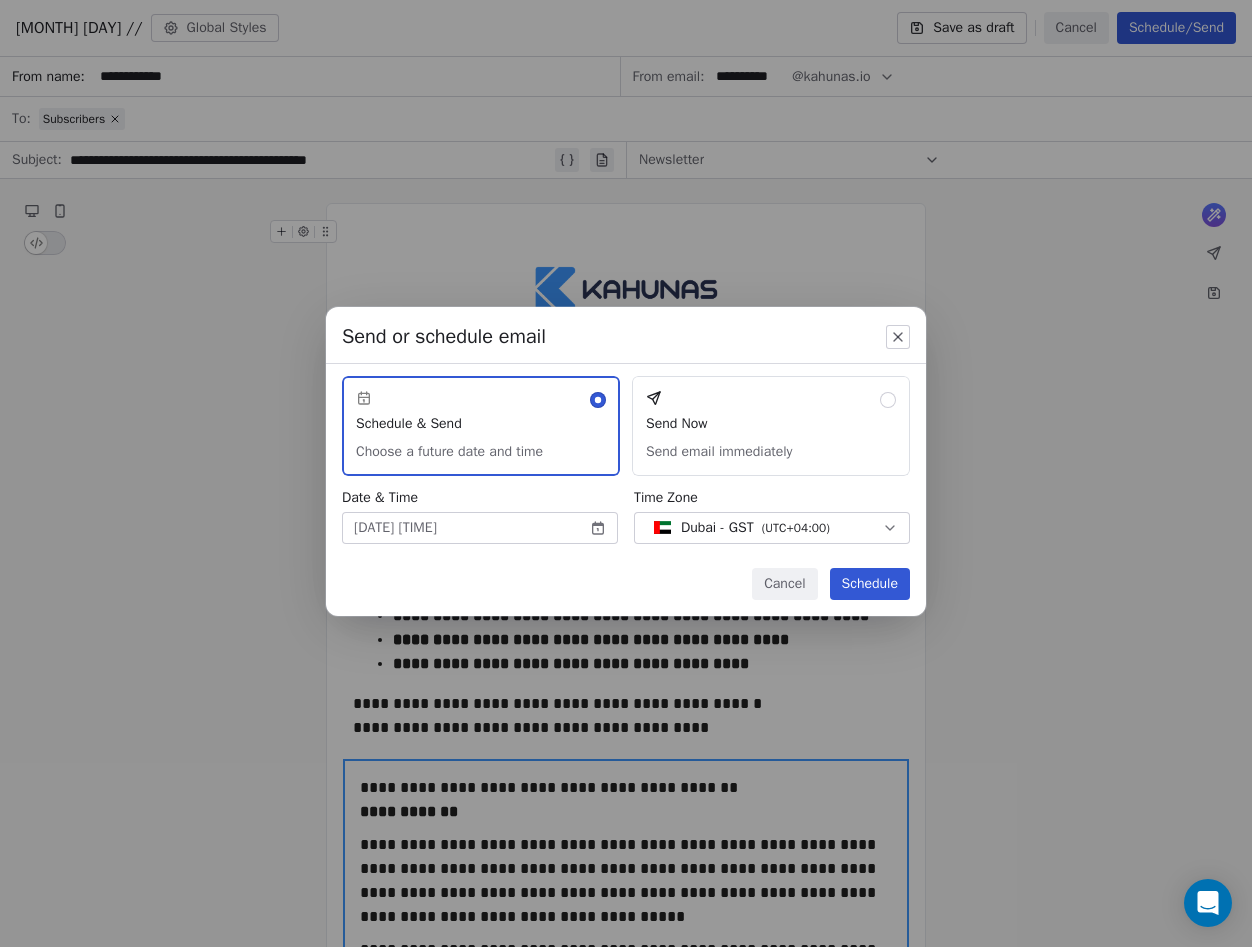 click on "K Kahunas Contacts People Marketing Workflows Campaigns Sales Pipelines Sequences Beta Tools Apps AI Agents Help & Support Campaigns  Create new campaign All ( 66 ) All ( 66 ) Drafts ( 11 ) Drafts ( 11 ) In Progress ( 0 ) In Progress ( 0 ) Scheduled ( 0 ) Scheduled ( 0 ) Sent ( 55 ) Sent ( 55 ) Name Status Analytics Actions [MONTH] [DAY] // Created on [MONTH] [DAY], [YEAR], [HOUR]:[MINUTE] [AM/PM] To: Subscribers  Draft - Open Rate - Click Rate - Unsubscribe Kahunas at 4 //  Sent on [MONTH] [DAY], [YEAR], [HOUR]:[MINUTE] [AM/PM] To: Subscribers  Sent 13017 / 13017 39.33% (4562) Open Rate 0.38% (44) Click Rate 0.38% (44) Unsubscribe [MONTH] [DAY] // (Copy) Sent on [MONTH] [DAY], [YEAR], [HOUR]:[MINUTE] [AM/PM] To: Subscribers  Sent 13070 / 13070 37.58% (4376) Open Rate 0.32% (37) Click Rate 0.32% (37) Unsubscribe [MONTH] [DAY] // Sent on [MONTH] [DAY], [YEAR], [HOUR]:[MINUTE] [AM/PM] To: Subscribers  Sent 13143 / 13143 36.52% (4276) Open Rate 0.16% (19) Click Rate 0.16% (19) Unsubscribe [MONTH] [DAY] //  Sent on [MONTH] [DAY], [YEAR], [HOUR]:[MINUTE] [AM/PM] To: Subscribers  Sent 12988 / 12988 34.42% (3983) Open Rate 0.36% (42) Click Rate 0.36% (42) Sent" at bounding box center [626, 473] 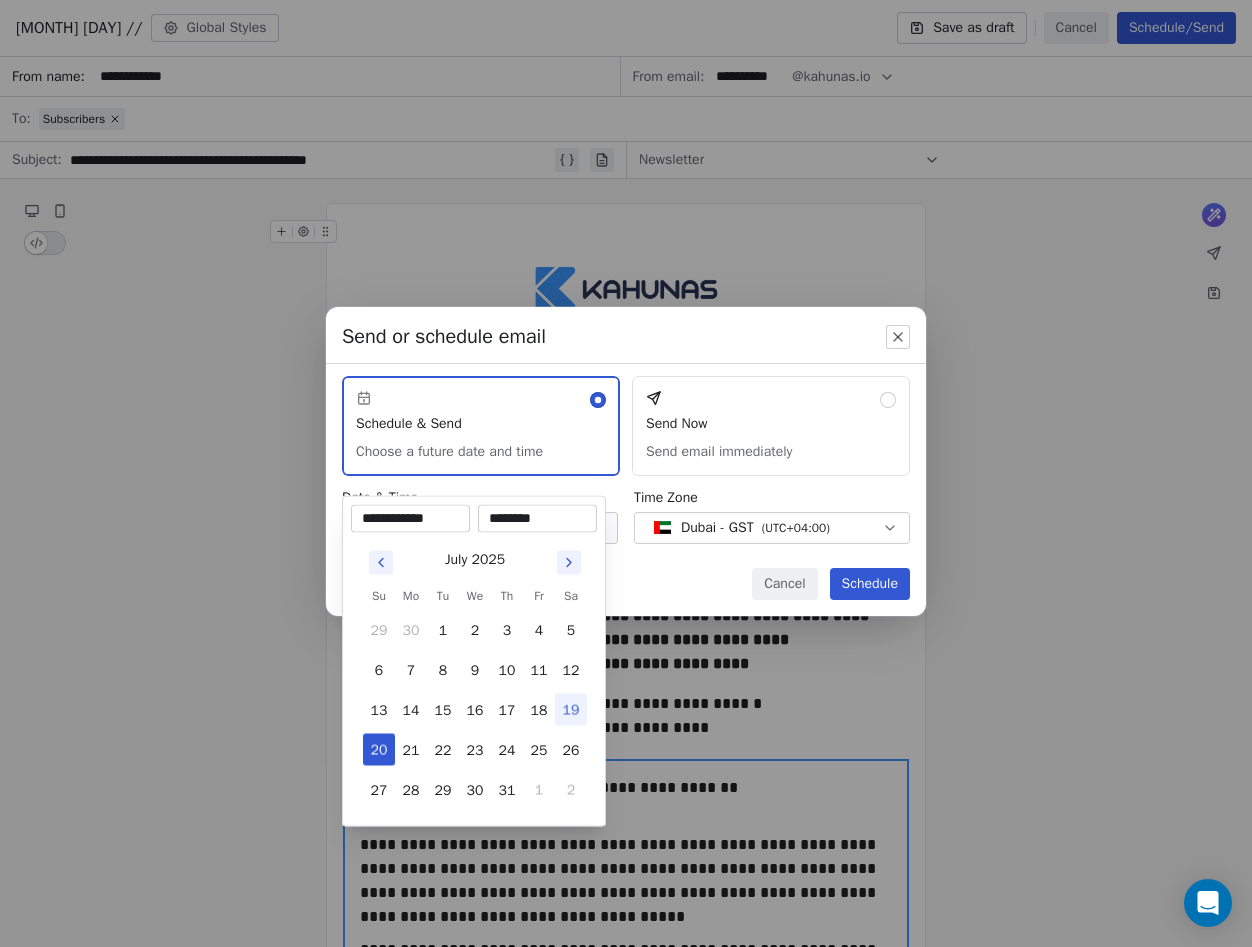 click on "********" at bounding box center (537, 519) 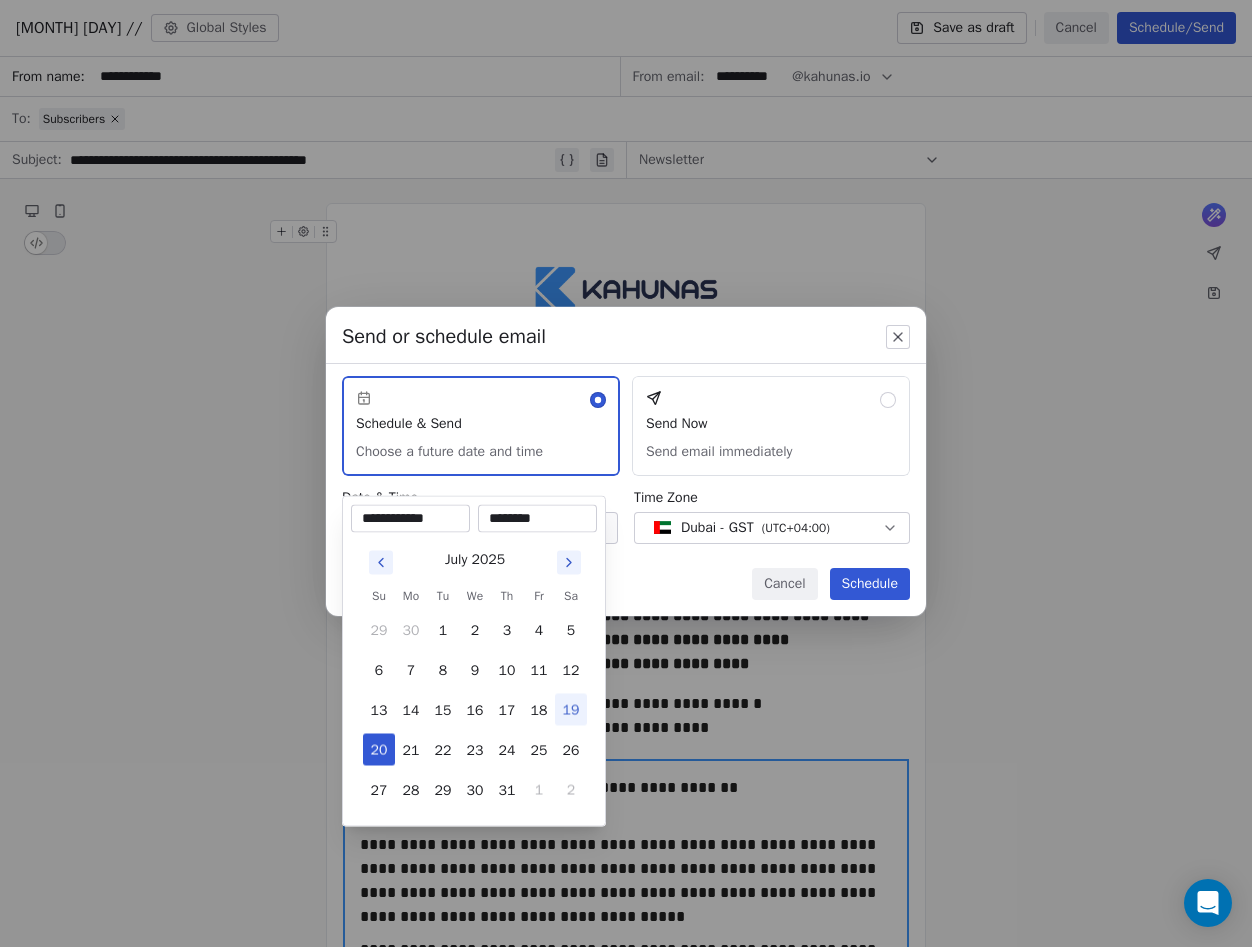 click on "********" at bounding box center [537, 519] 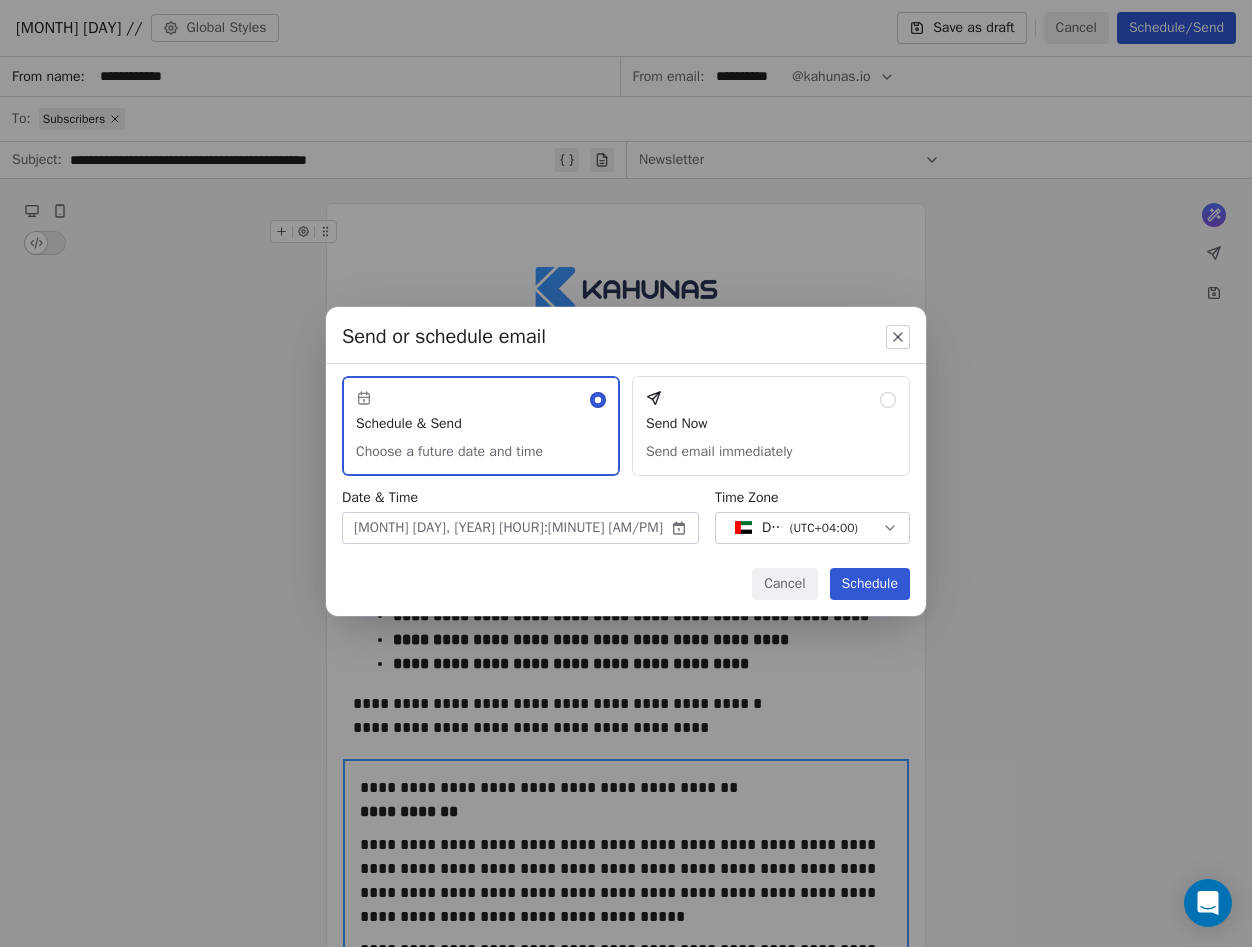 click on "Schedule" at bounding box center (870, 584) 